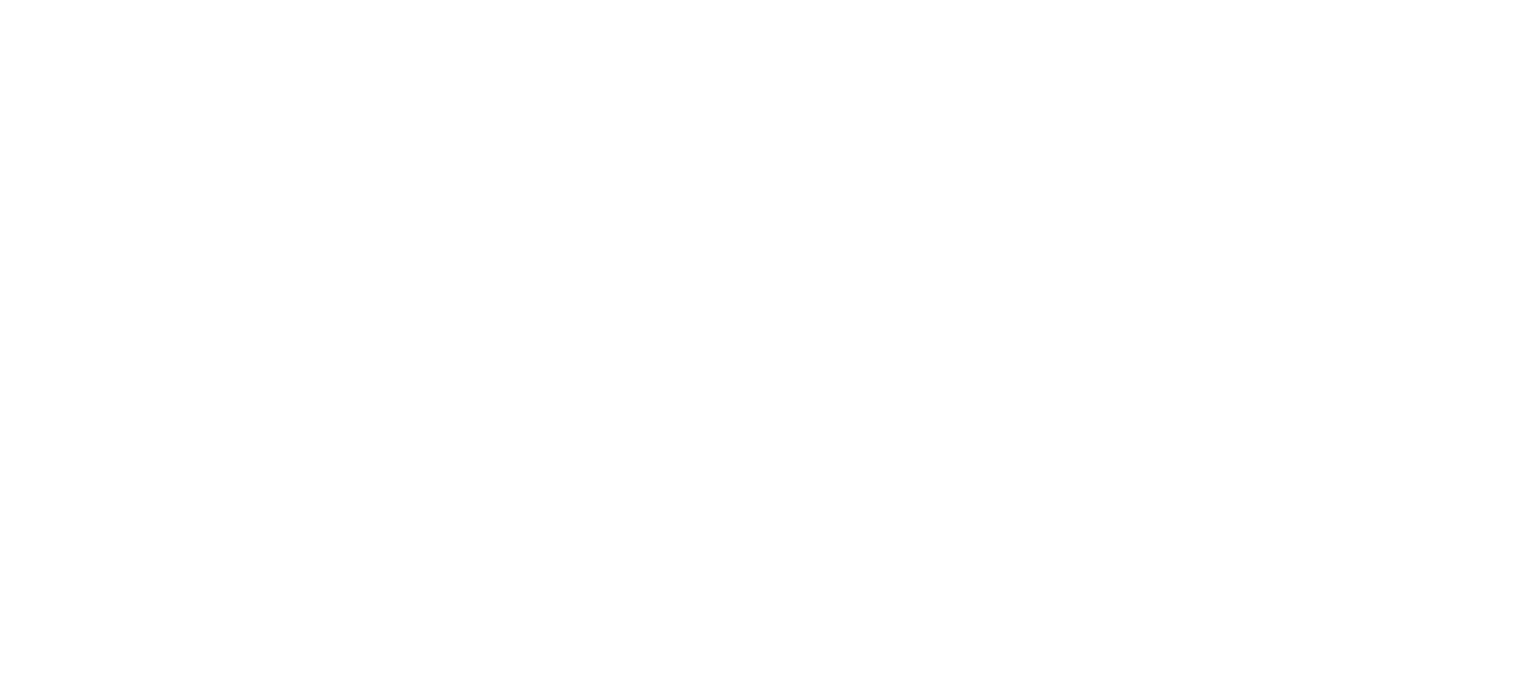 scroll, scrollTop: 0, scrollLeft: 0, axis: both 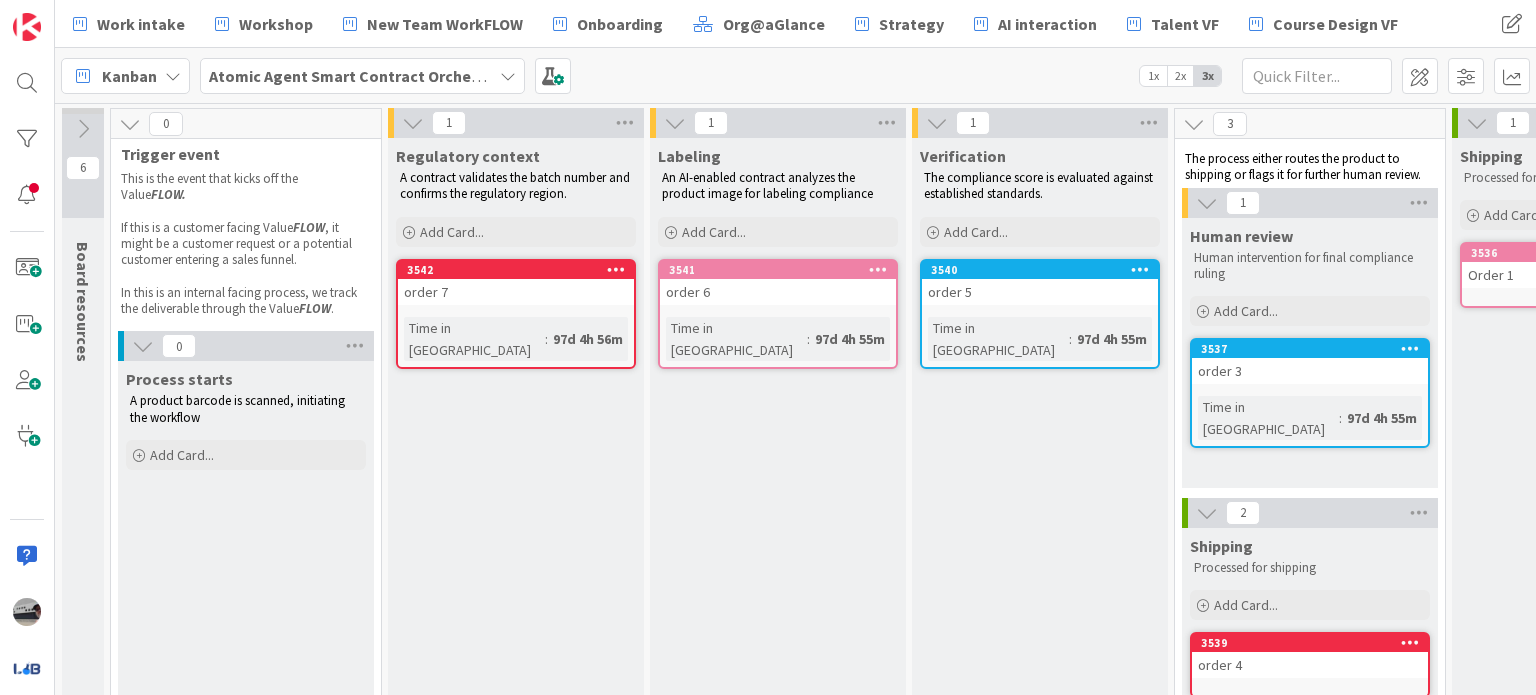 click on "Atomic Agent Smart Contract Orchestration: Supply Chain VF" at bounding box center [430, 76] 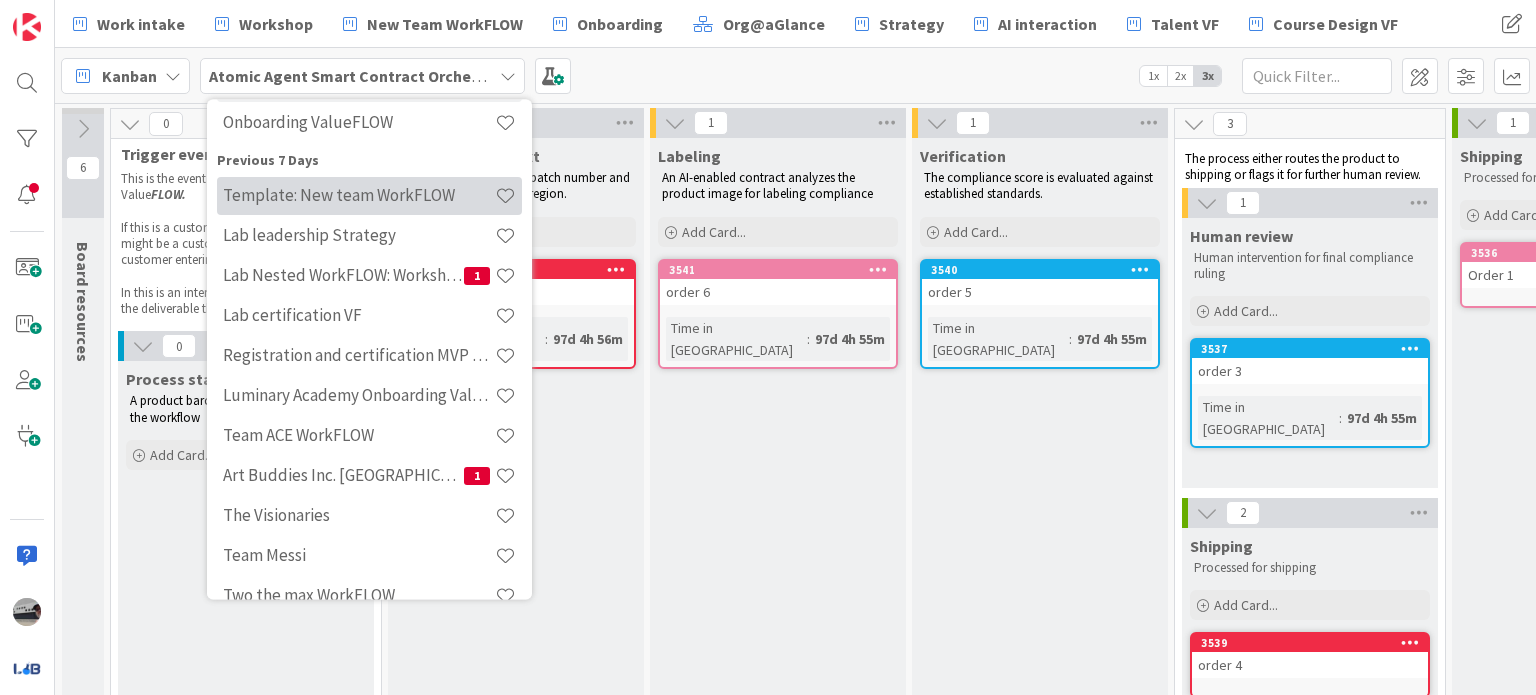 scroll, scrollTop: 200, scrollLeft: 0, axis: vertical 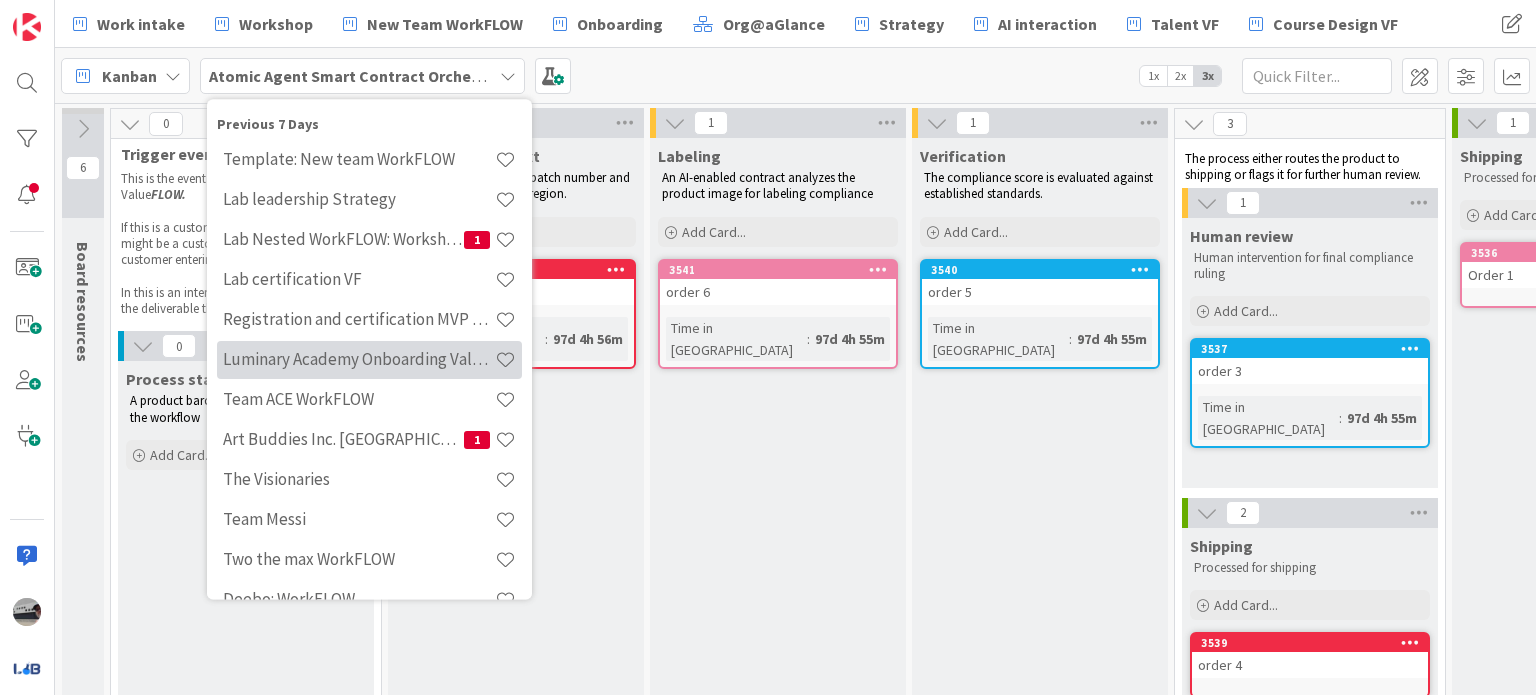 click on "Luminary Academy Onboarding ValueFLOW" at bounding box center (359, 360) 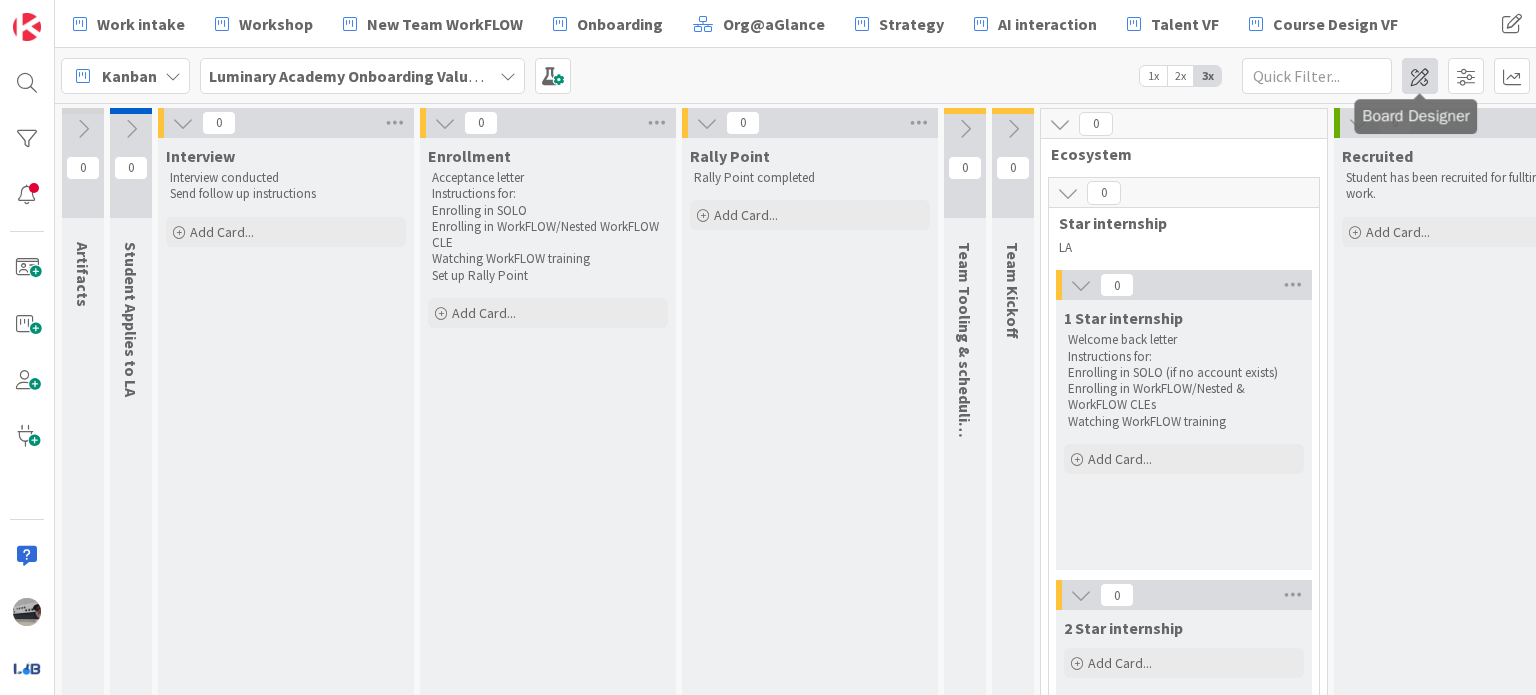 click at bounding box center (1420, 76) 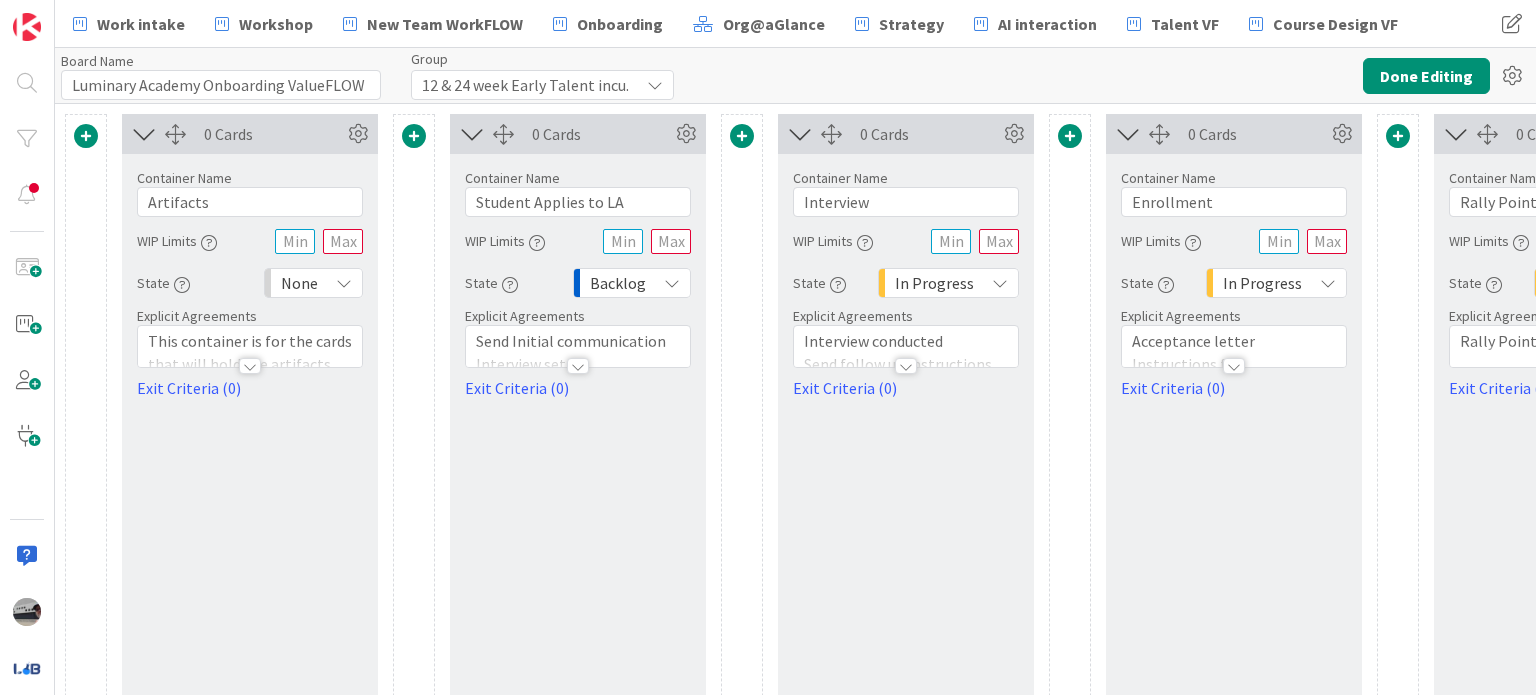 click at bounding box center [144, 134] 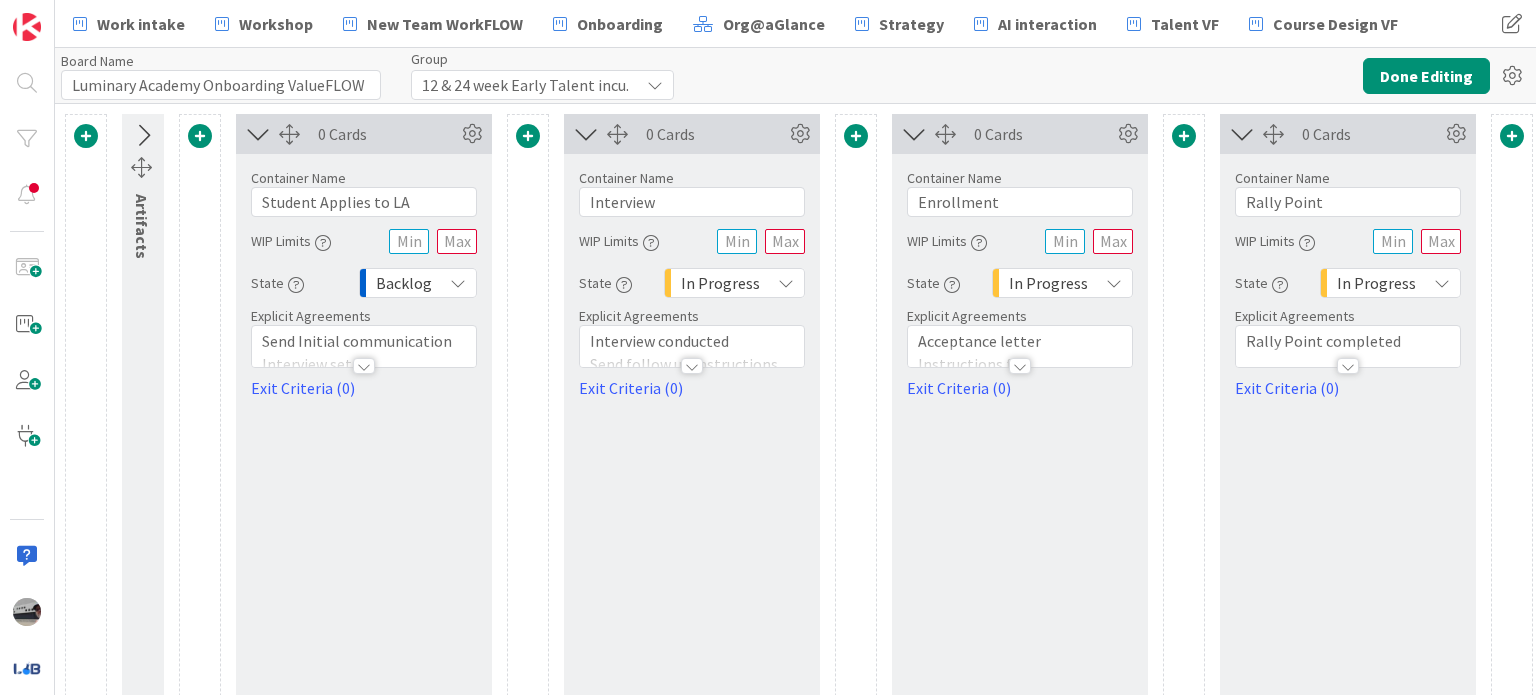 click at bounding box center (258, 134) 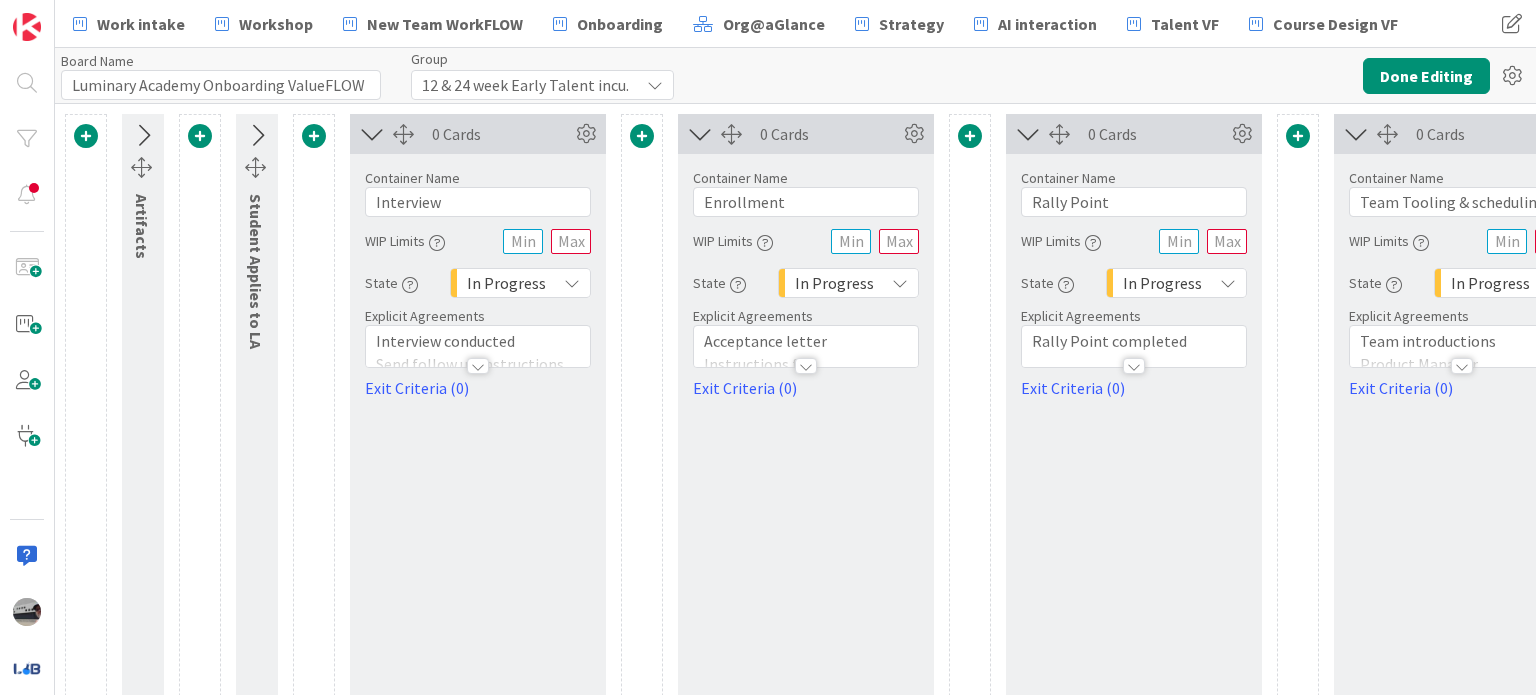 click at bounding box center (372, 134) 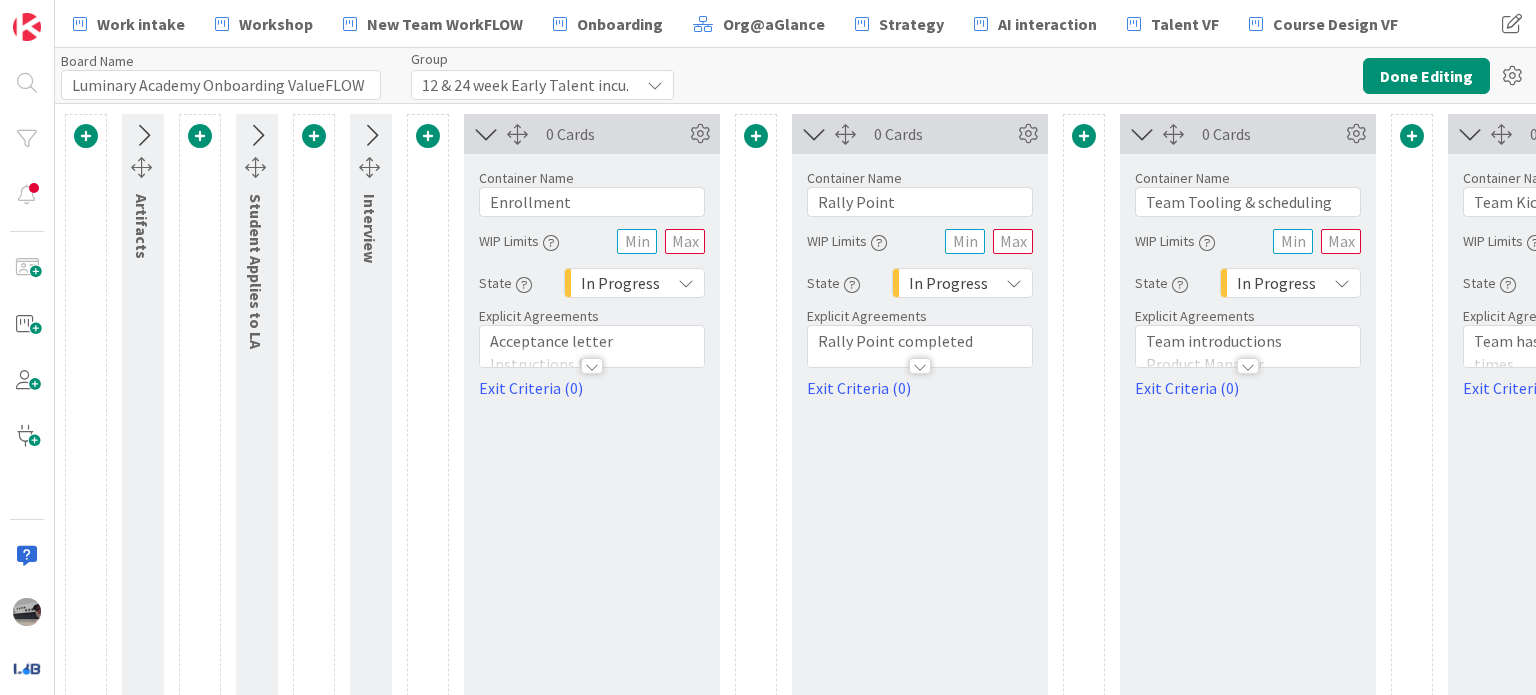 click at bounding box center [486, 134] 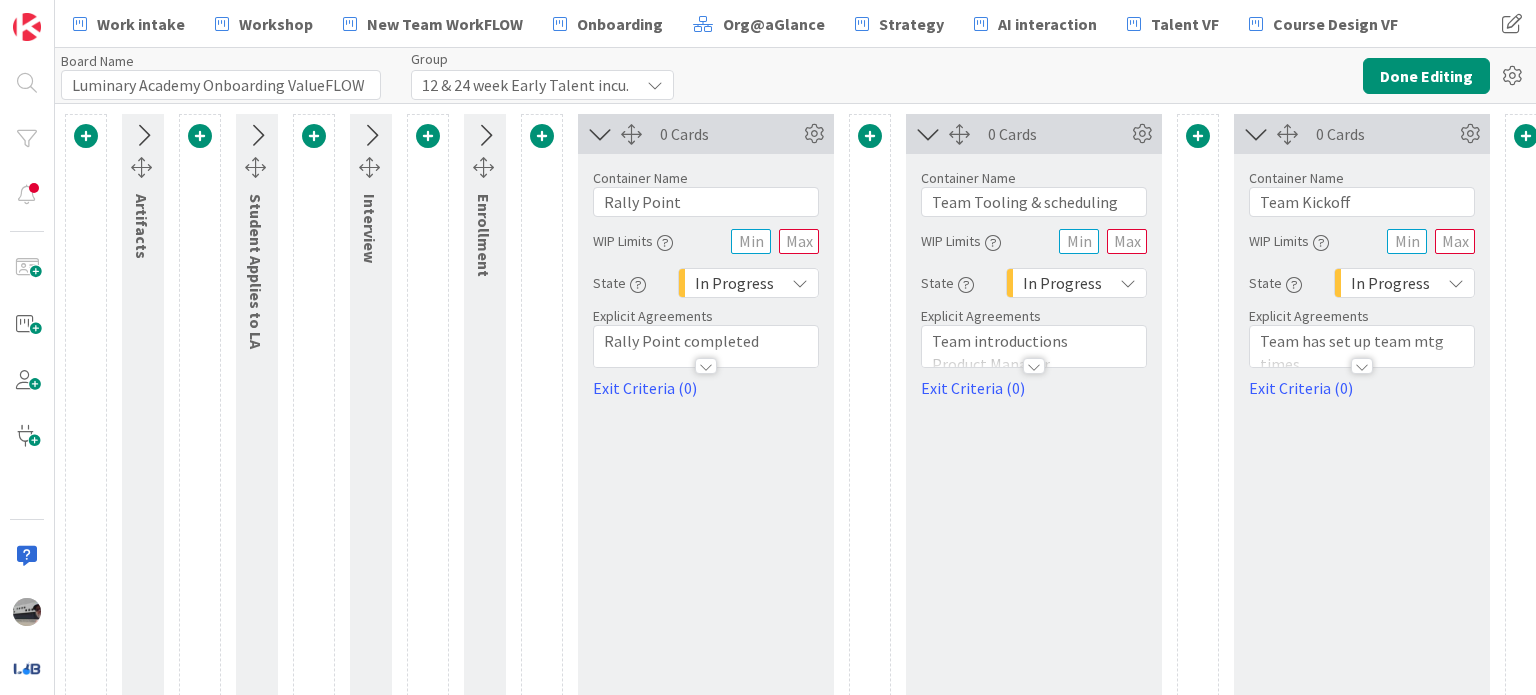 click at bounding box center [600, 134] 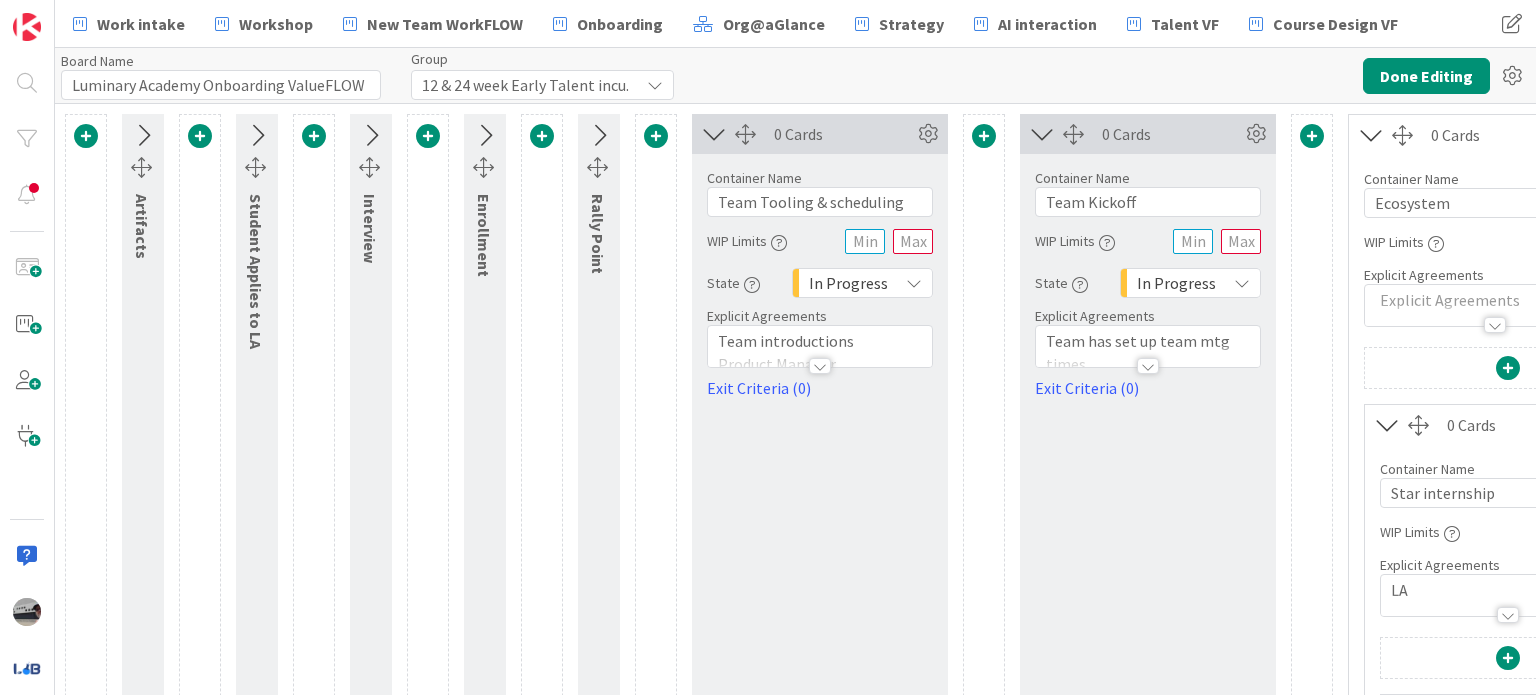 click at bounding box center (714, 134) 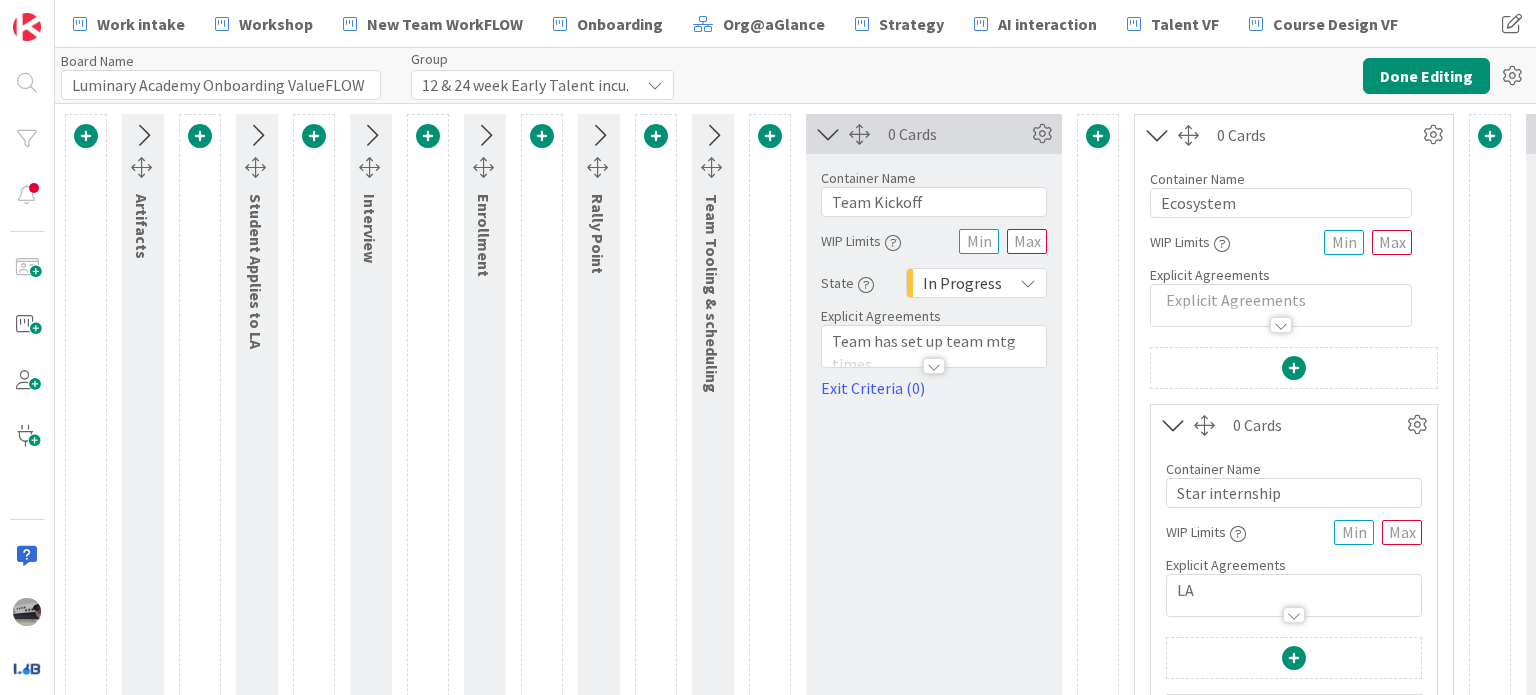 click at bounding box center (828, 134) 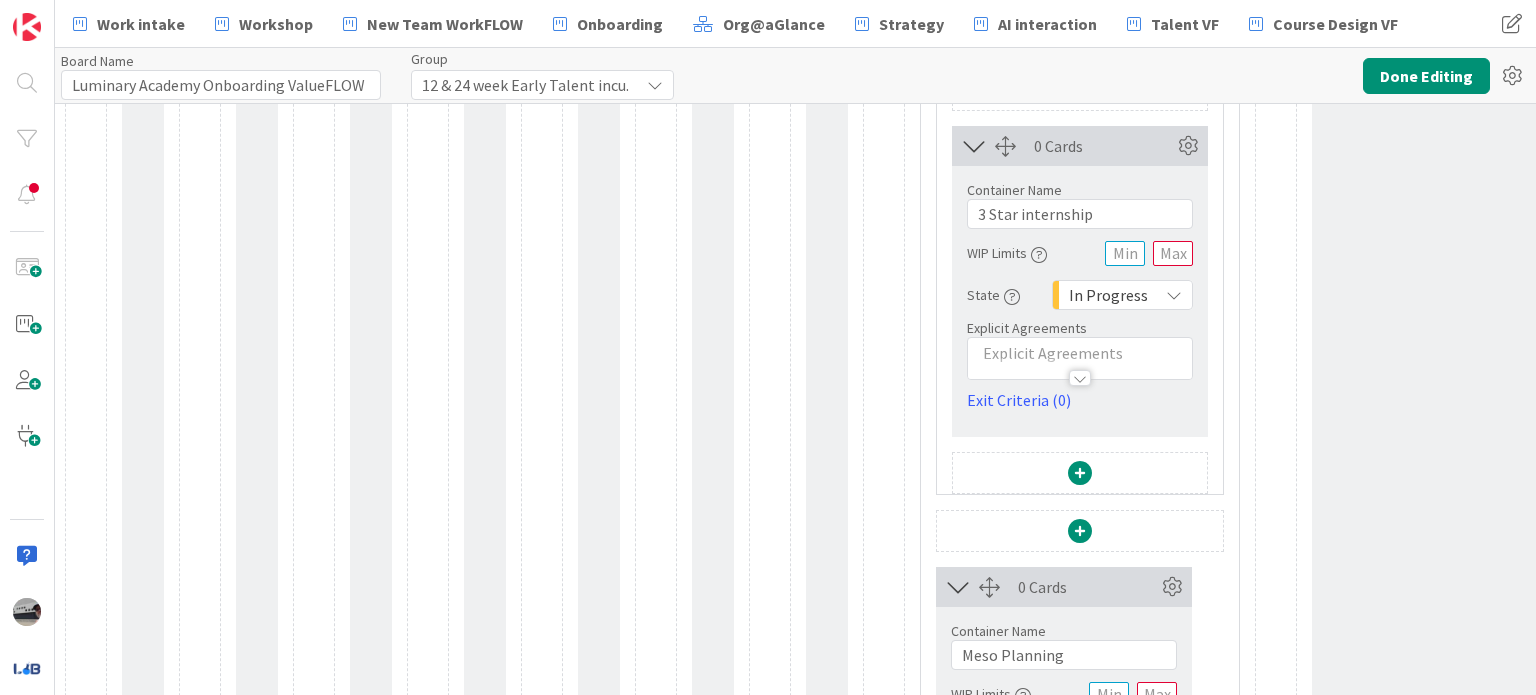scroll, scrollTop: 1296, scrollLeft: 0, axis: vertical 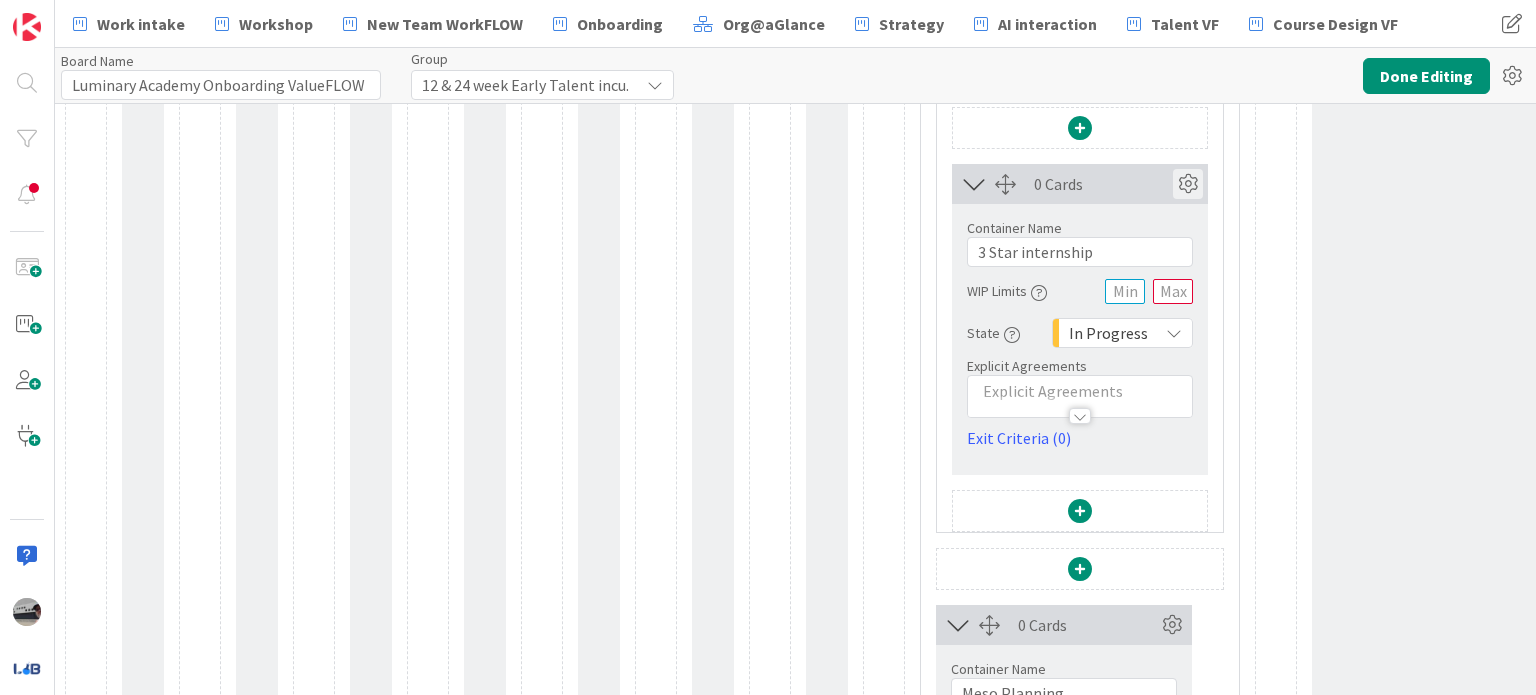 click at bounding box center (1188, 184) 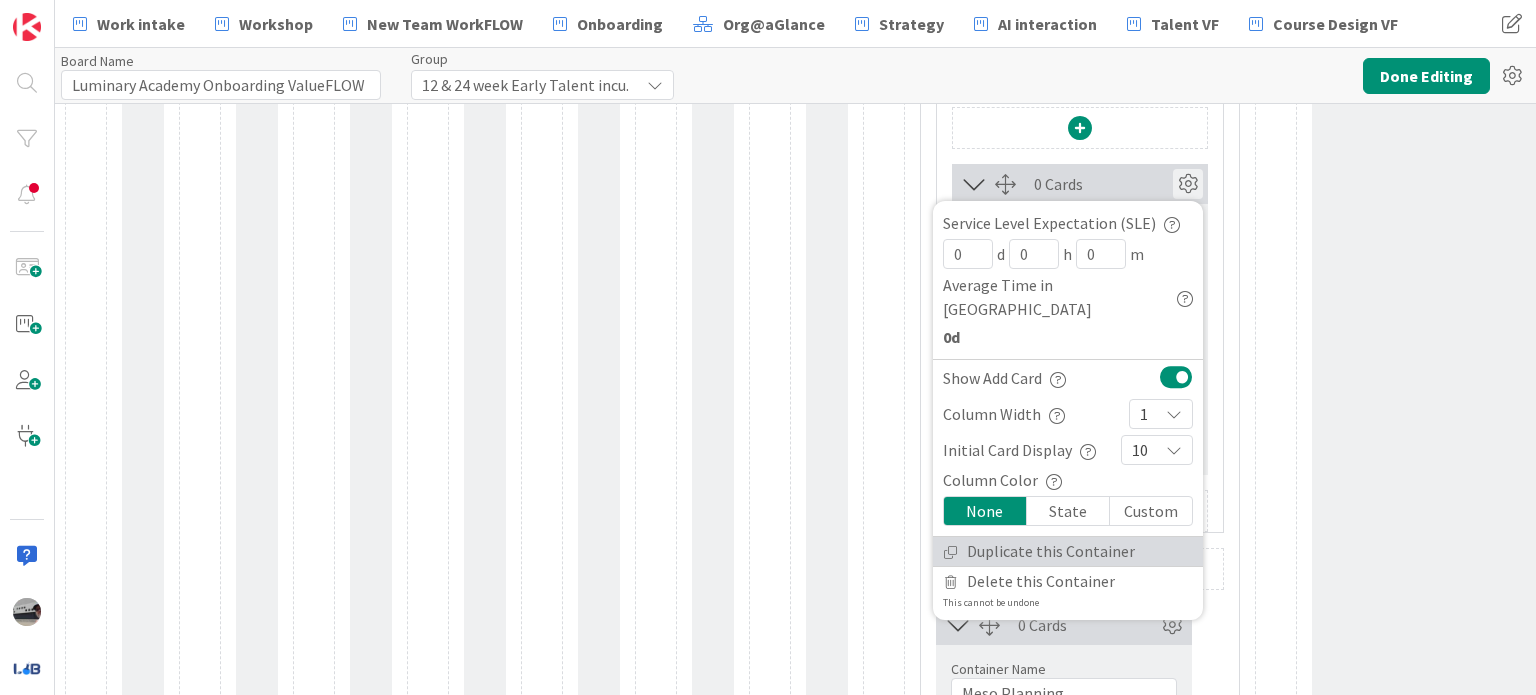 click on "Duplicate this Container" at bounding box center (1068, 551) 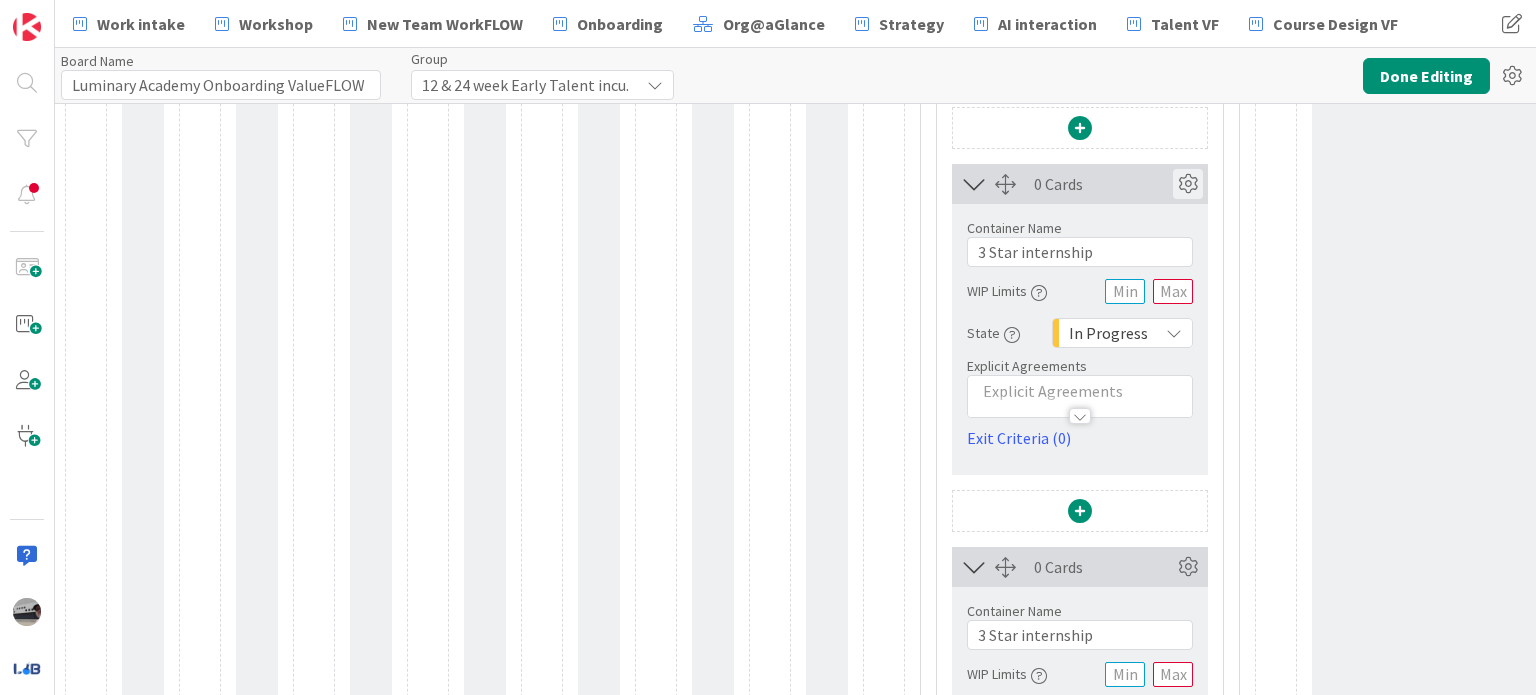 click at bounding box center (1188, 184) 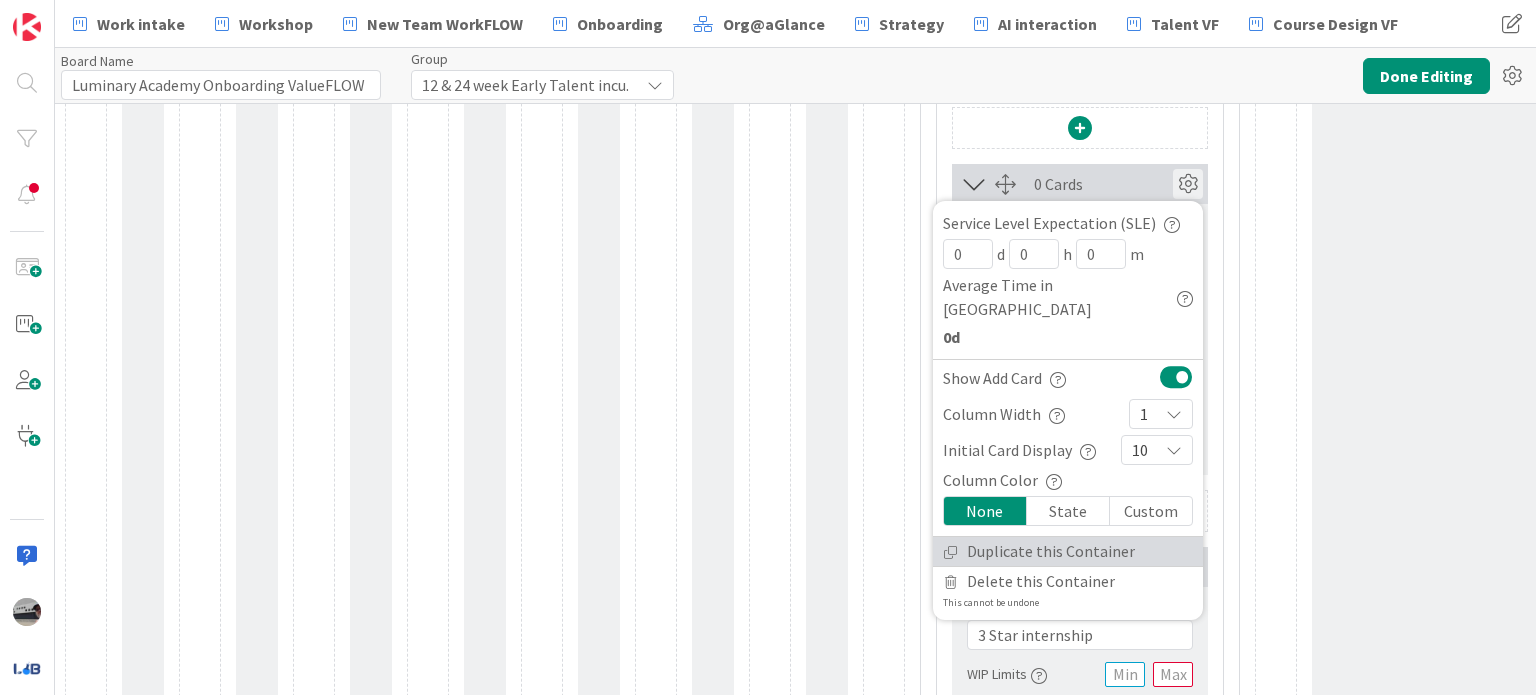 click on "Duplicate this Container" at bounding box center (1068, 551) 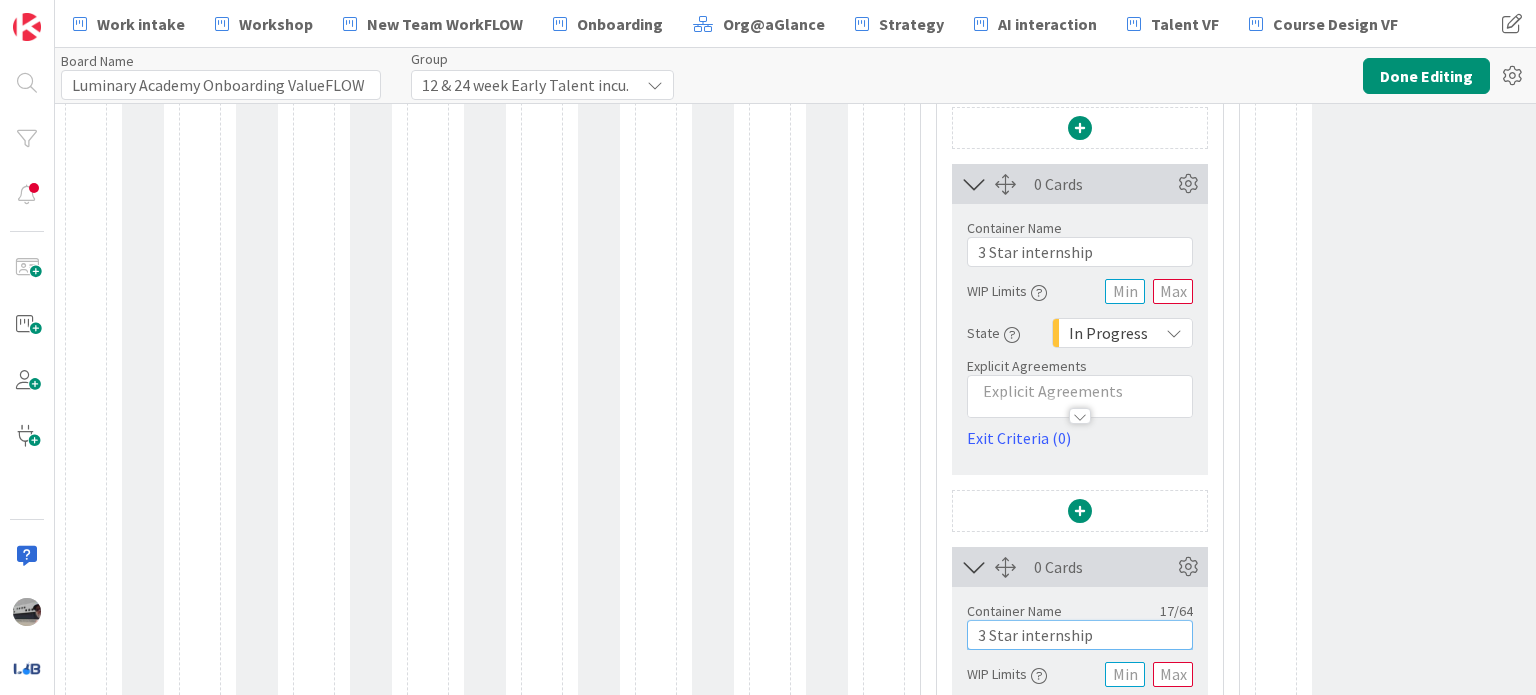 click on "3 Star internship" at bounding box center (1080, 635) 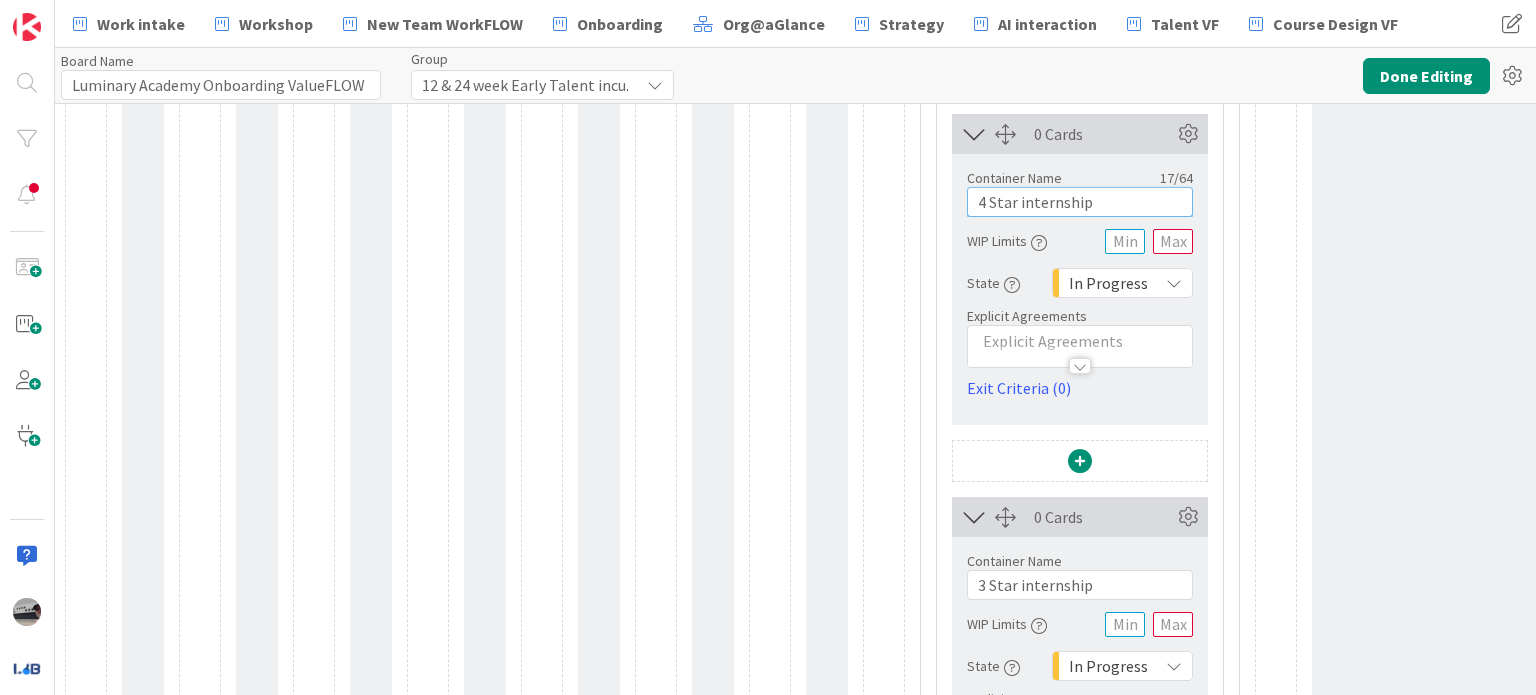 scroll, scrollTop: 1796, scrollLeft: 0, axis: vertical 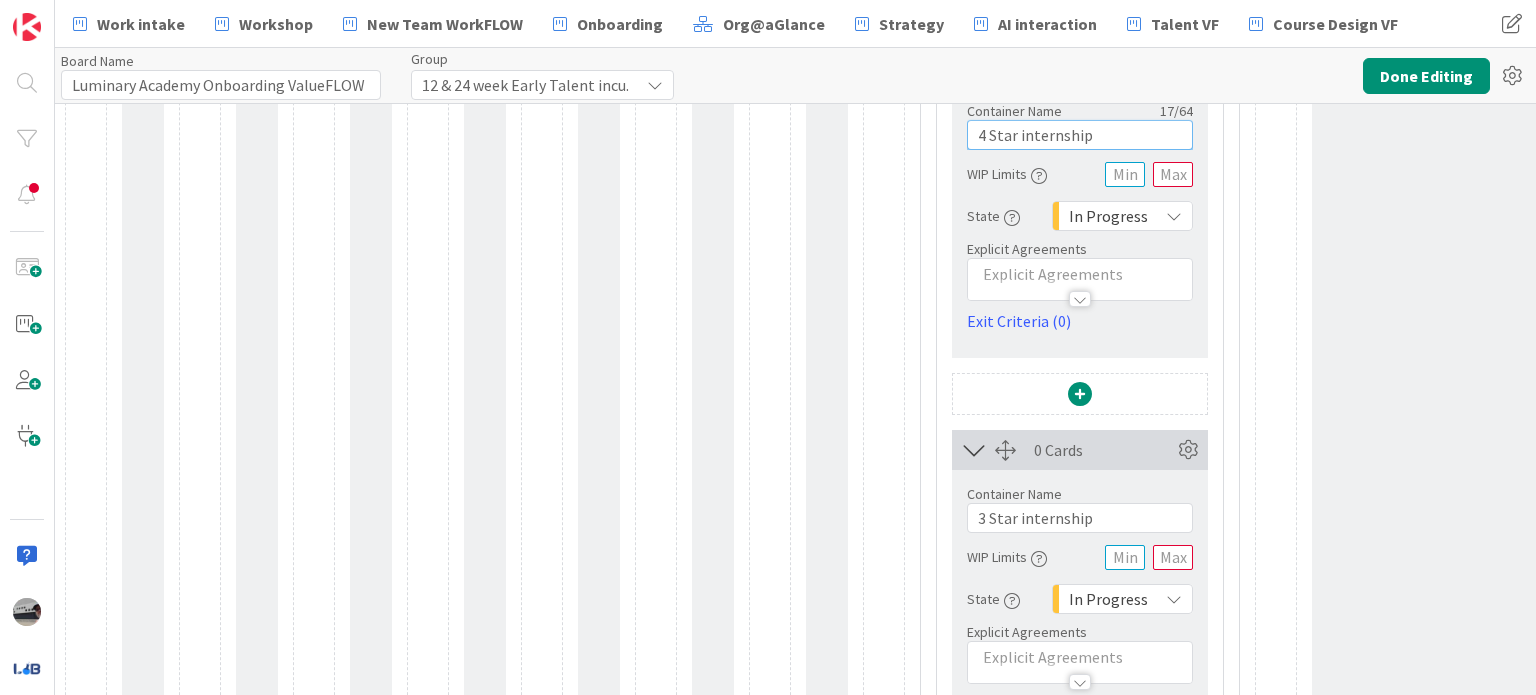 type on "4 Star internship" 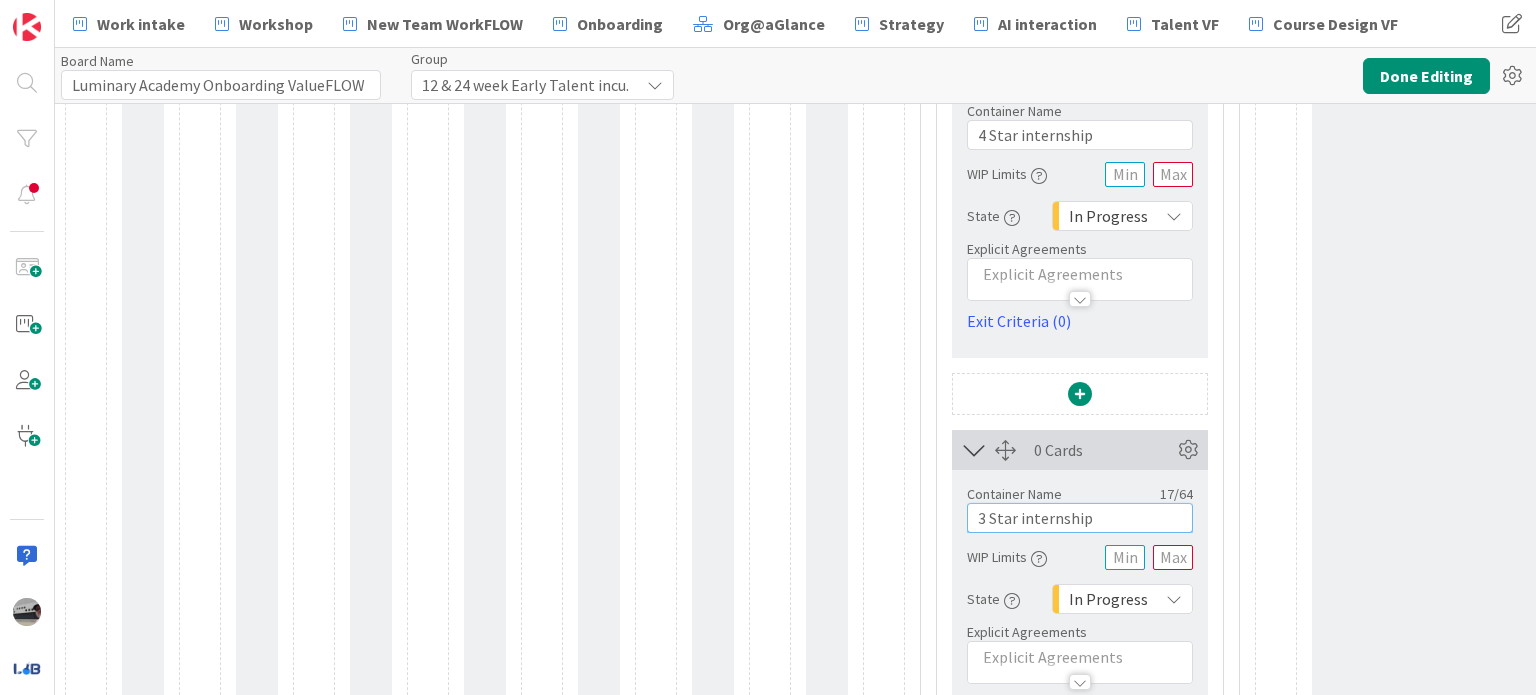 click on "3 Star internship" at bounding box center (1080, 518) 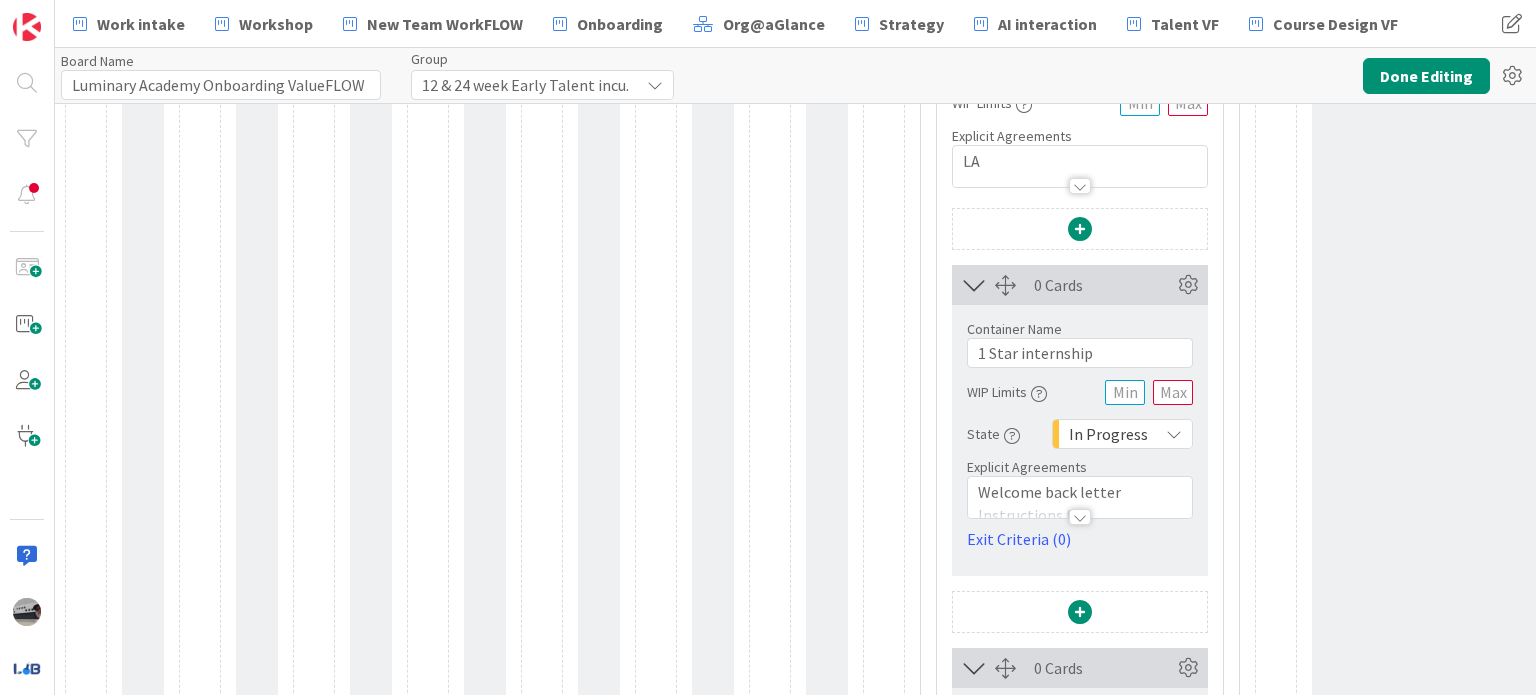 scroll, scrollTop: 196, scrollLeft: 0, axis: vertical 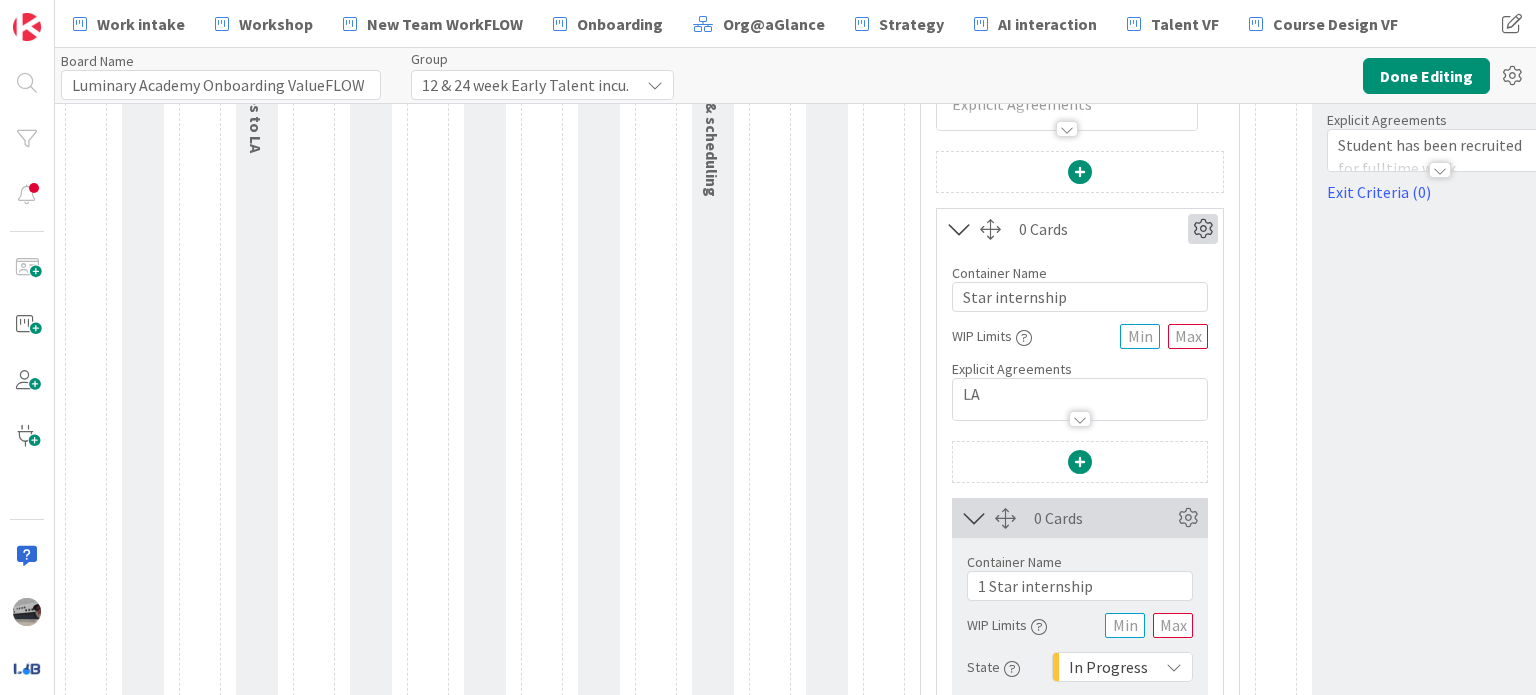 type on "5 Star internship" 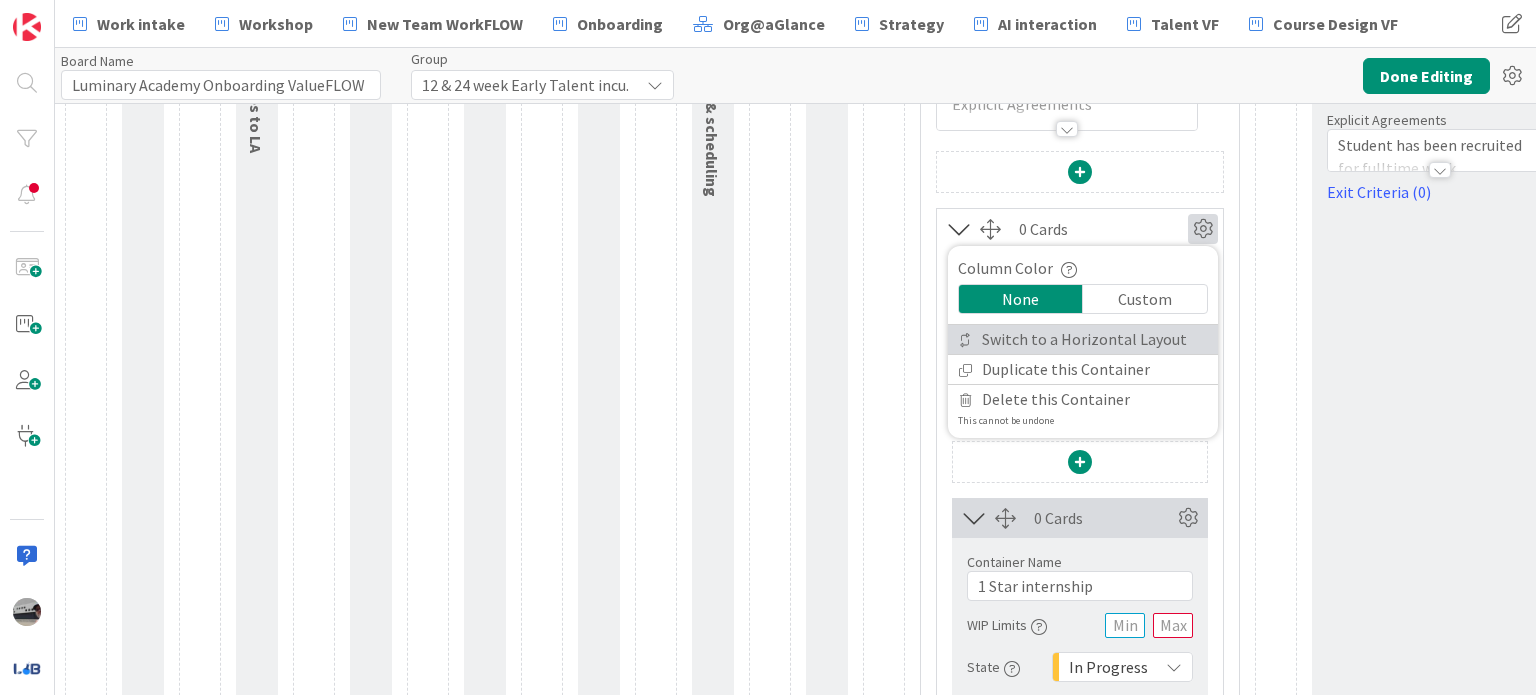 click on "Switch to a Horizontal Layout" at bounding box center (1083, 339) 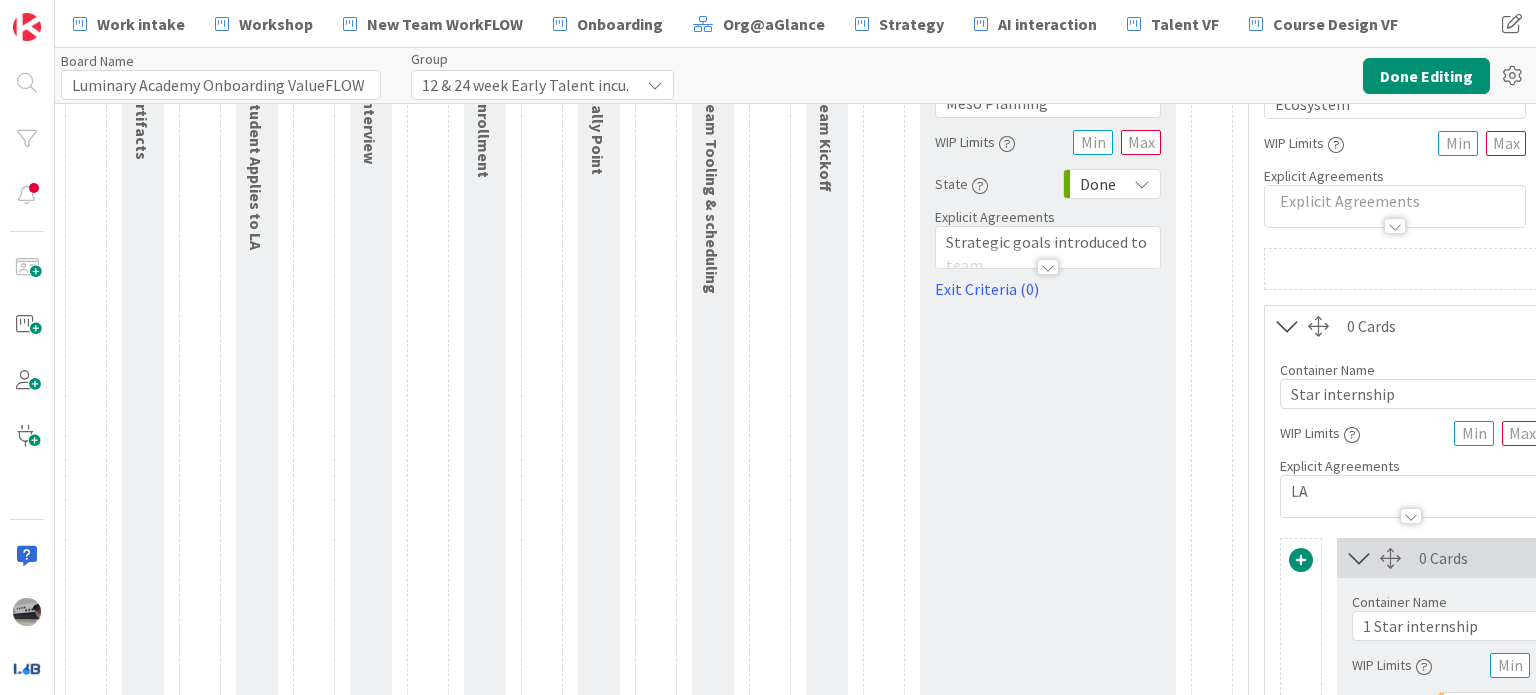 scroll, scrollTop: 0, scrollLeft: 0, axis: both 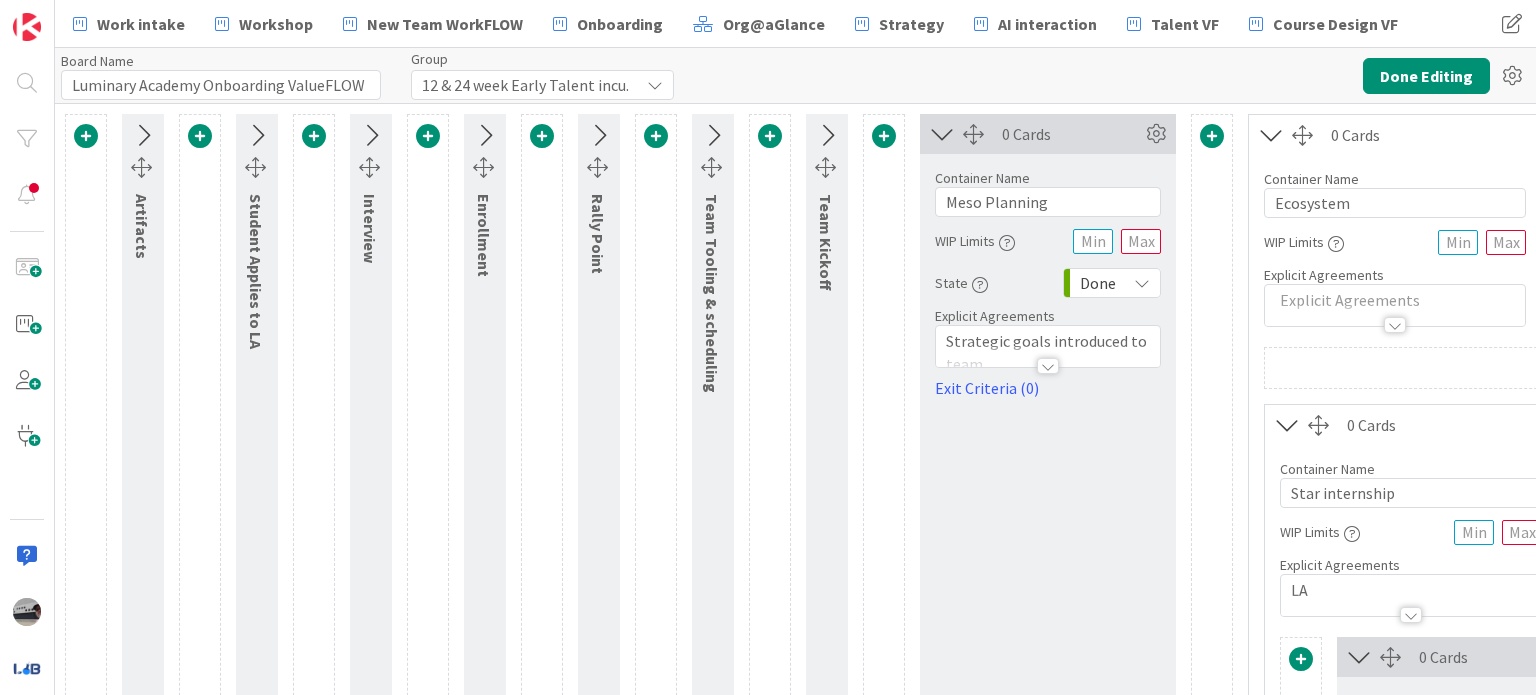 click on "Done" at bounding box center (1112, 283) 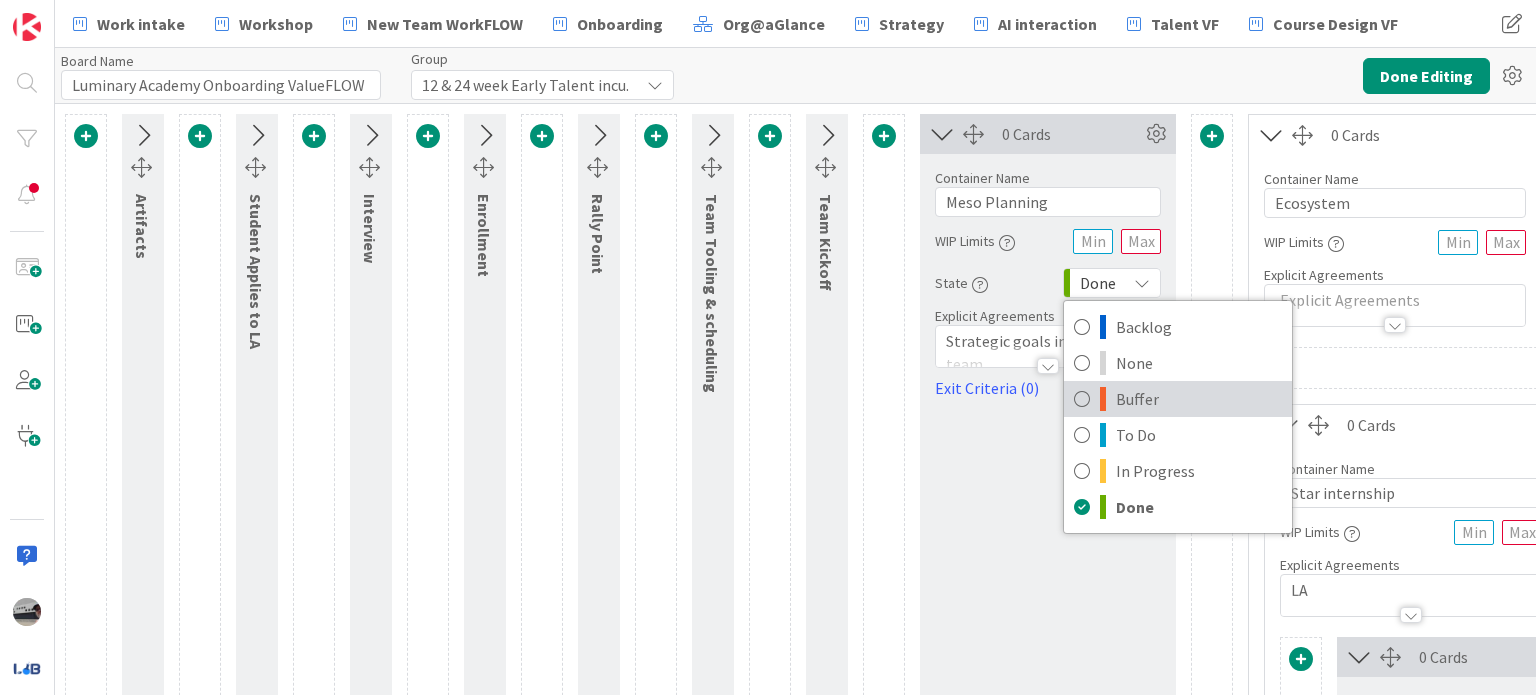 click on "Buffer" at bounding box center (1199, 399) 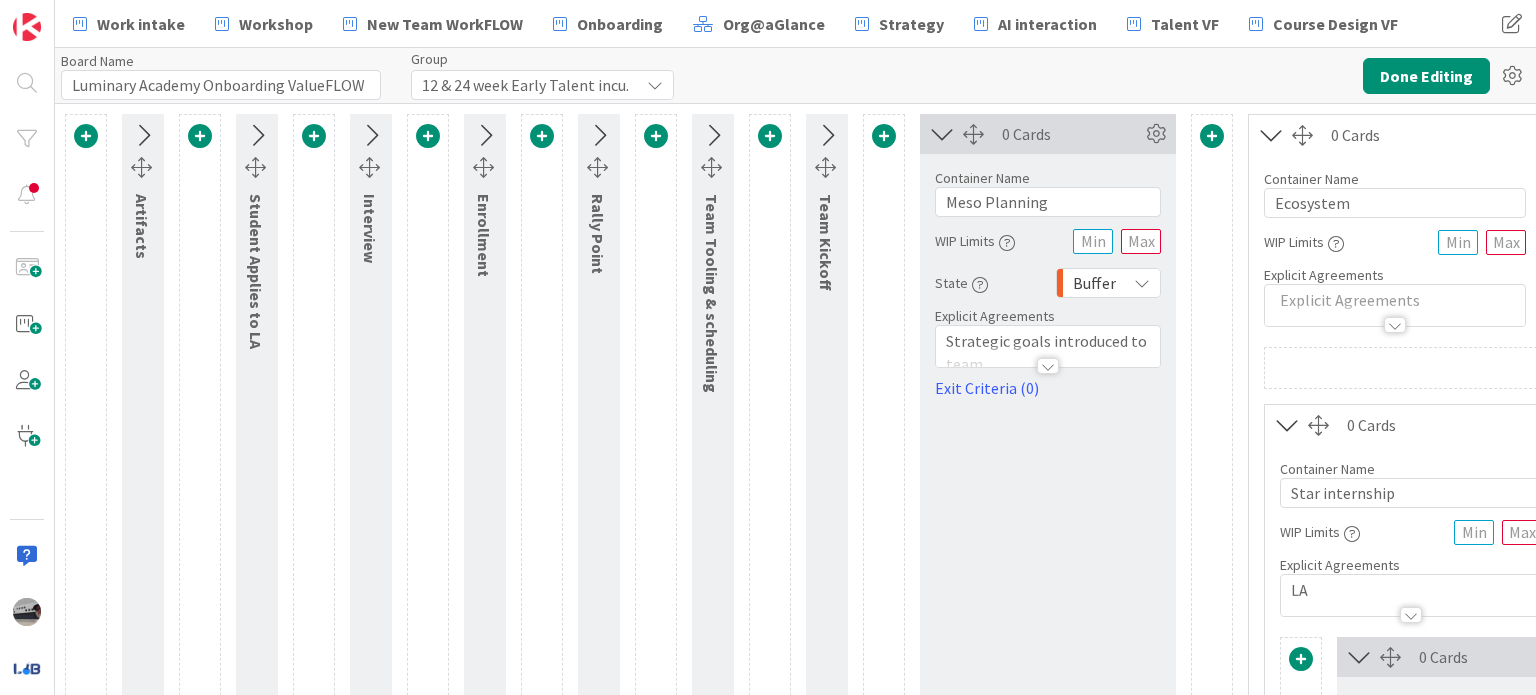 click at bounding box center [942, 134] 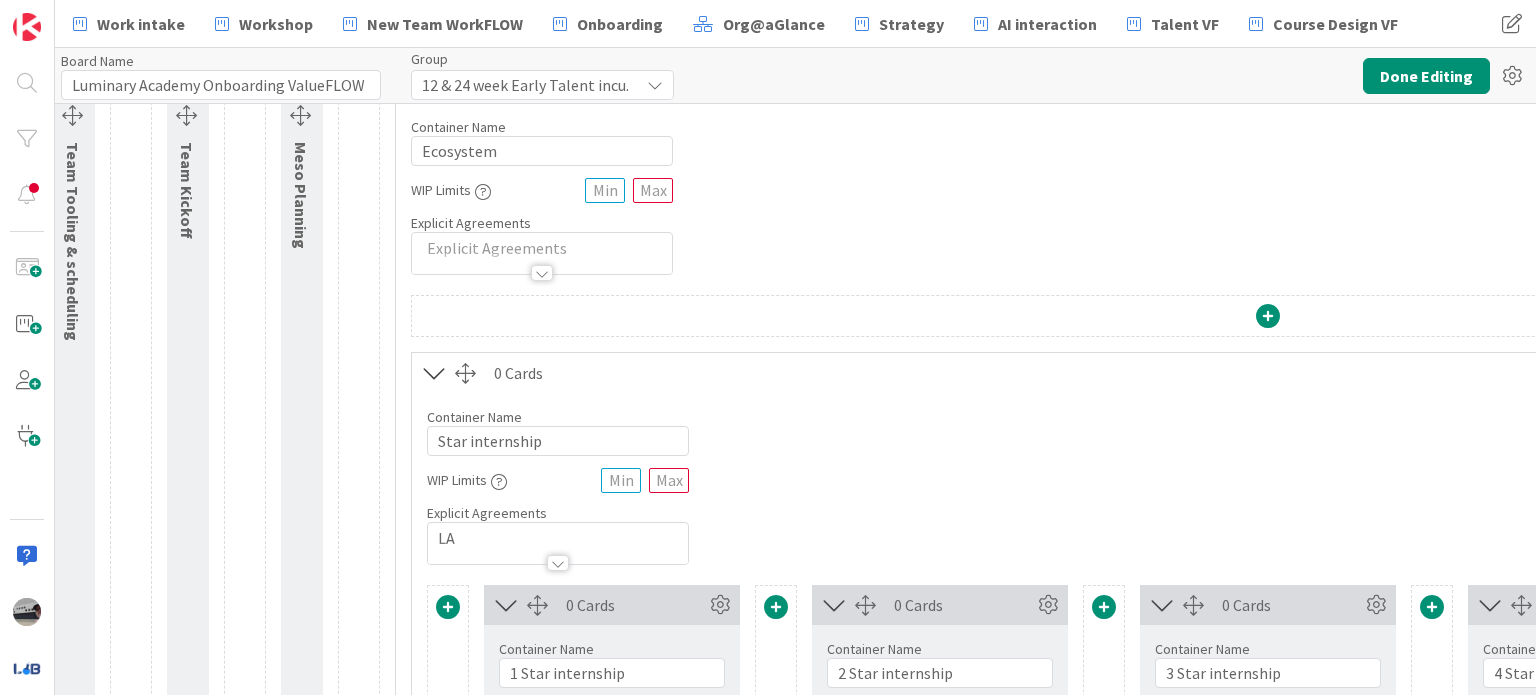scroll, scrollTop: 0, scrollLeft: 639, axis: horizontal 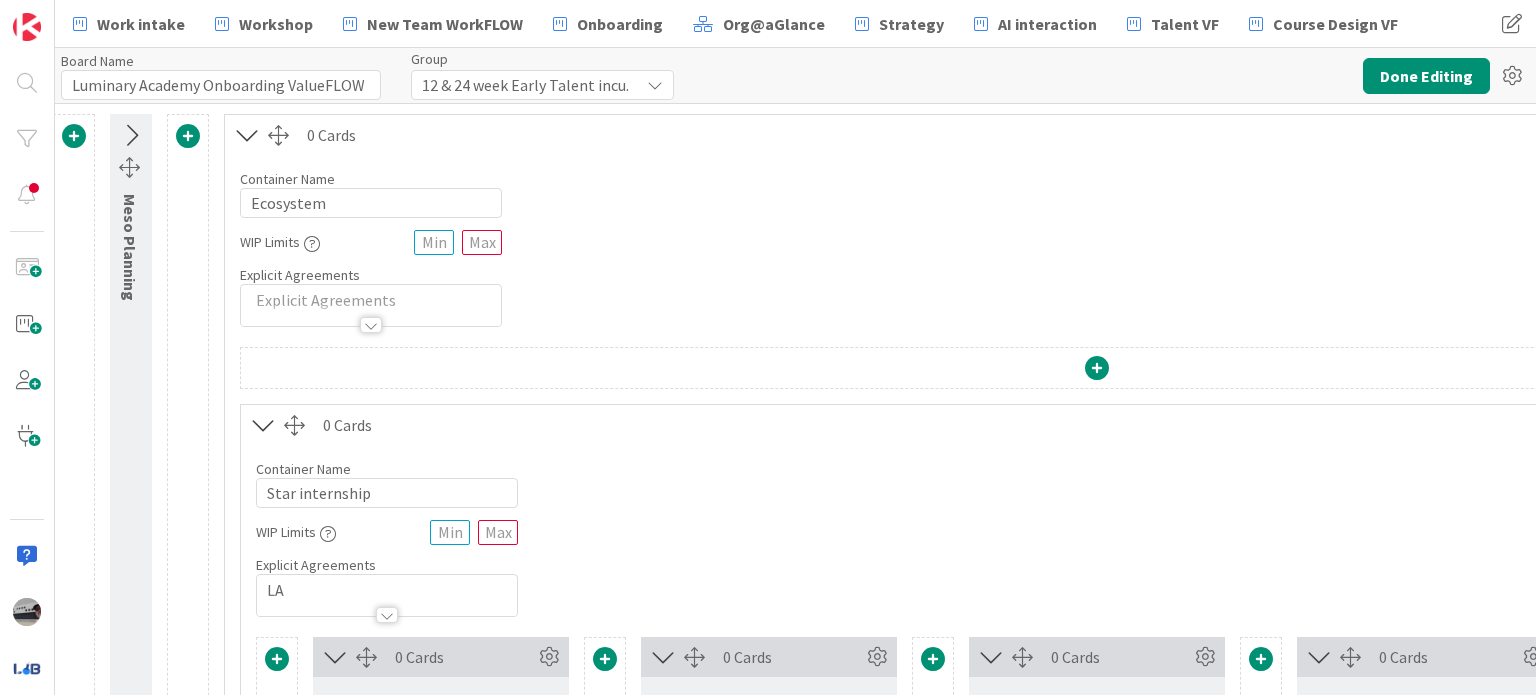 click at bounding box center [263, 425] 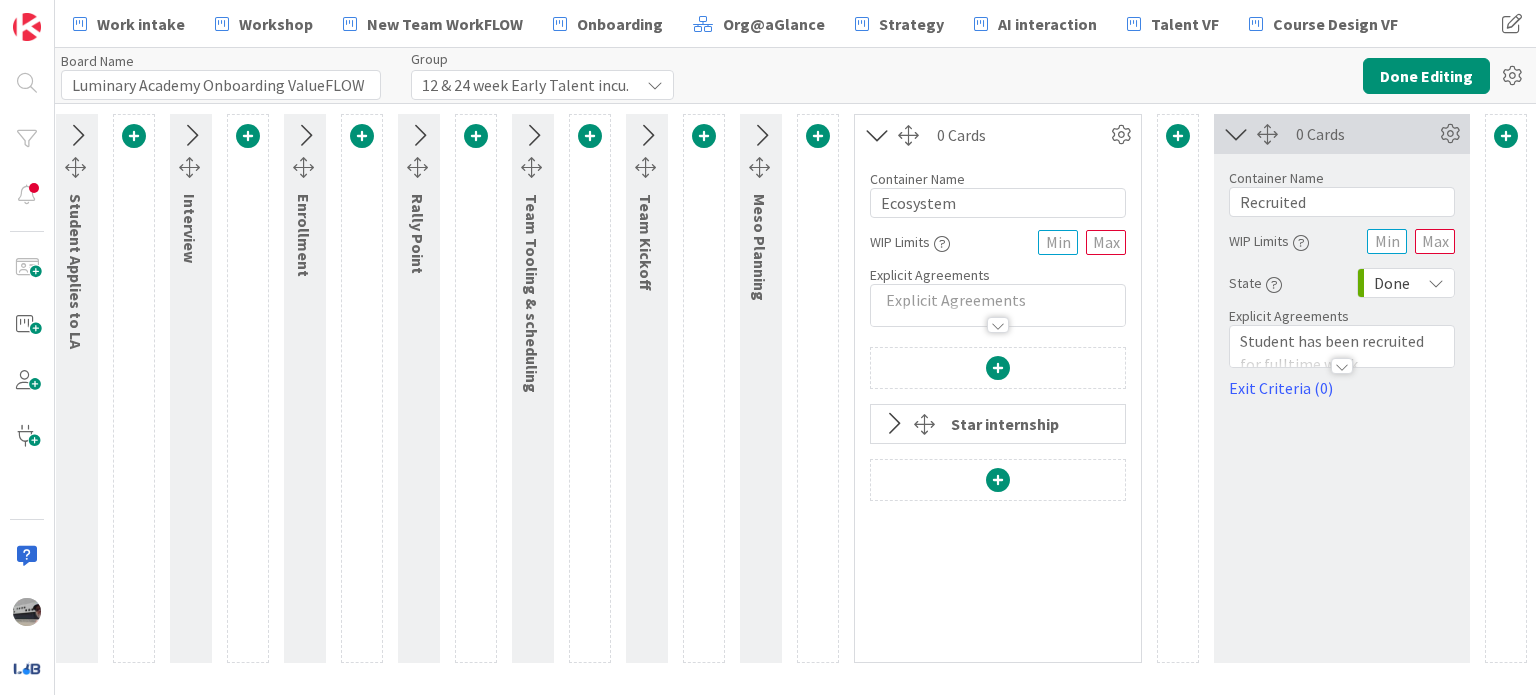 click at bounding box center [998, 480] 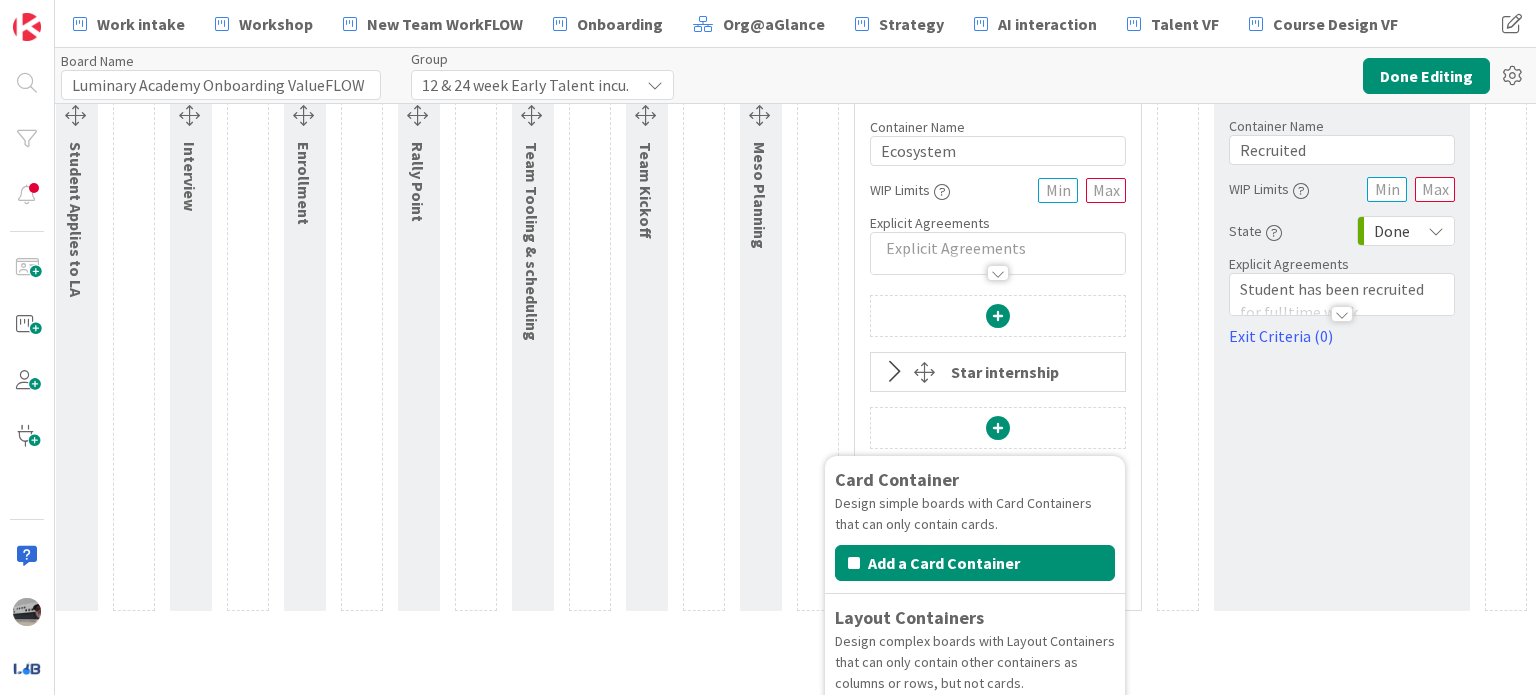 scroll, scrollTop: 100, scrollLeft: 180, axis: both 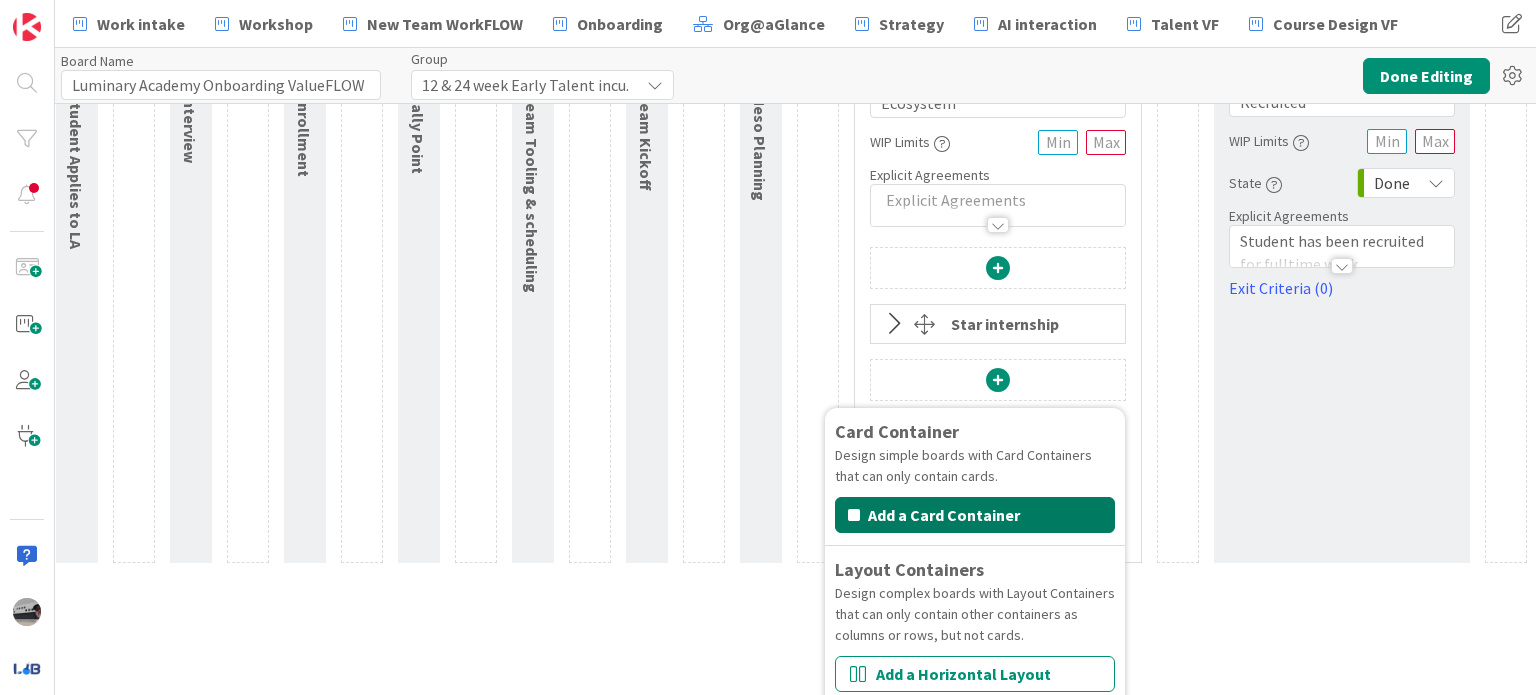 click on "Add a Card Container" at bounding box center [975, 515] 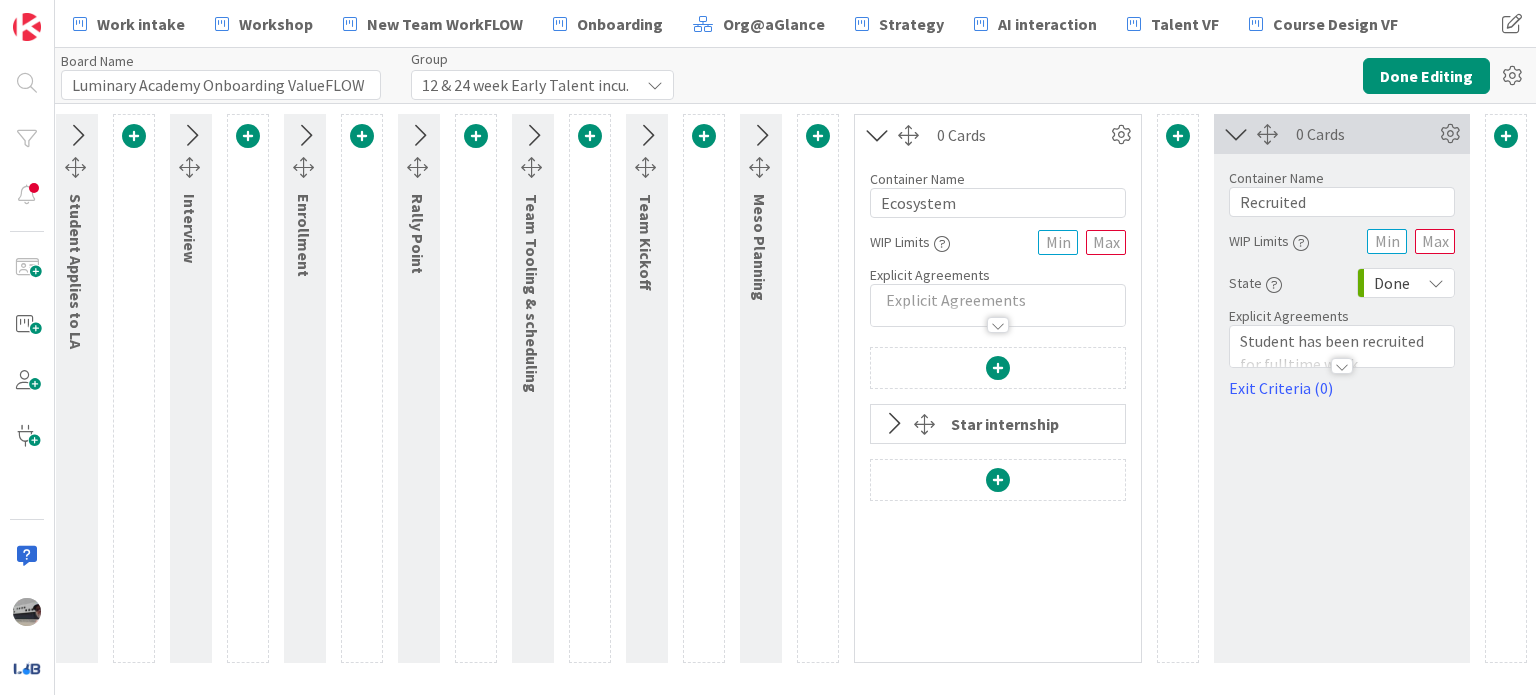 scroll, scrollTop: 0, scrollLeft: 180, axis: horizontal 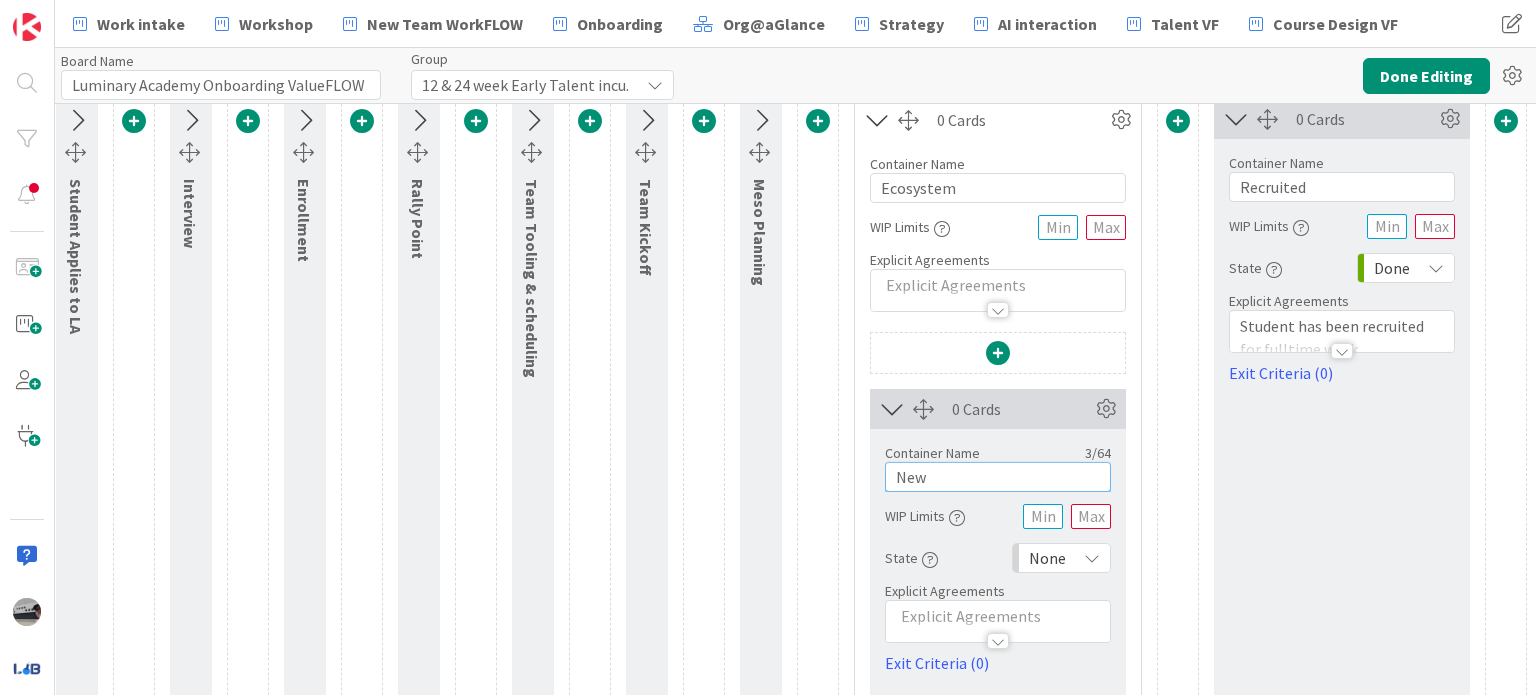 drag, startPoint x: 957, startPoint y: 472, endPoint x: 846, endPoint y: 472, distance: 111 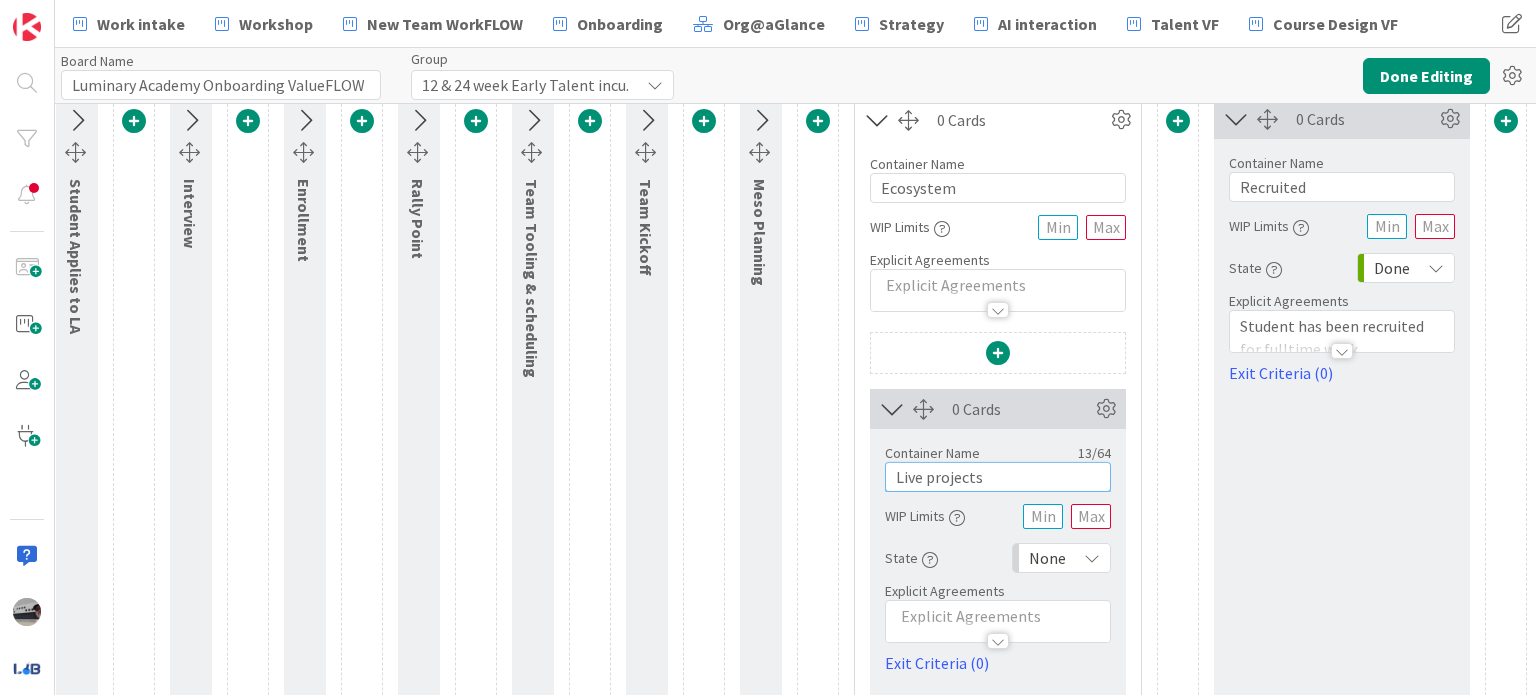 scroll, scrollTop: 214, scrollLeft: 180, axis: both 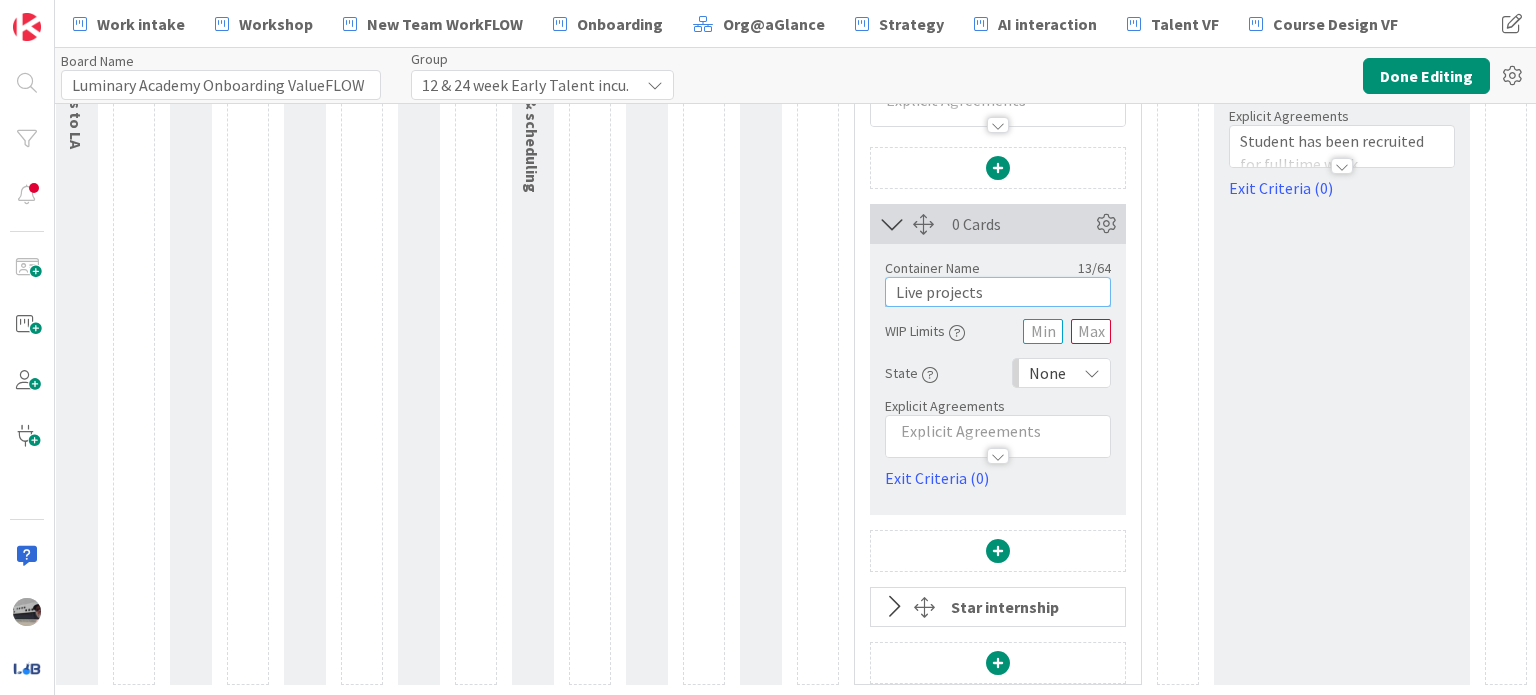 type on "Live projects" 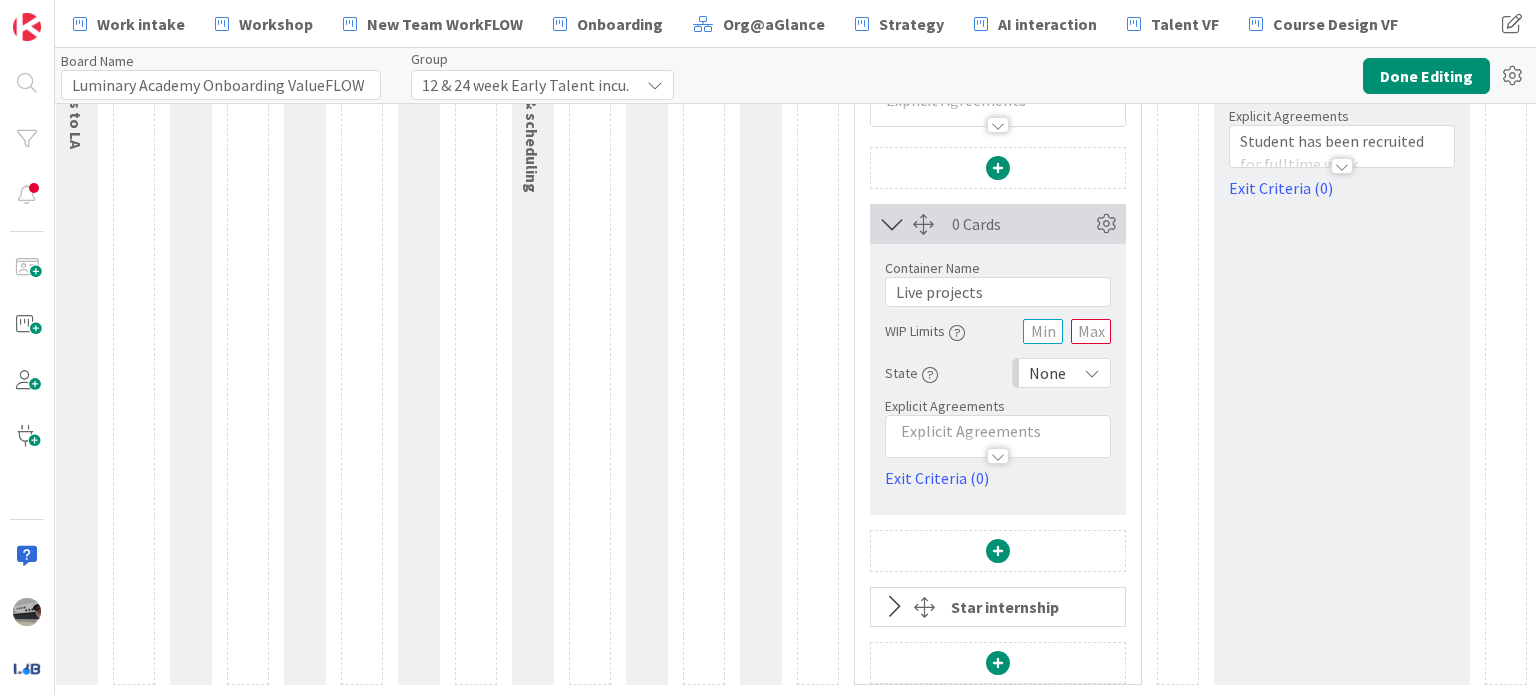 click on "None" at bounding box center (1061, 373) 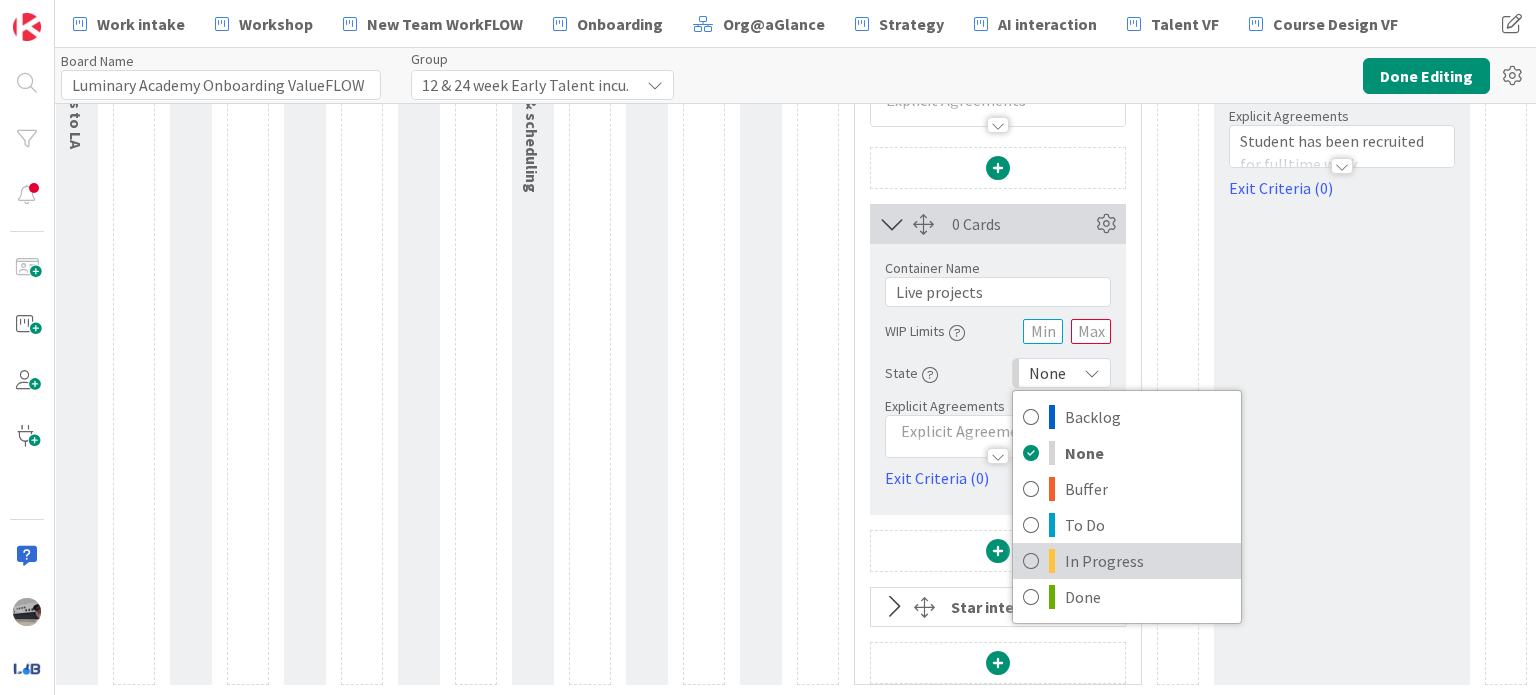 click on "In Progress" at bounding box center [1148, 561] 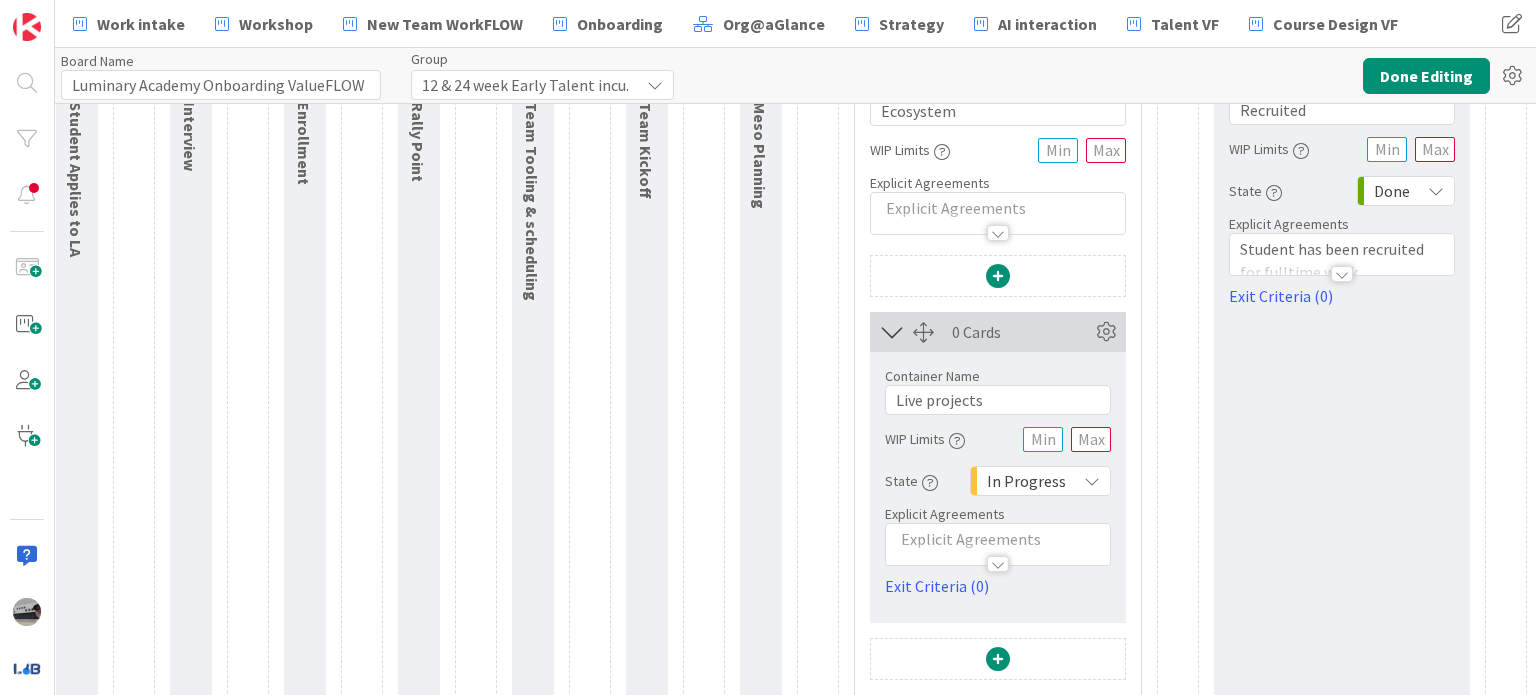 scroll, scrollTop: 0, scrollLeft: 180, axis: horizontal 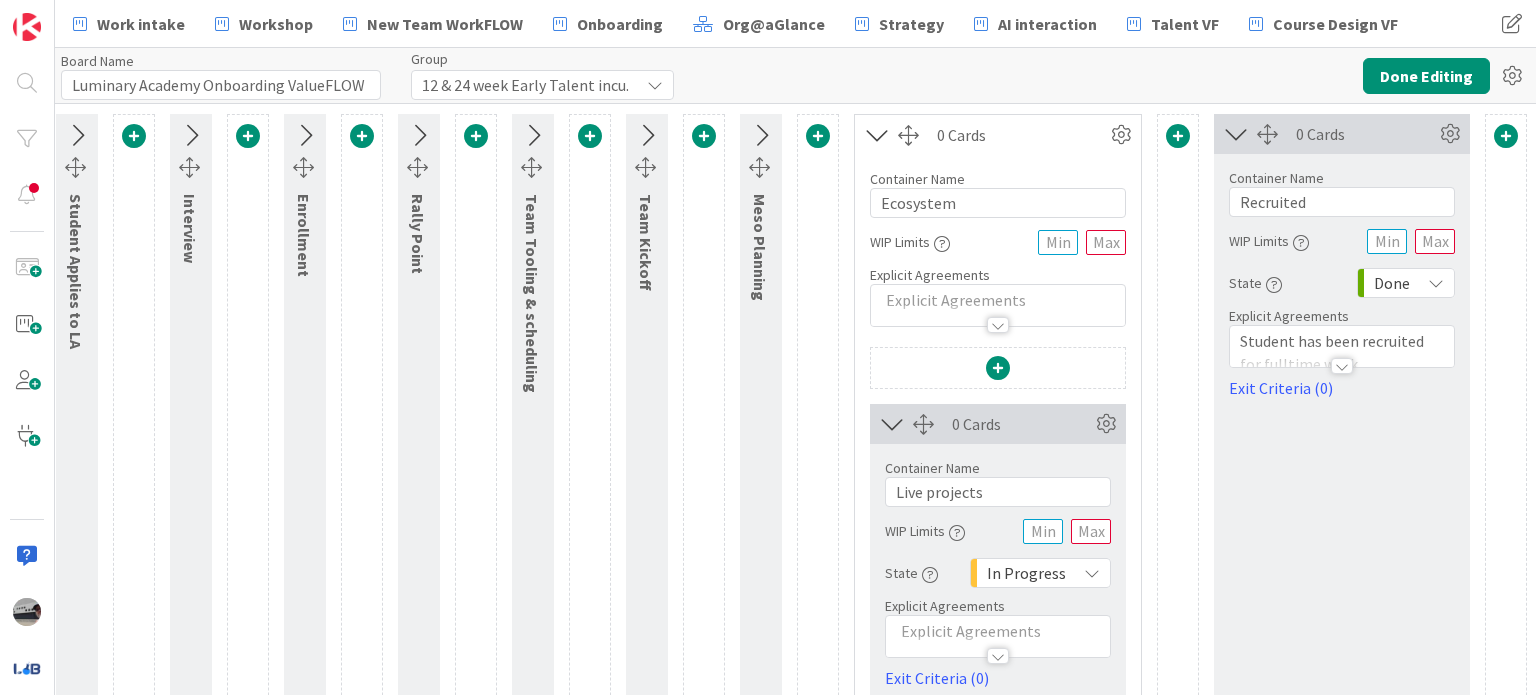click at bounding box center (998, 368) 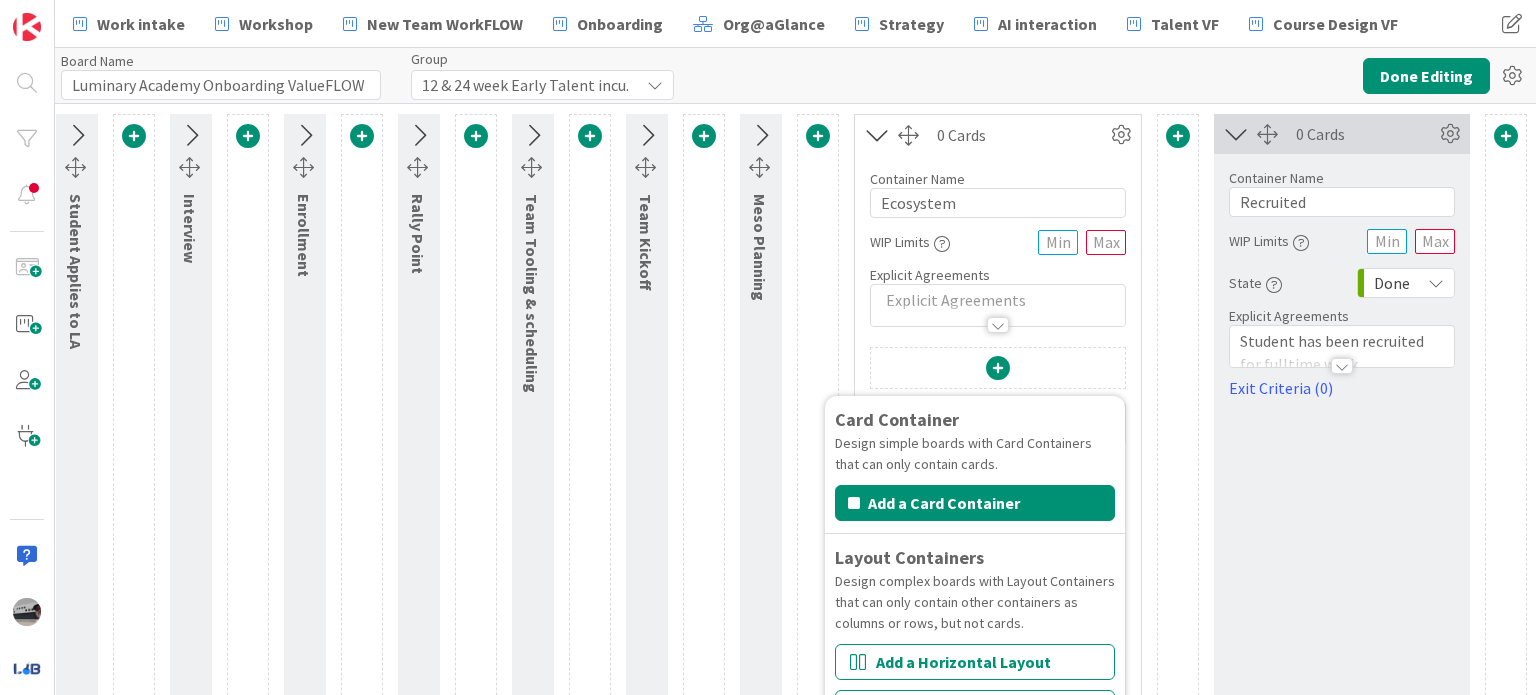 click on "0 Cards Container Name 9 / 64 Ecosystem WIP Limits Explicit Agreements Card Container Design simple boards with Card Containers that can only contain cards. Add a Card Container Layout Containers Design complex boards with Layout Containers that can only contain other containers as columns or rows, but not cards. Add a Horizontal Layout Add a Vertical Layout Need Help? Learn more about editing a board... 0 Cards Container Name 13 / 64 Live projects WIP Limits State In Progress Backlog None Buffer To Do In Progress Done Explicit Agreements Exit Criteria (0) Star internship Card Container Design simple boards with Card Containers that can only contain cards. Add a Card Container Layout Containers Design complex boards with Layout Containers that can only contain other containers as columns or rows, but not cards. Add a Horizontal Layout Add a Vertical Layout Need Help? Learn more about editing a board..." at bounding box center [998, 499] 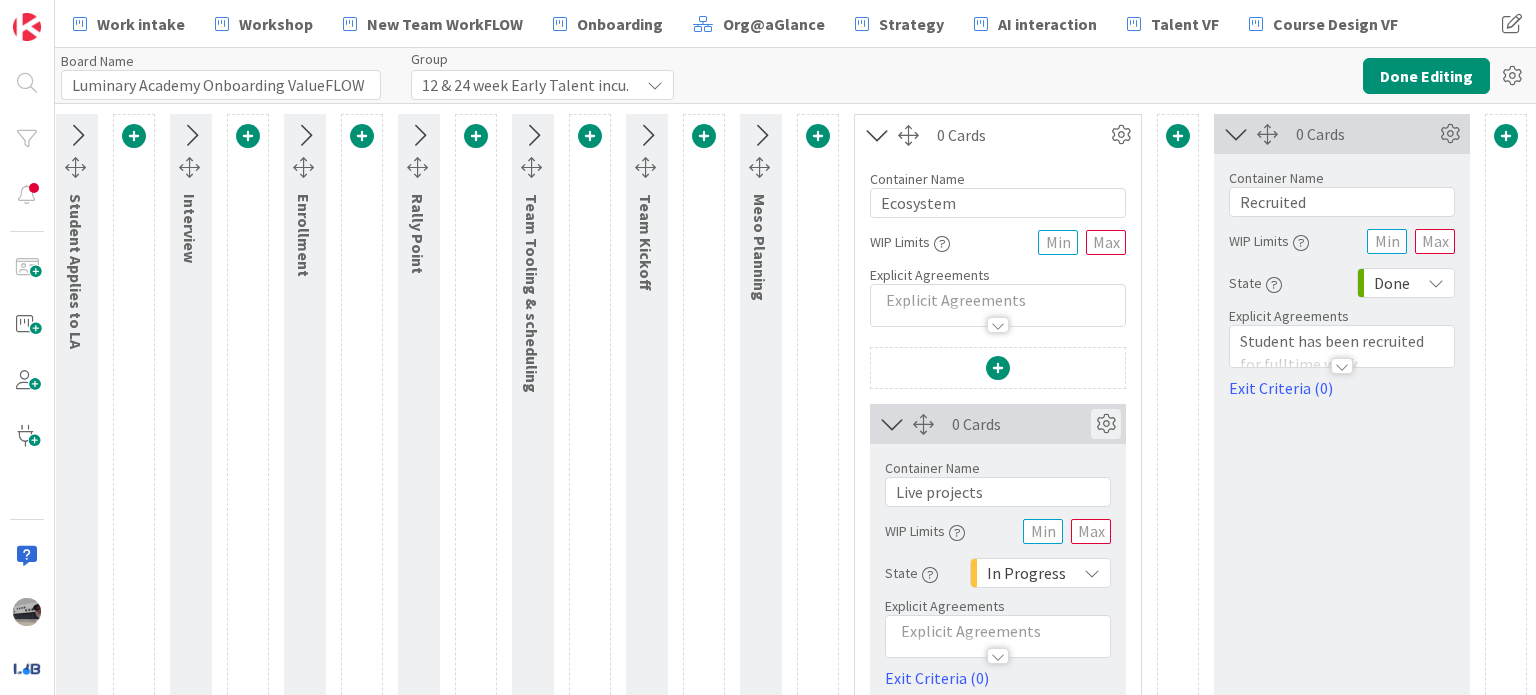 click at bounding box center [1106, 424] 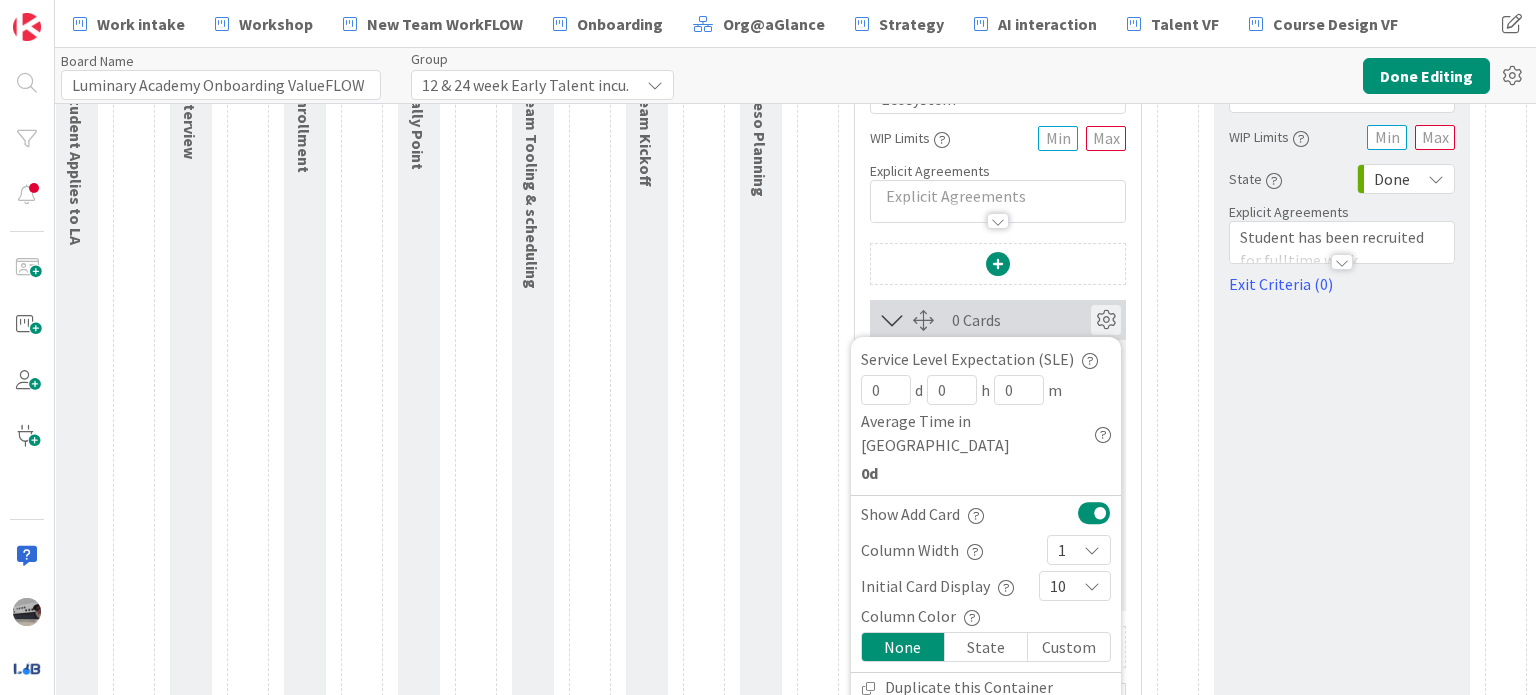 scroll, scrollTop: 214, scrollLeft: 180, axis: both 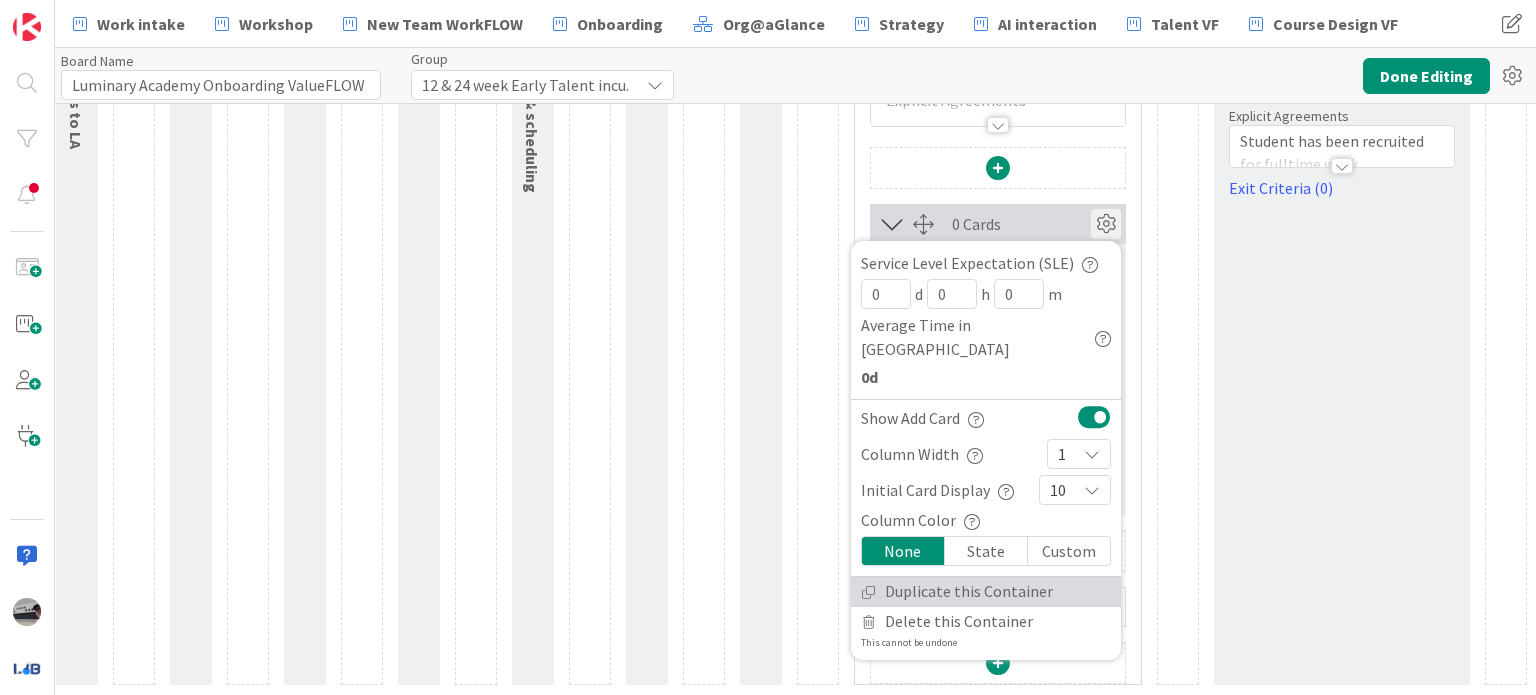click on "Duplicate this Container" at bounding box center [986, 591] 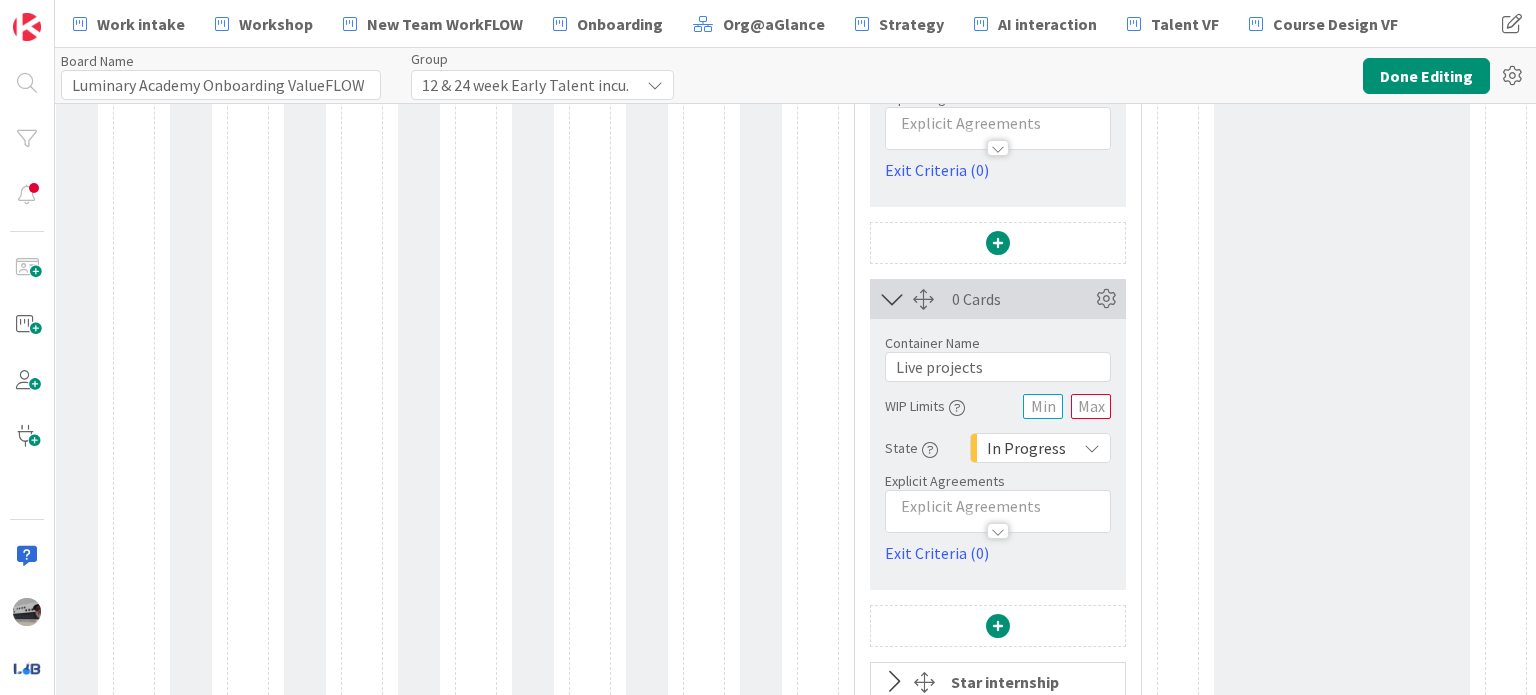 scroll, scrollTop: 514, scrollLeft: 180, axis: both 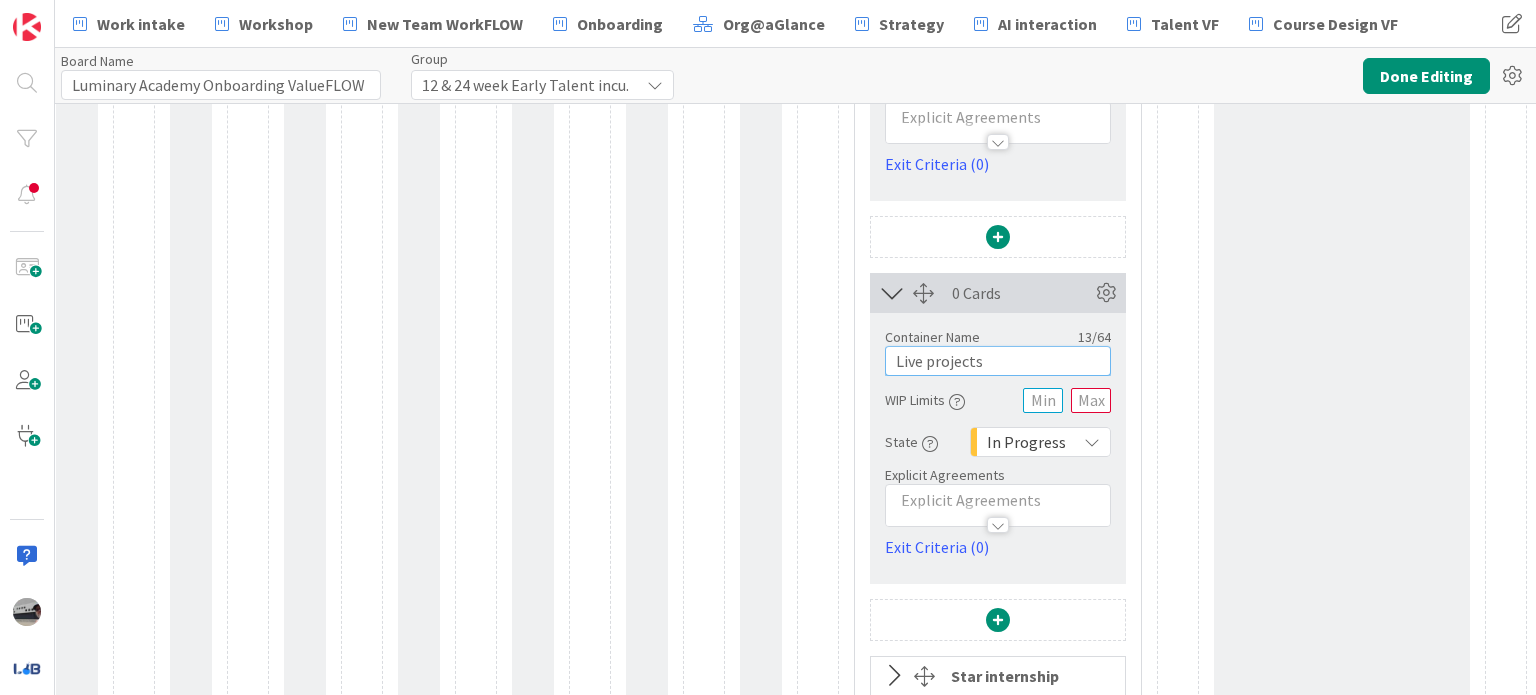drag, startPoint x: 1000, startPoint y: 367, endPoint x: 878, endPoint y: 376, distance: 122.33152 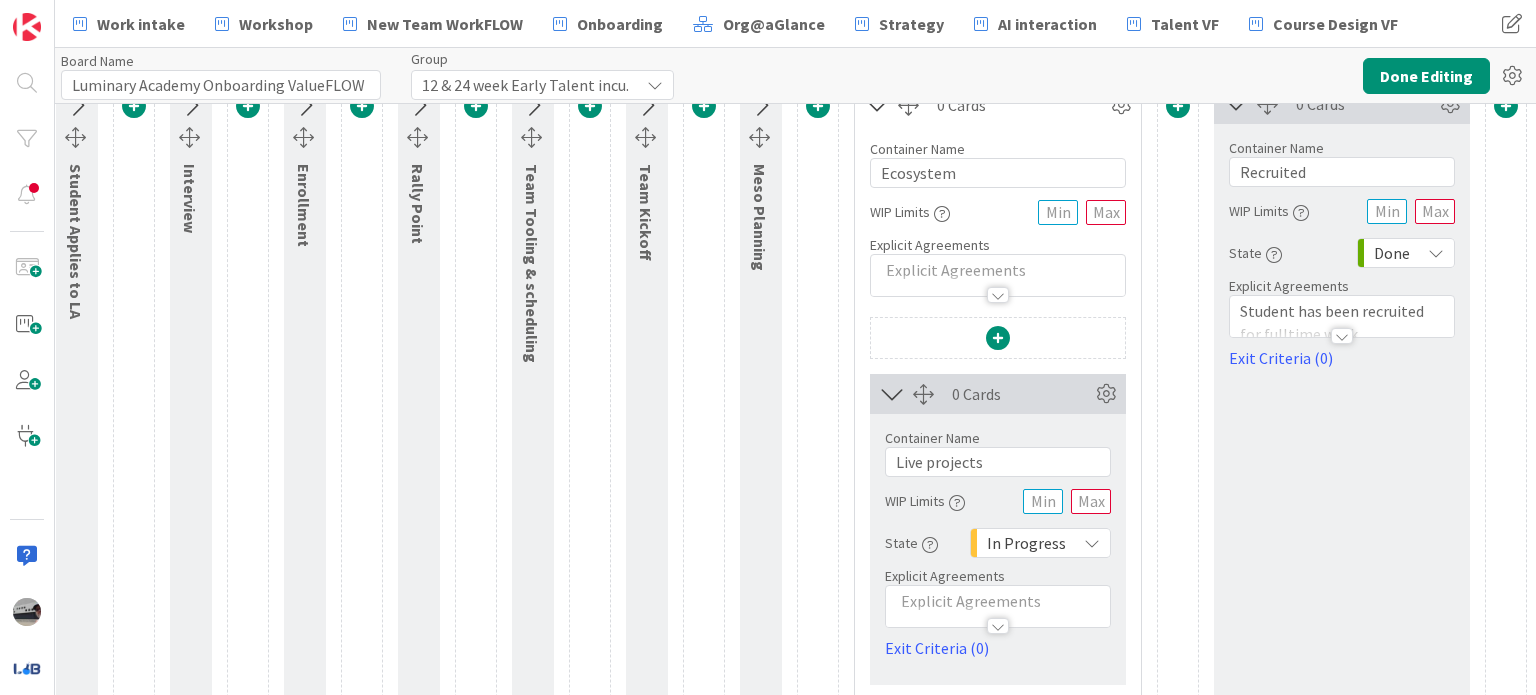 scroll, scrollTop: 0, scrollLeft: 180, axis: horizontal 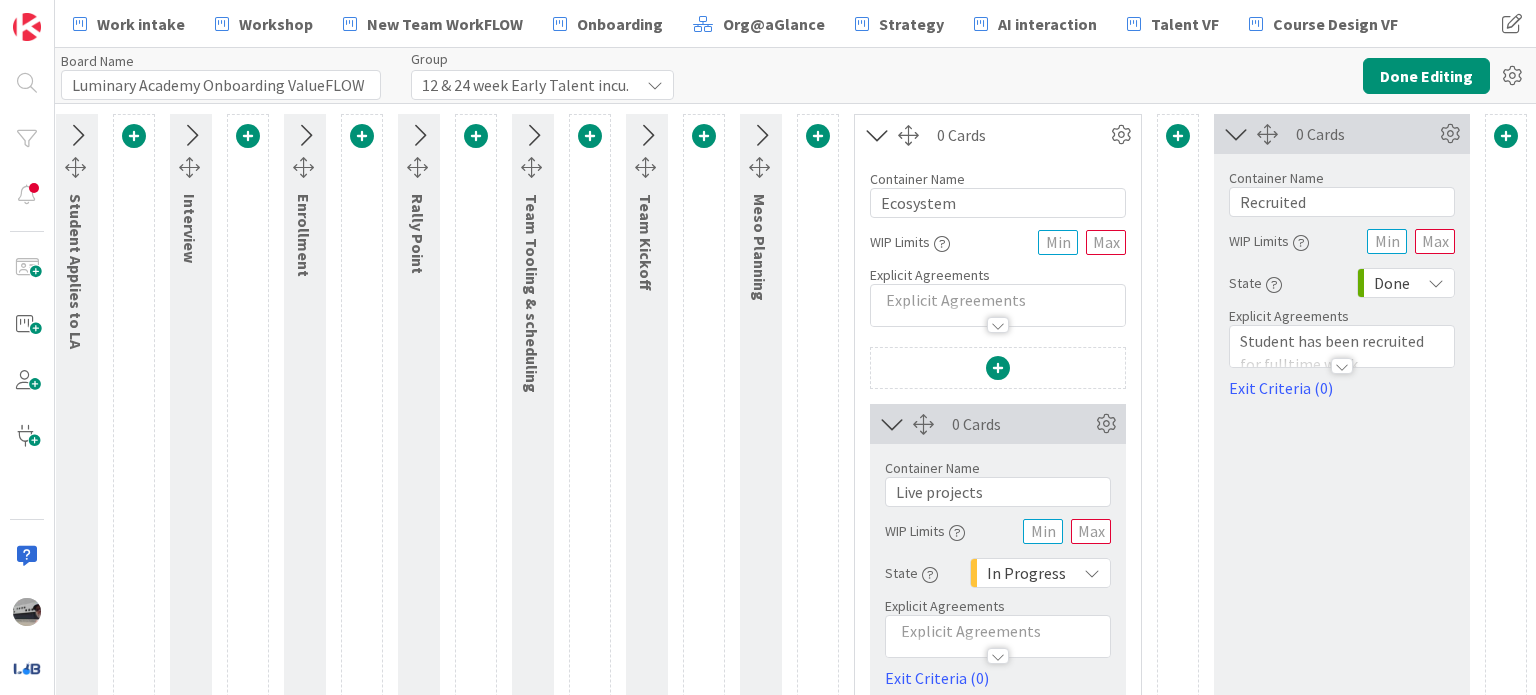 type on "Hackathons" 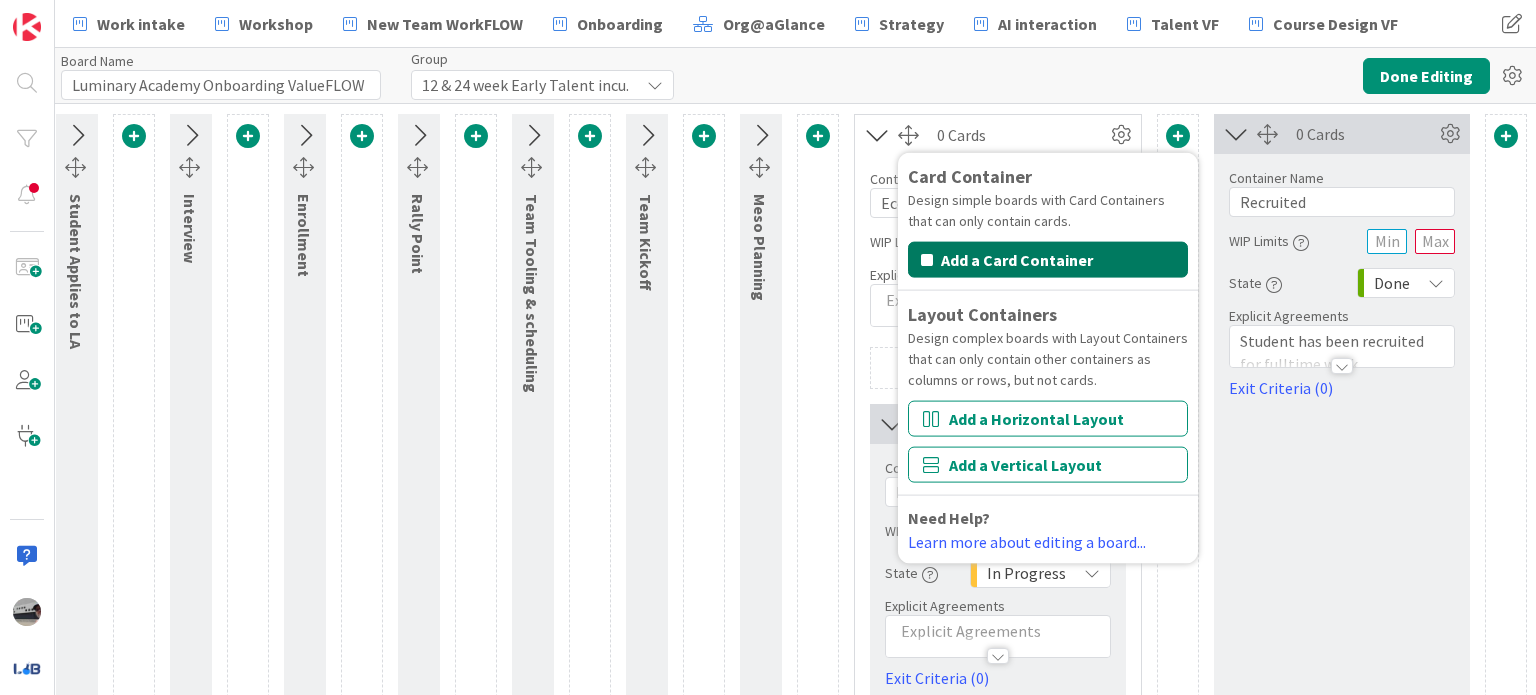 click on "Add a Card Container" at bounding box center (1048, 260) 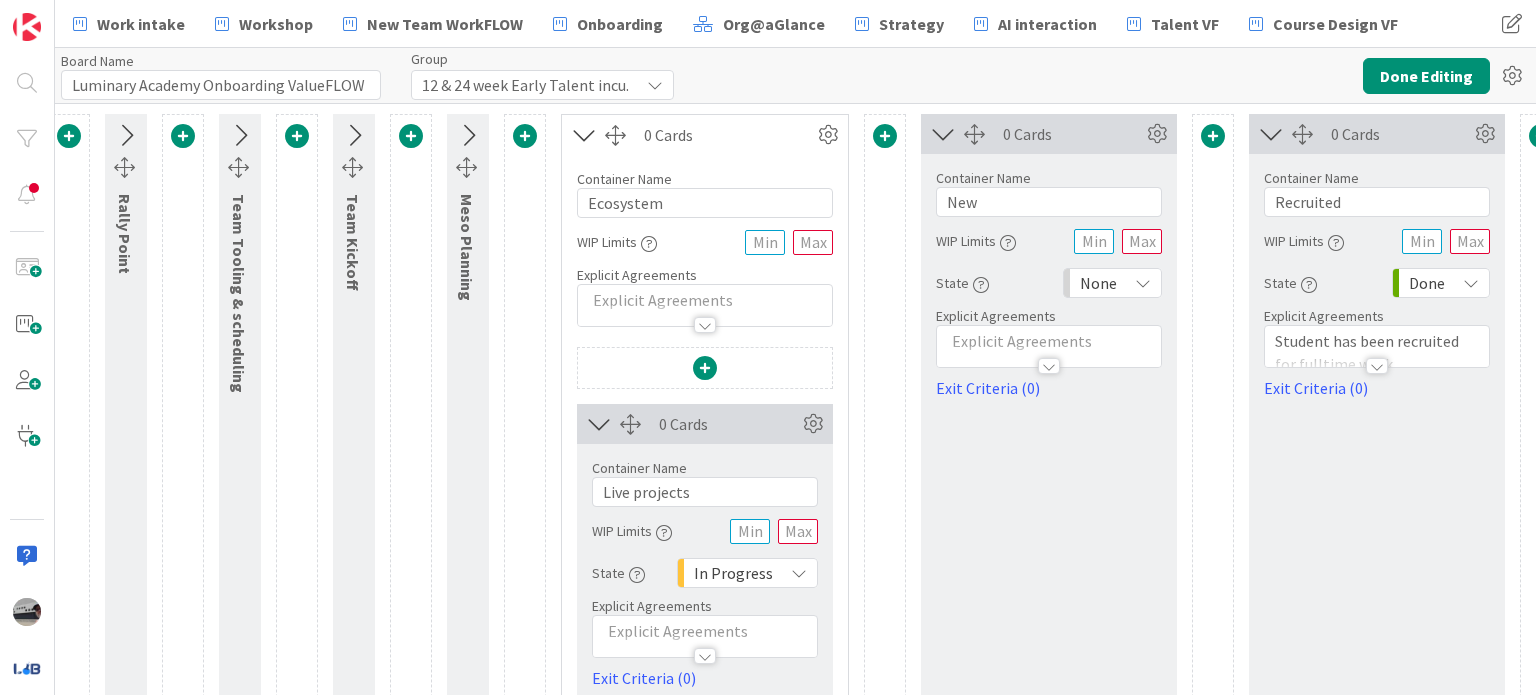 scroll, scrollTop: 0, scrollLeft: 492, axis: horizontal 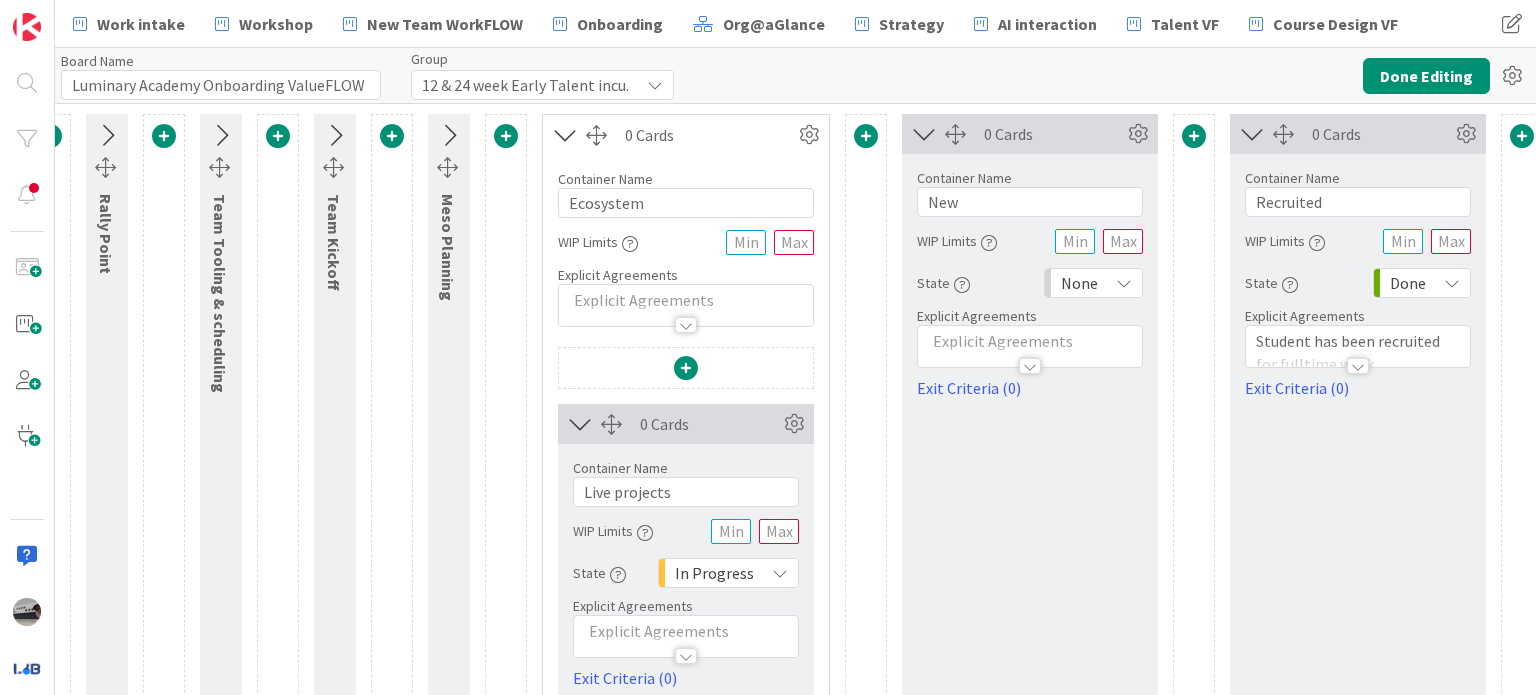 click on "None" at bounding box center (1079, 283) 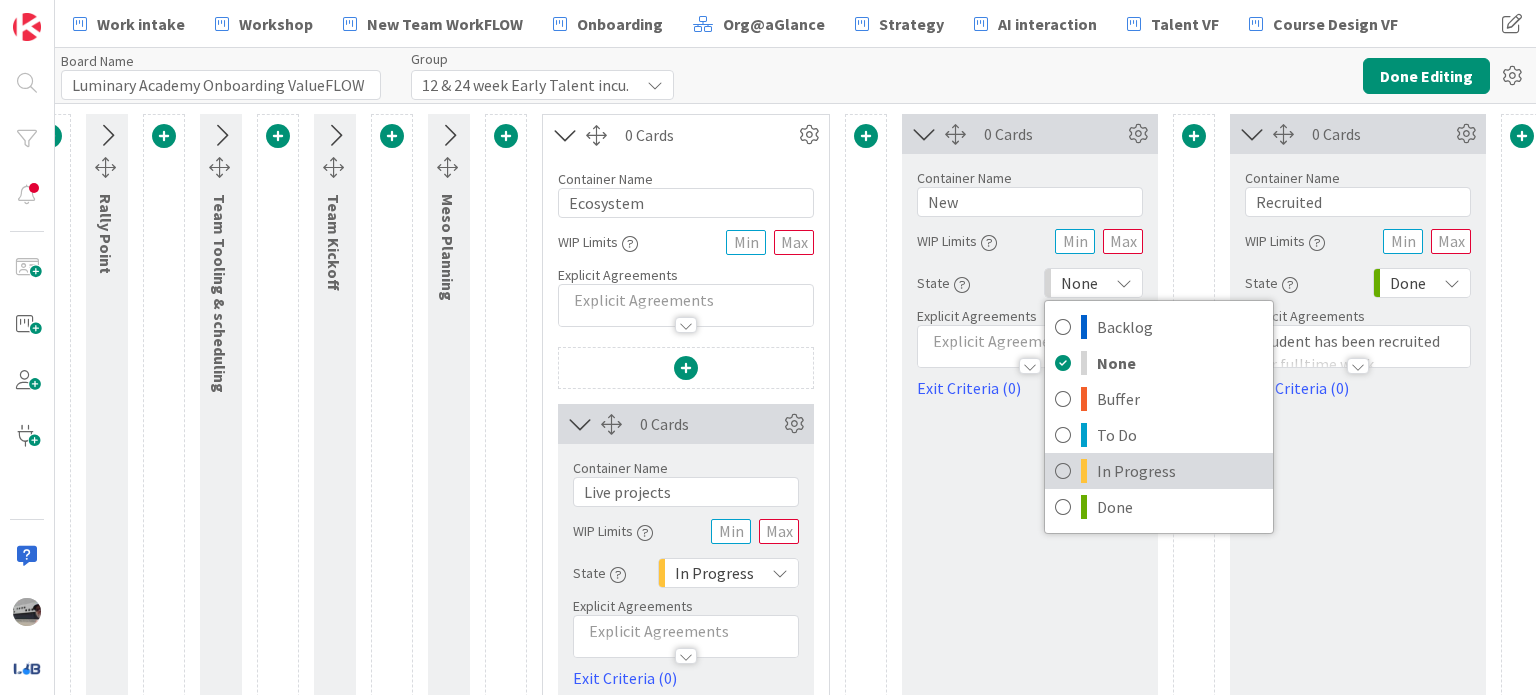 click on "In Progress" at bounding box center (1180, 471) 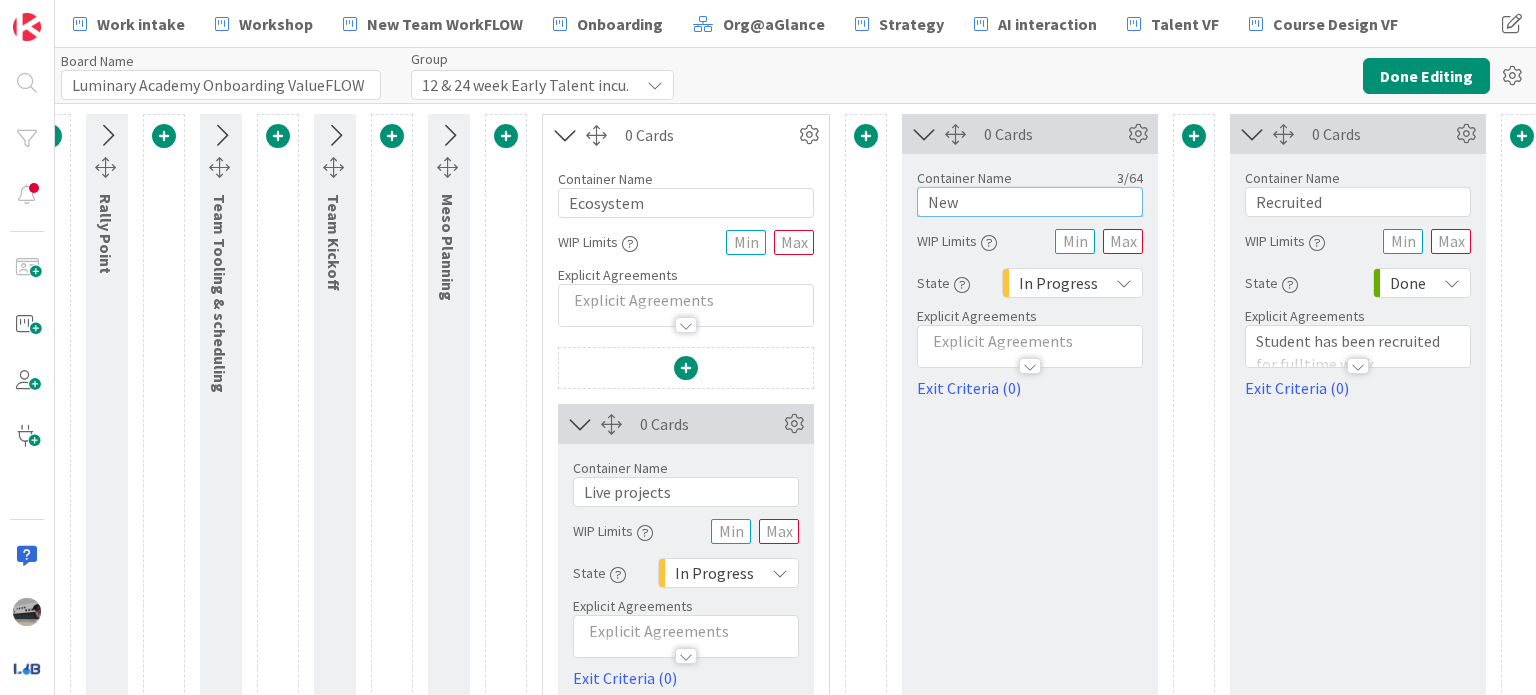 drag, startPoint x: 982, startPoint y: 202, endPoint x: 834, endPoint y: 193, distance: 148.27339 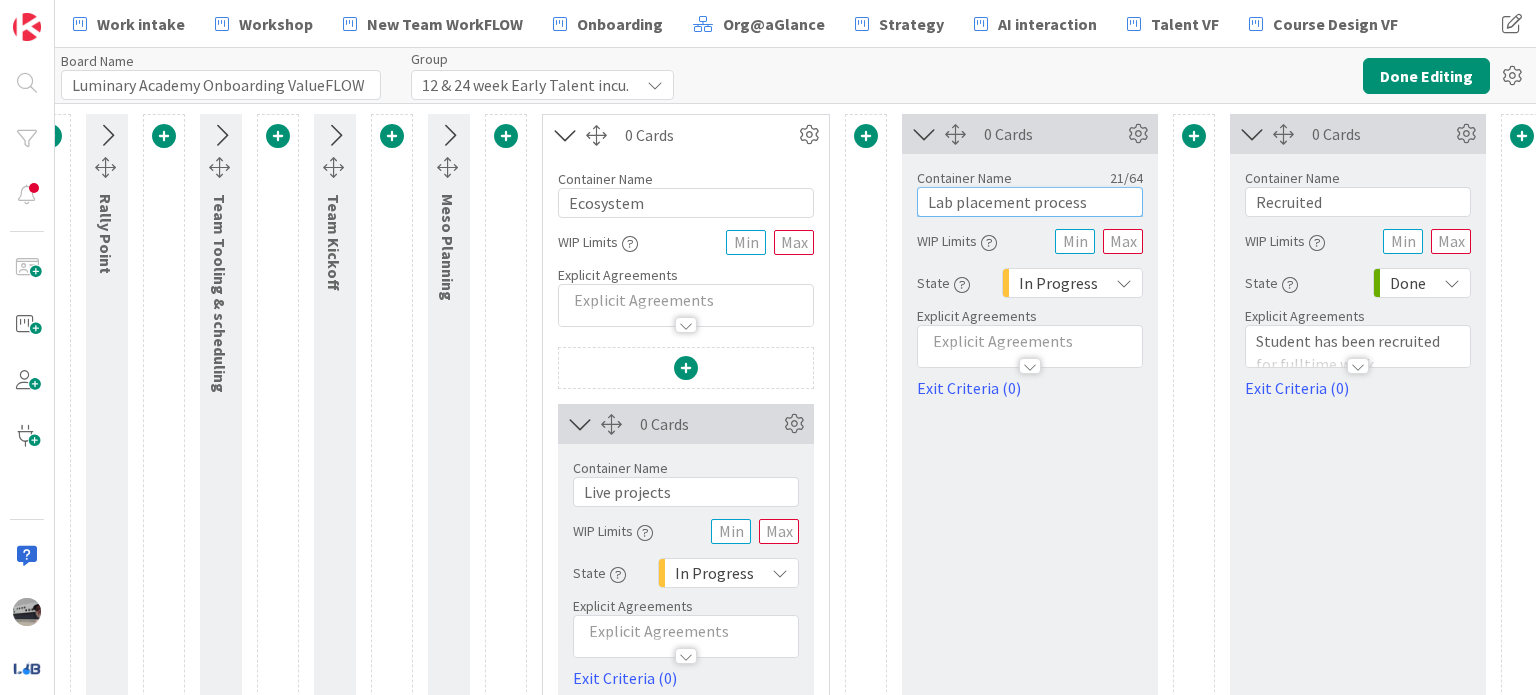 type on "Lab placement process" 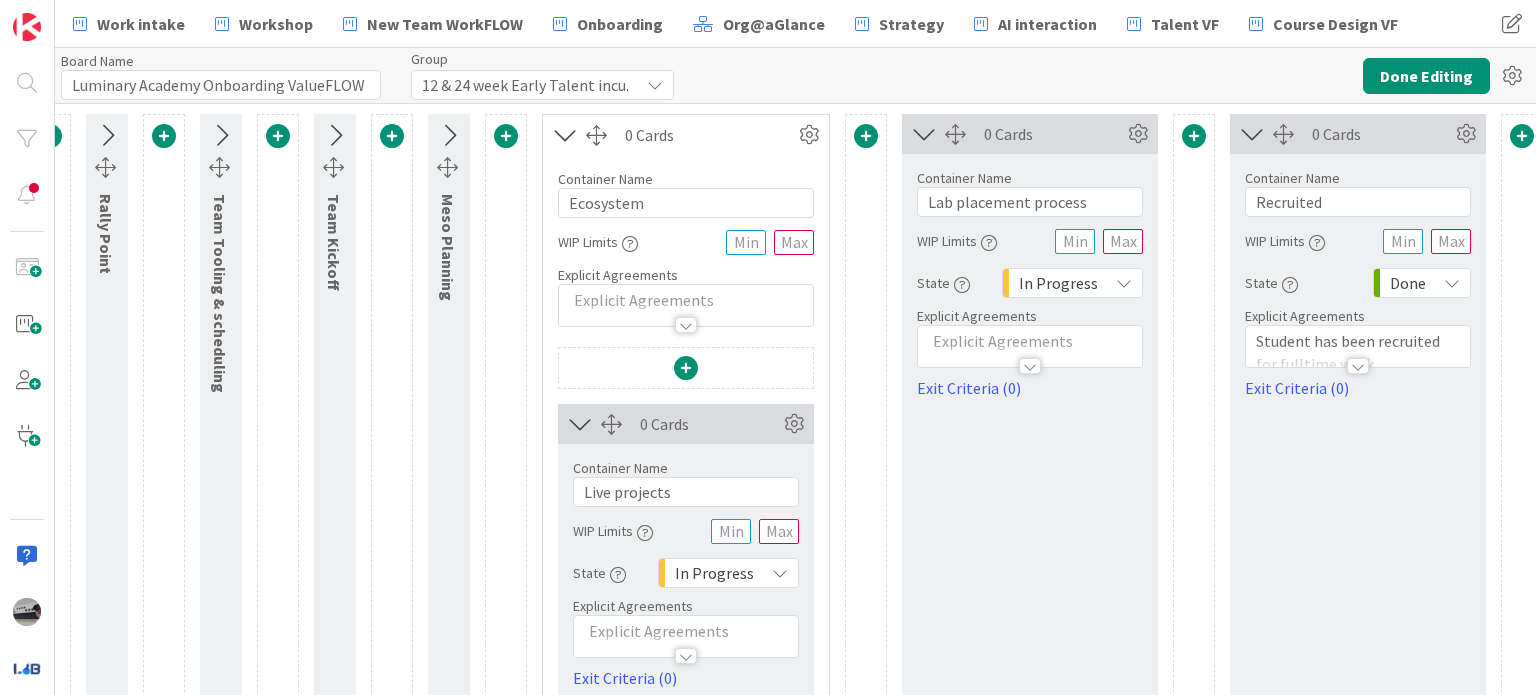 click at bounding box center [924, 134] 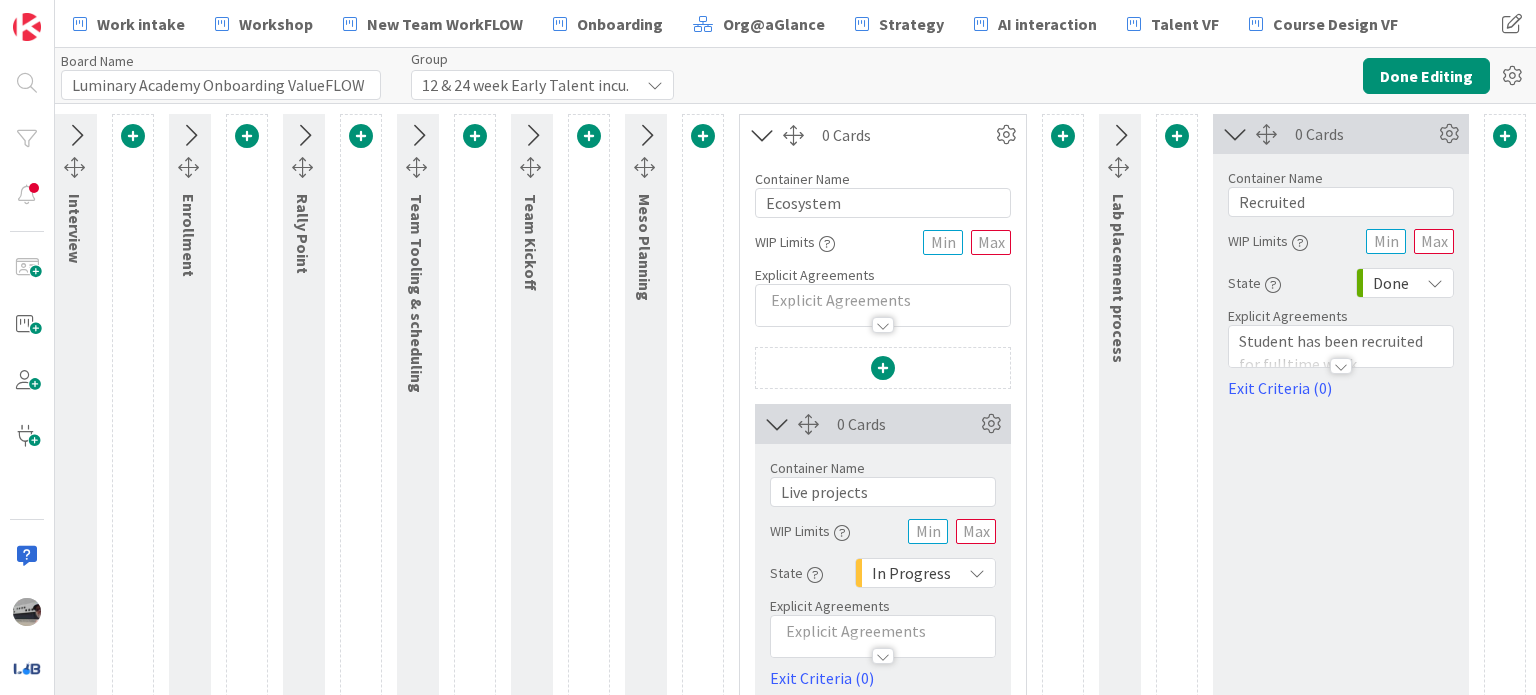 click at bounding box center (777, 424) 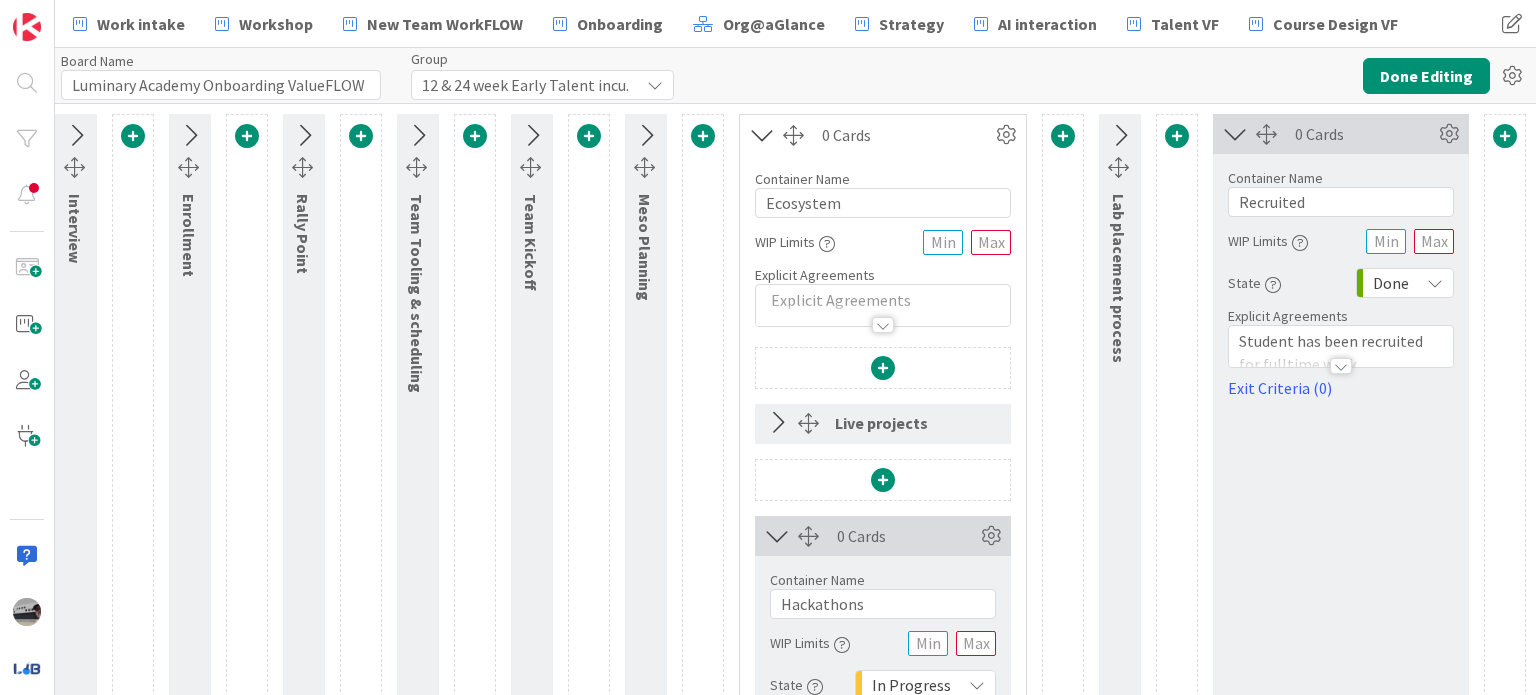 click at bounding box center [777, 536] 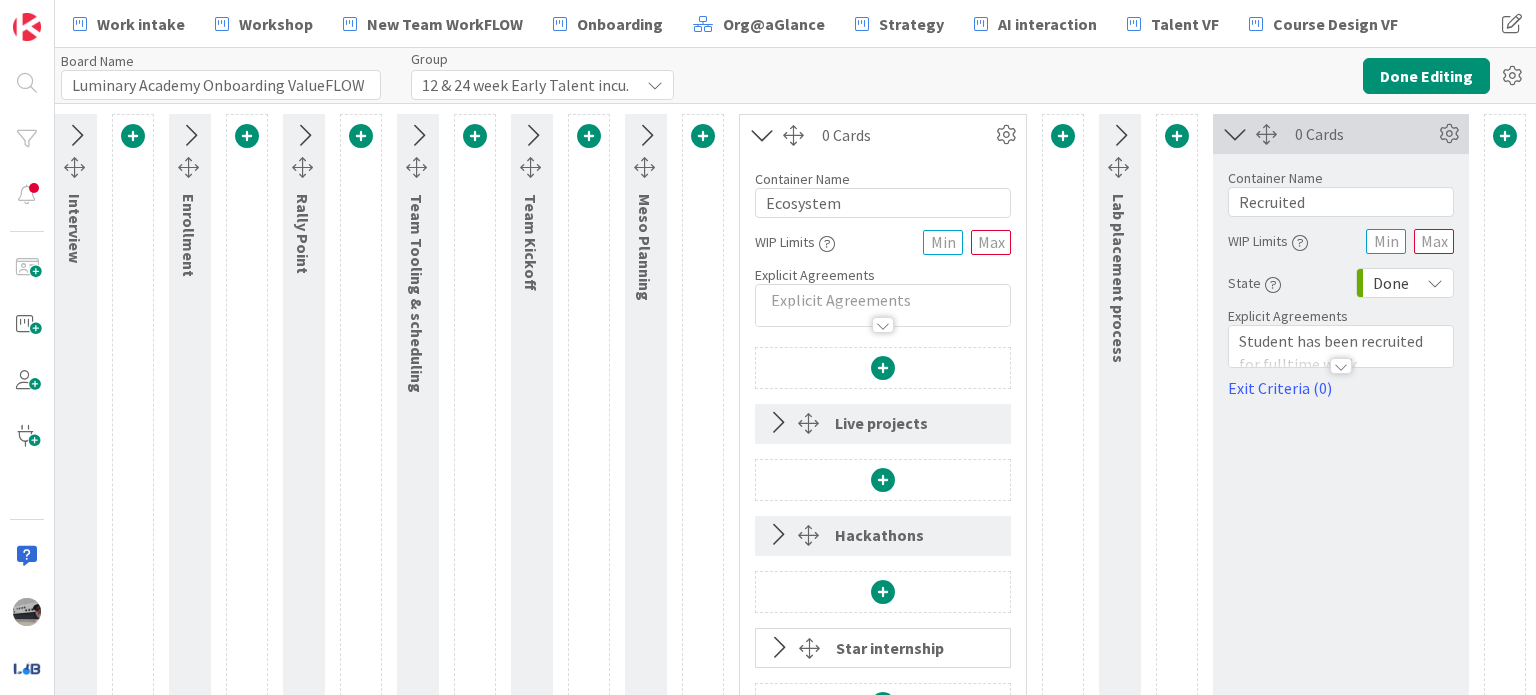 click at bounding box center (645, 136) 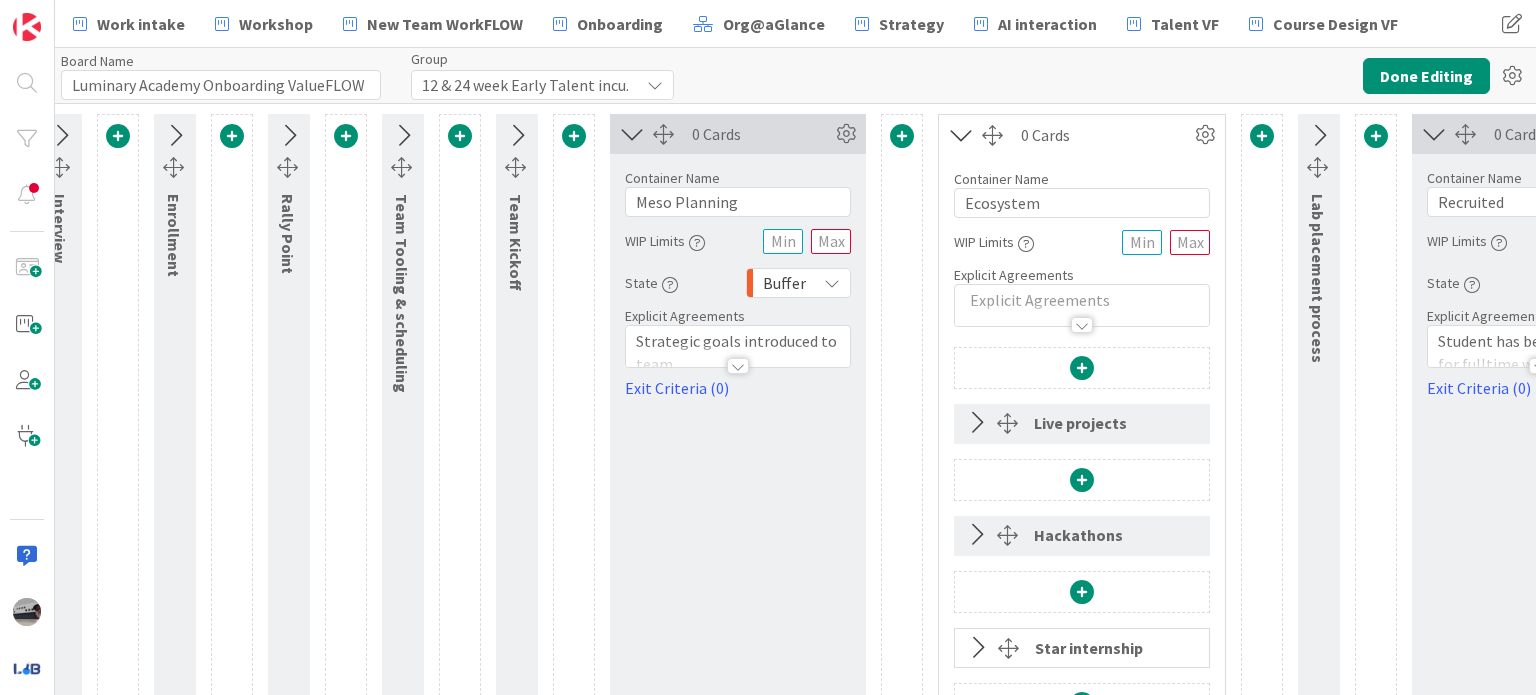 click at bounding box center (738, 366) 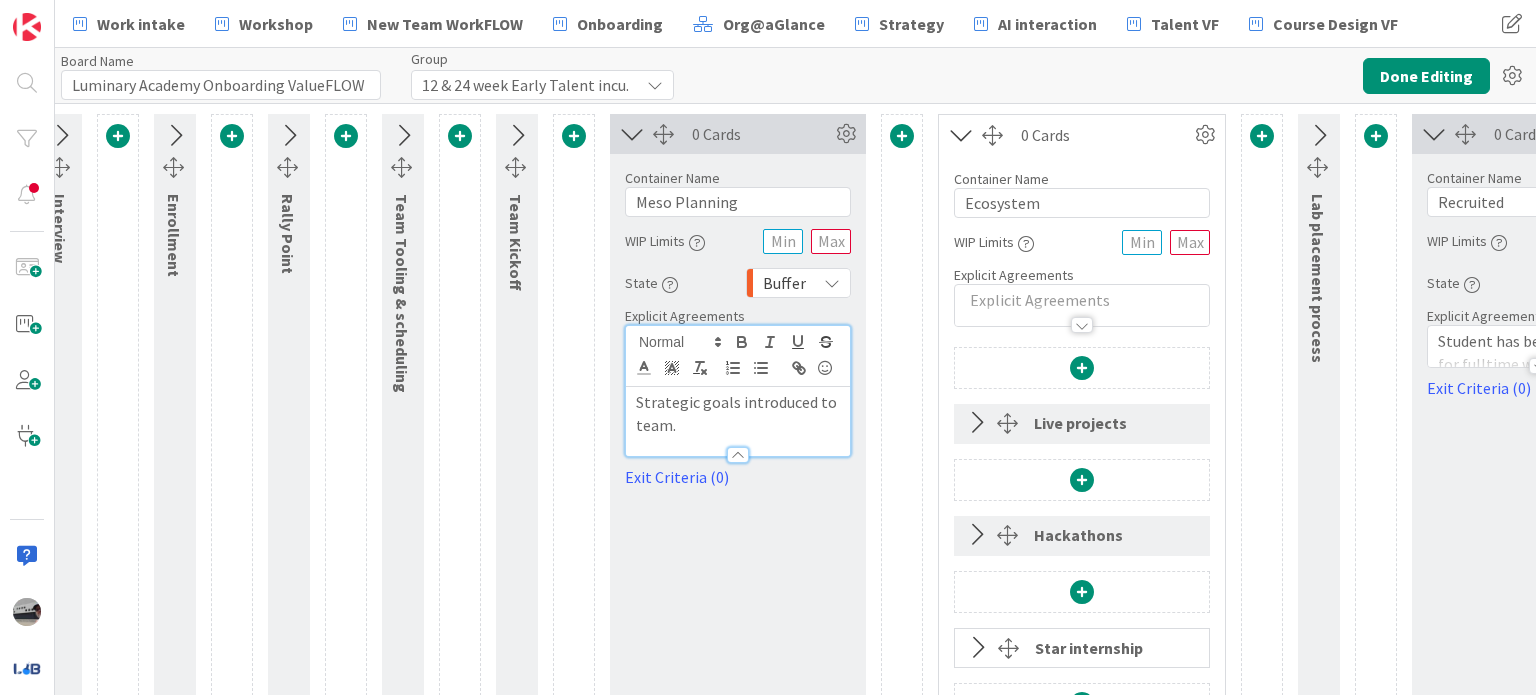 click on "Strategic goals introduced to team." at bounding box center (738, 413) 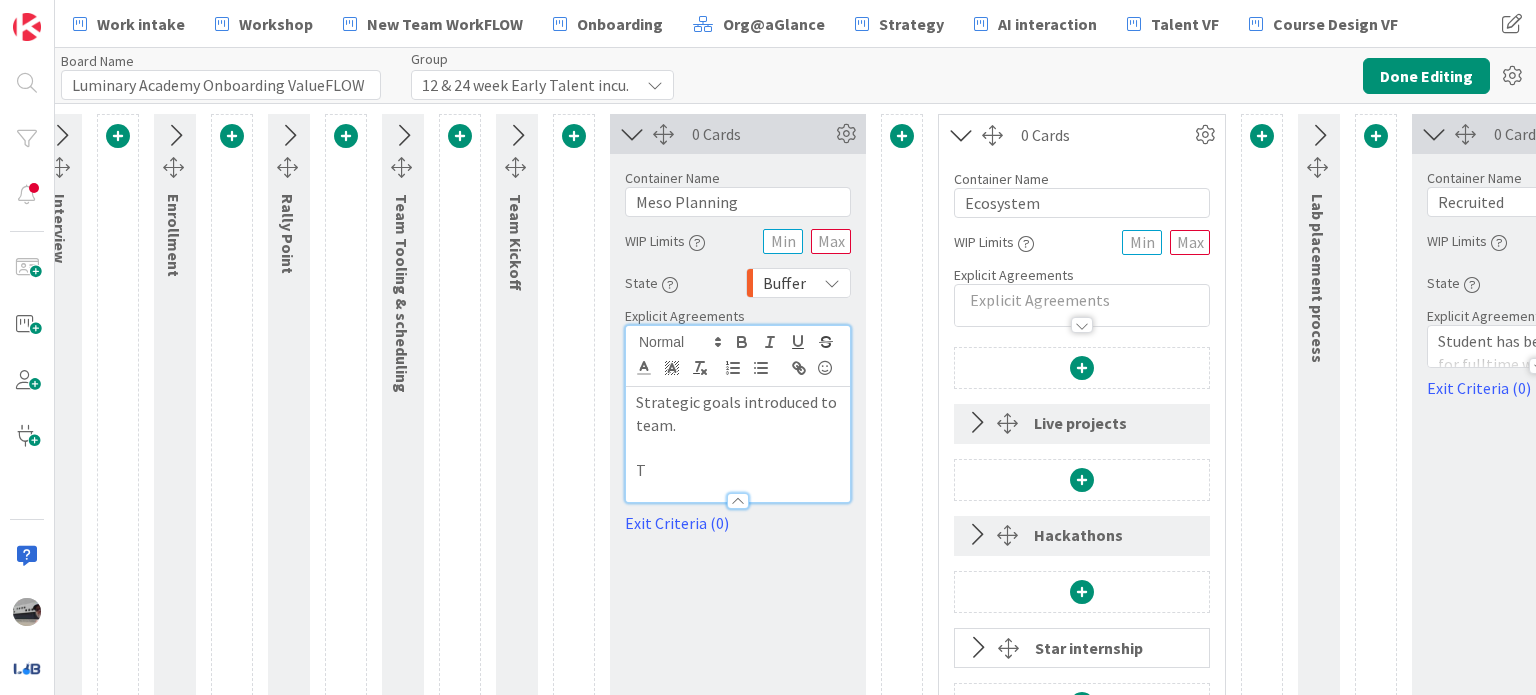 type 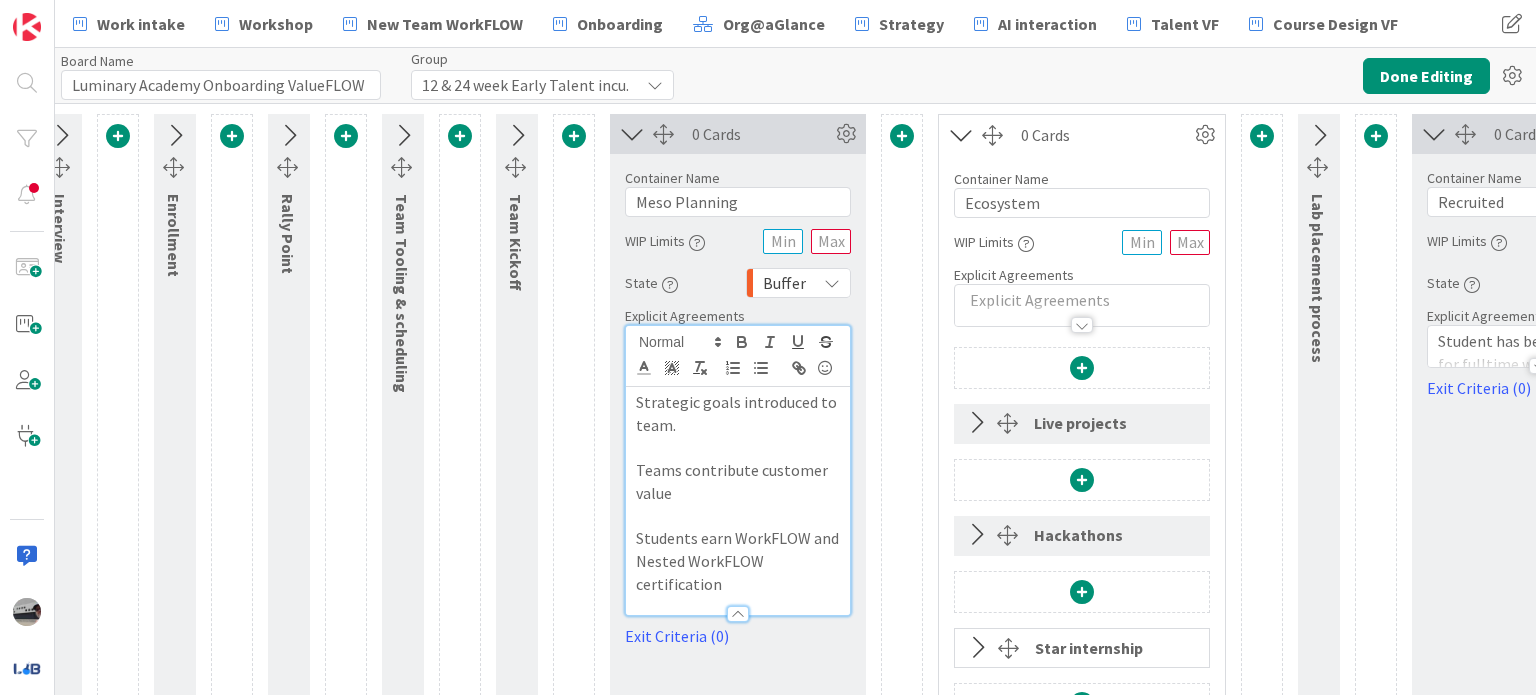 click at bounding box center (1082, 368) 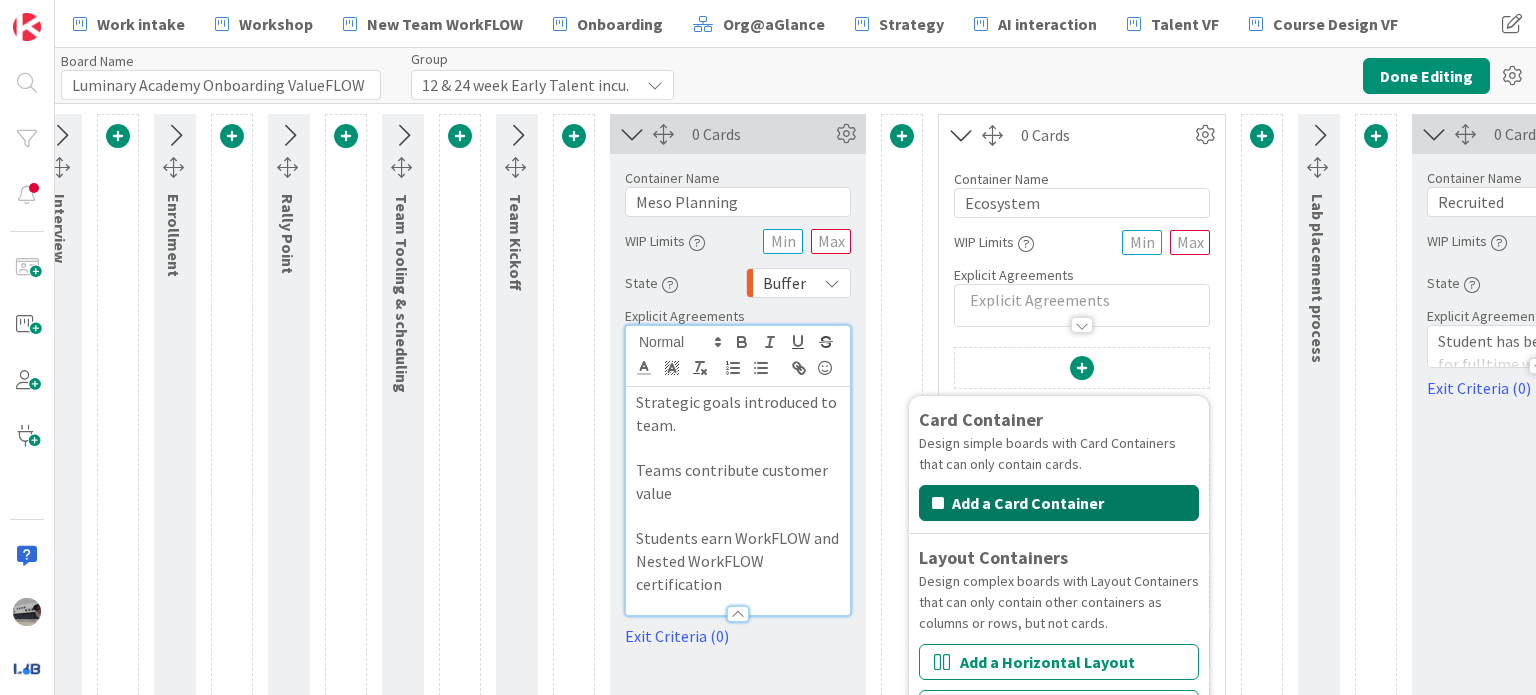 click on "Add a Card Container" at bounding box center [1059, 503] 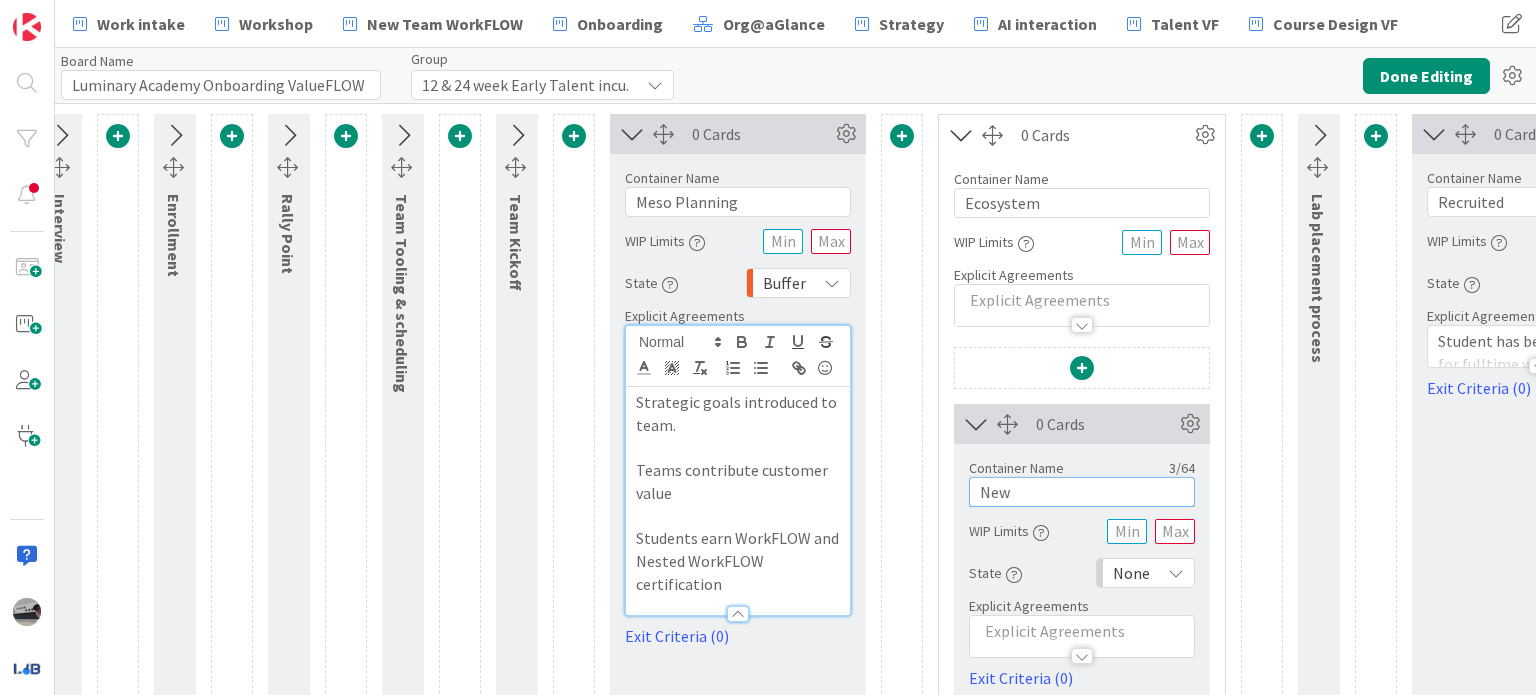 drag, startPoint x: 1034, startPoint y: 489, endPoint x: 898, endPoint y: 471, distance: 137.186 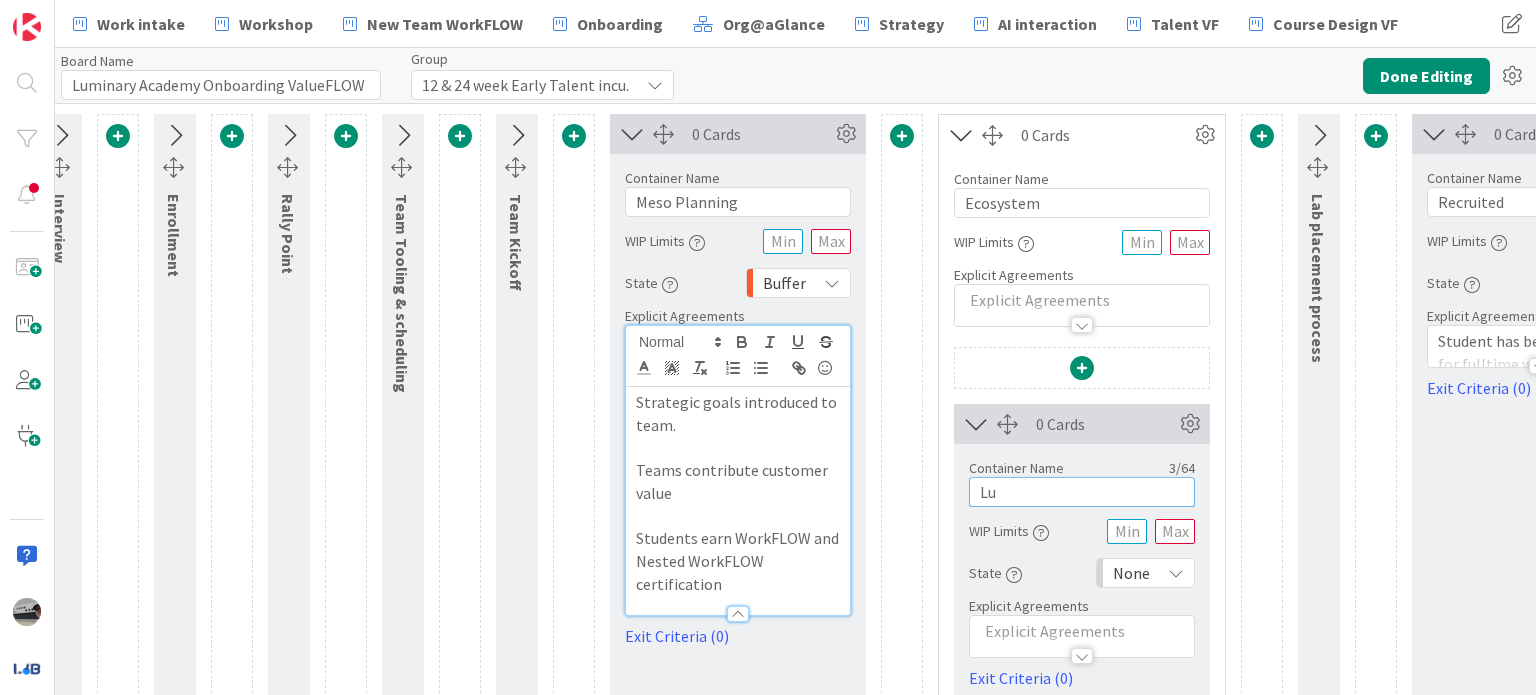 type on "L" 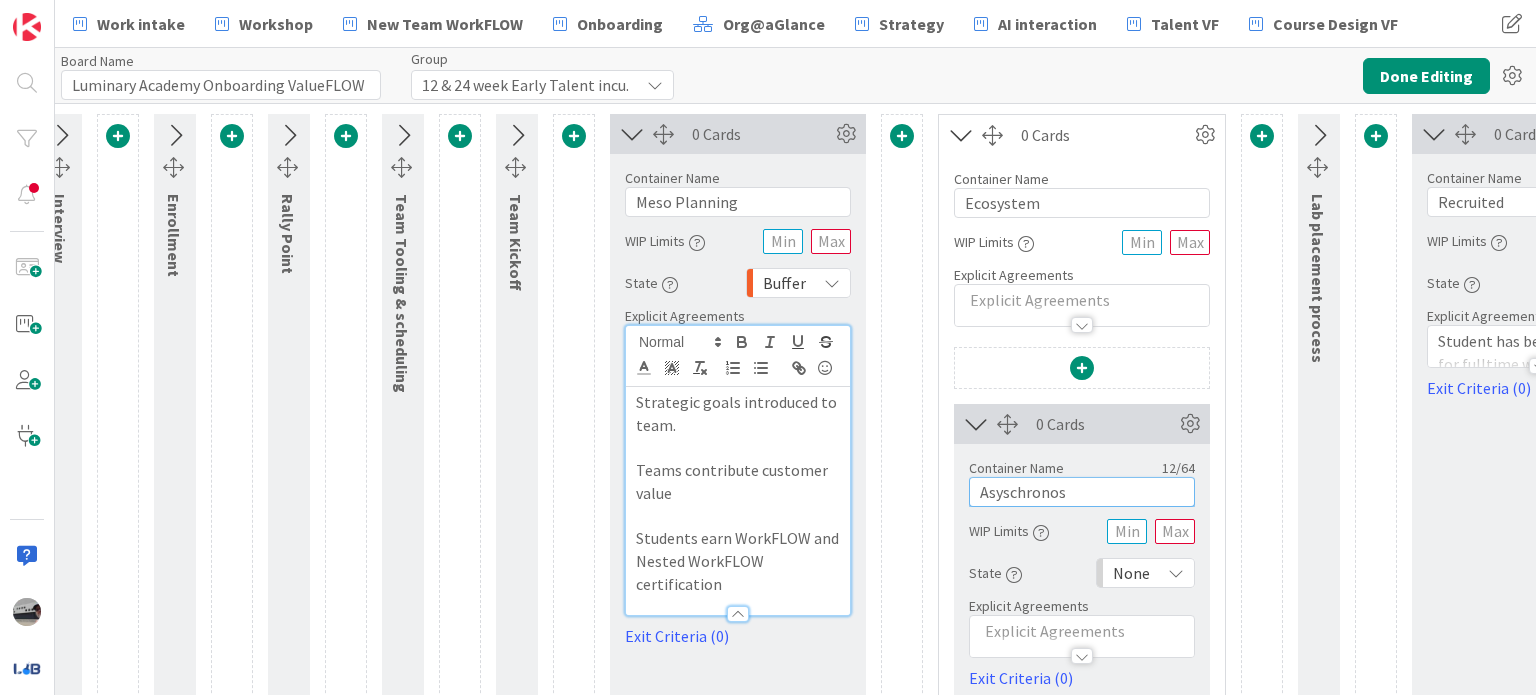 click on "Asyschronos" at bounding box center (1082, 492) 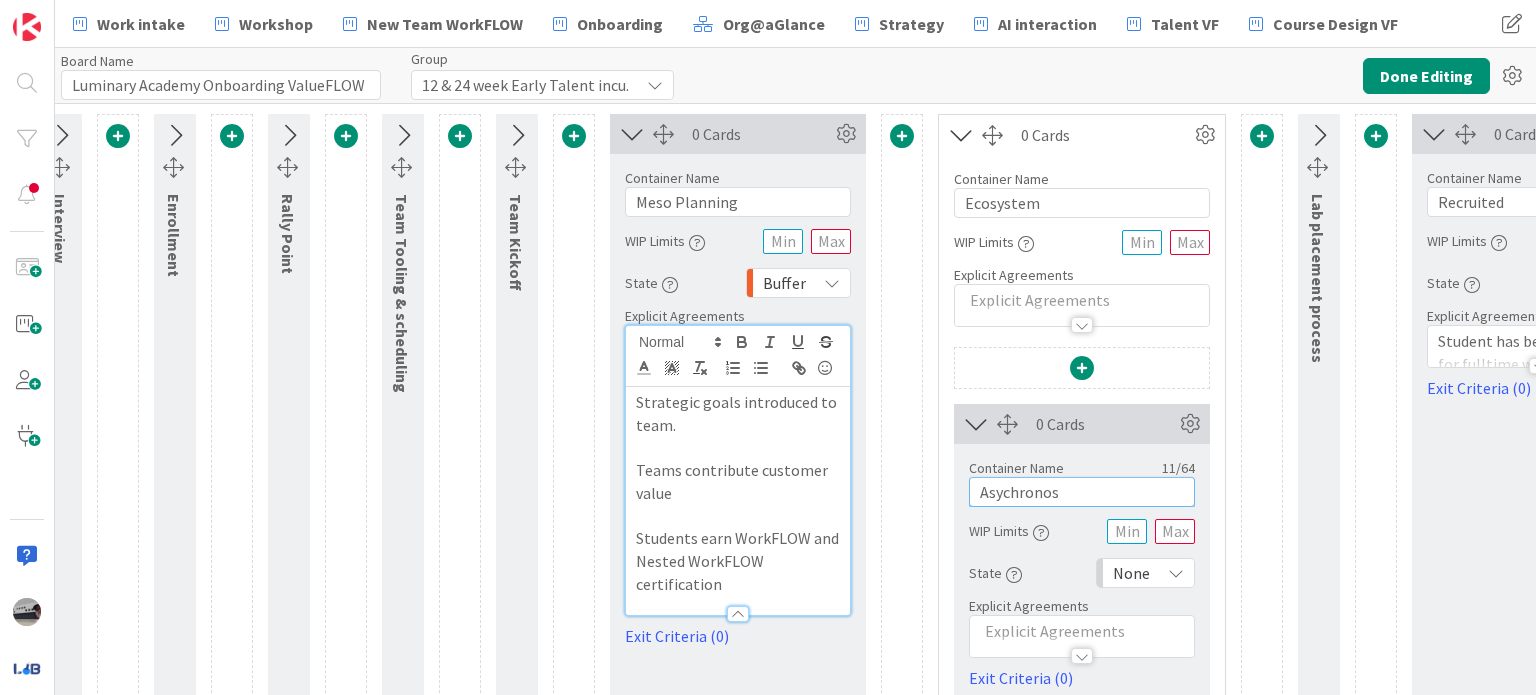 click on "Asychronos" at bounding box center [1082, 492] 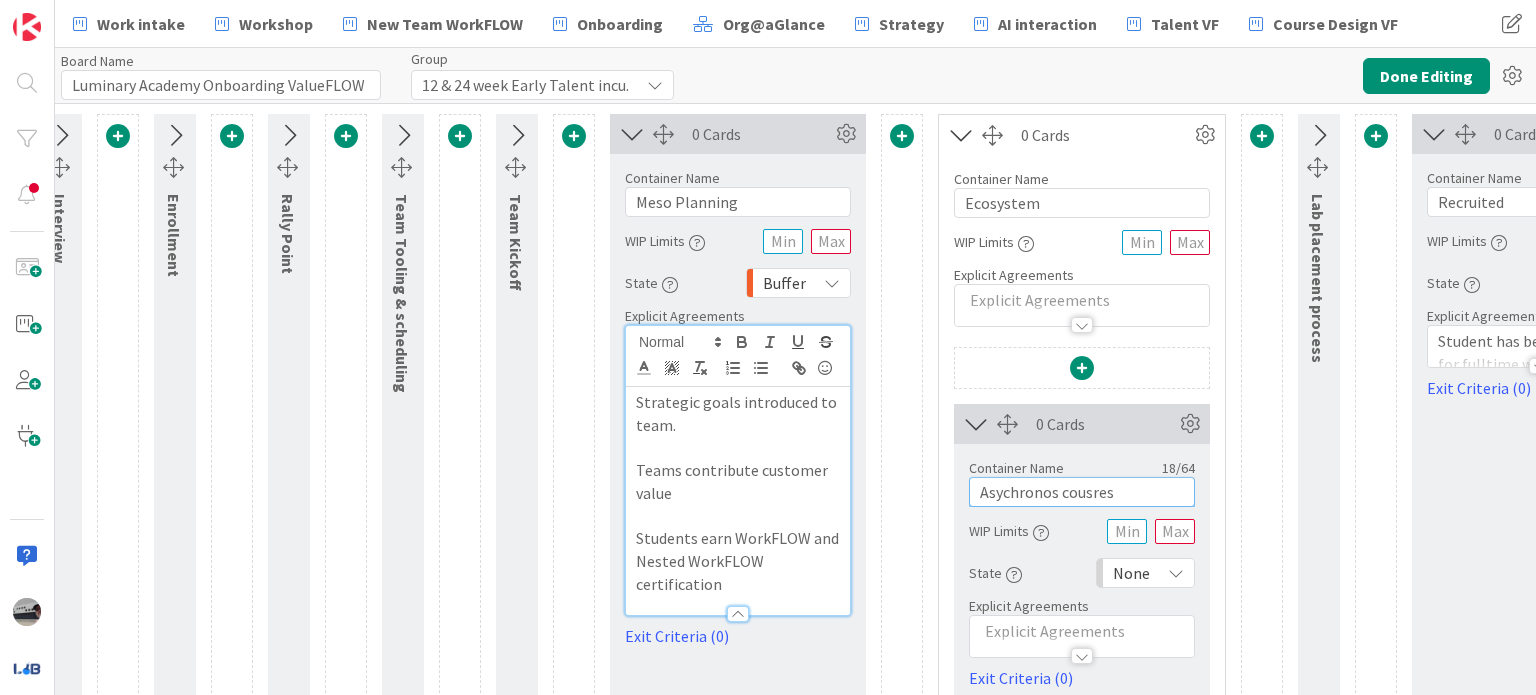 click on "Asychronos cousres" at bounding box center [1082, 492] 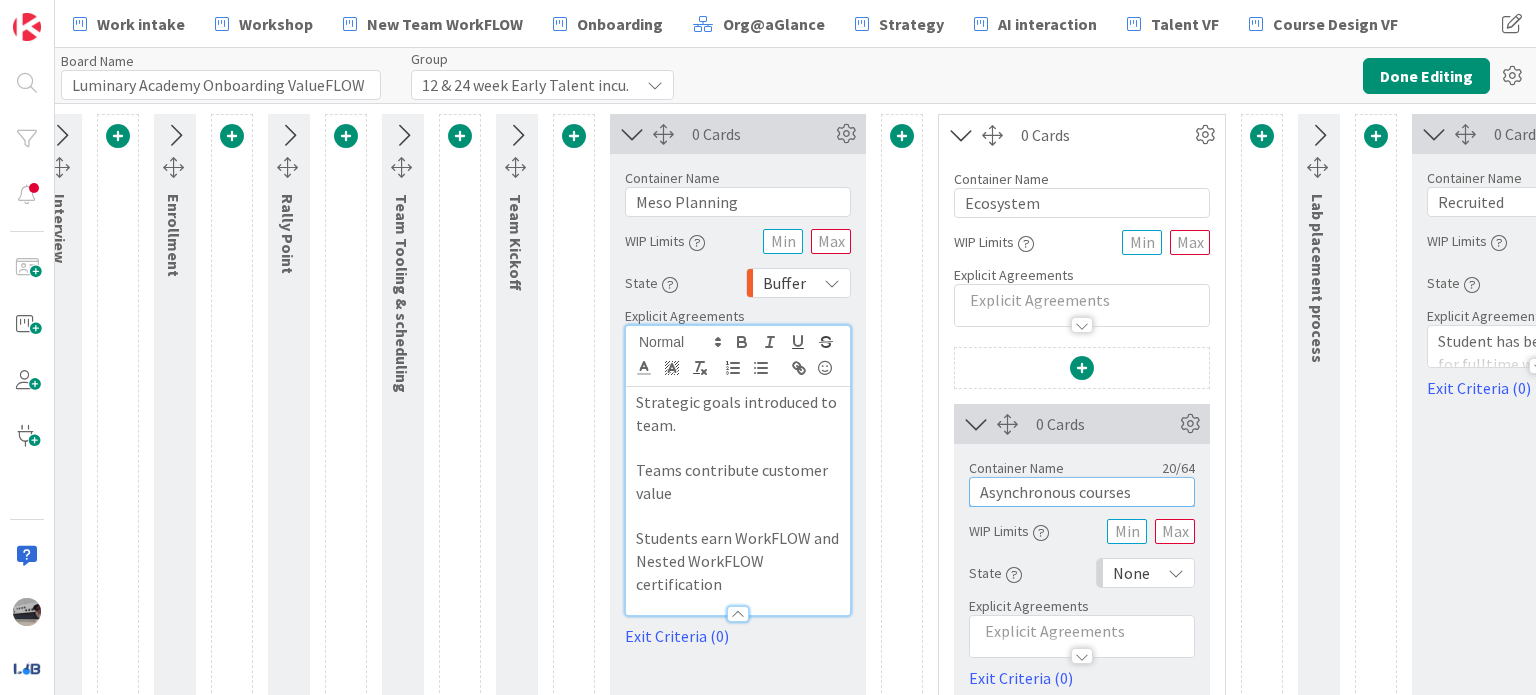 type on "Asynchronous courses" 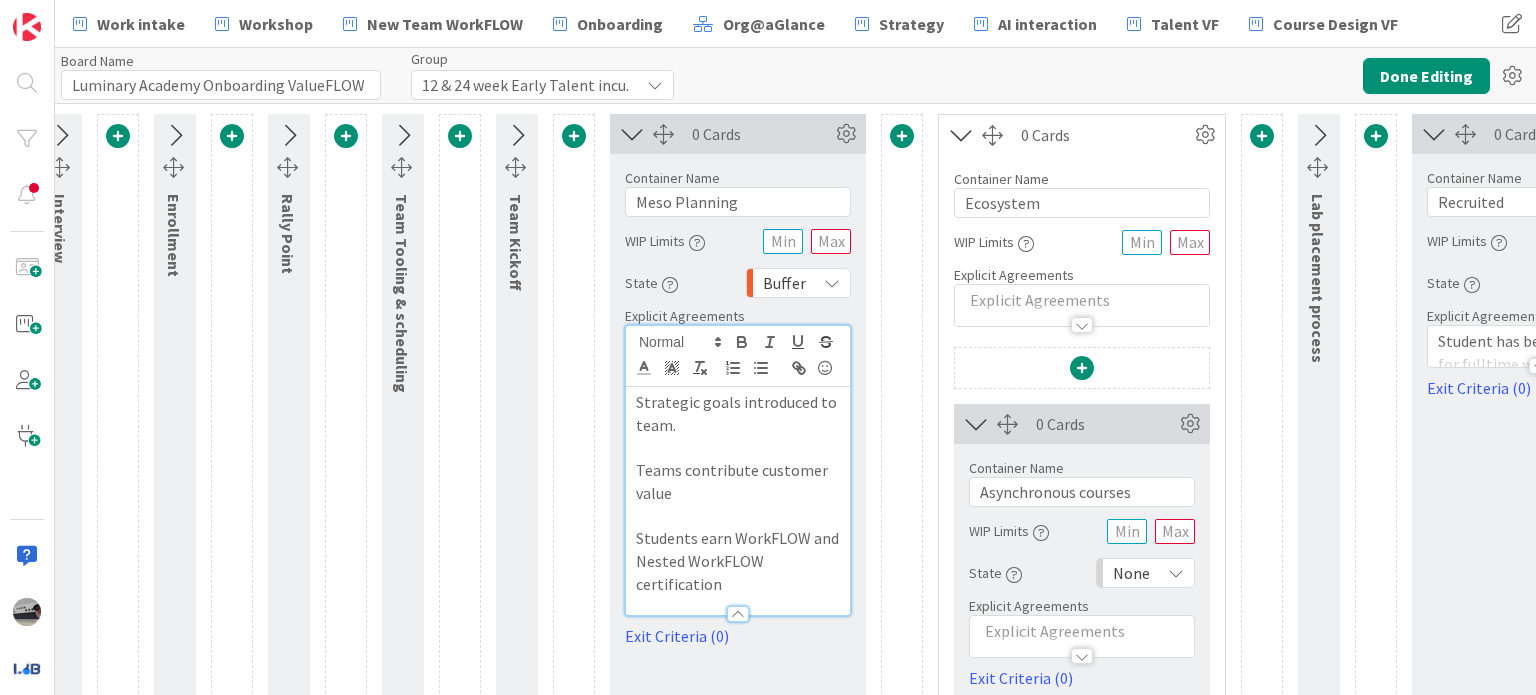click on "None" at bounding box center (1131, 573) 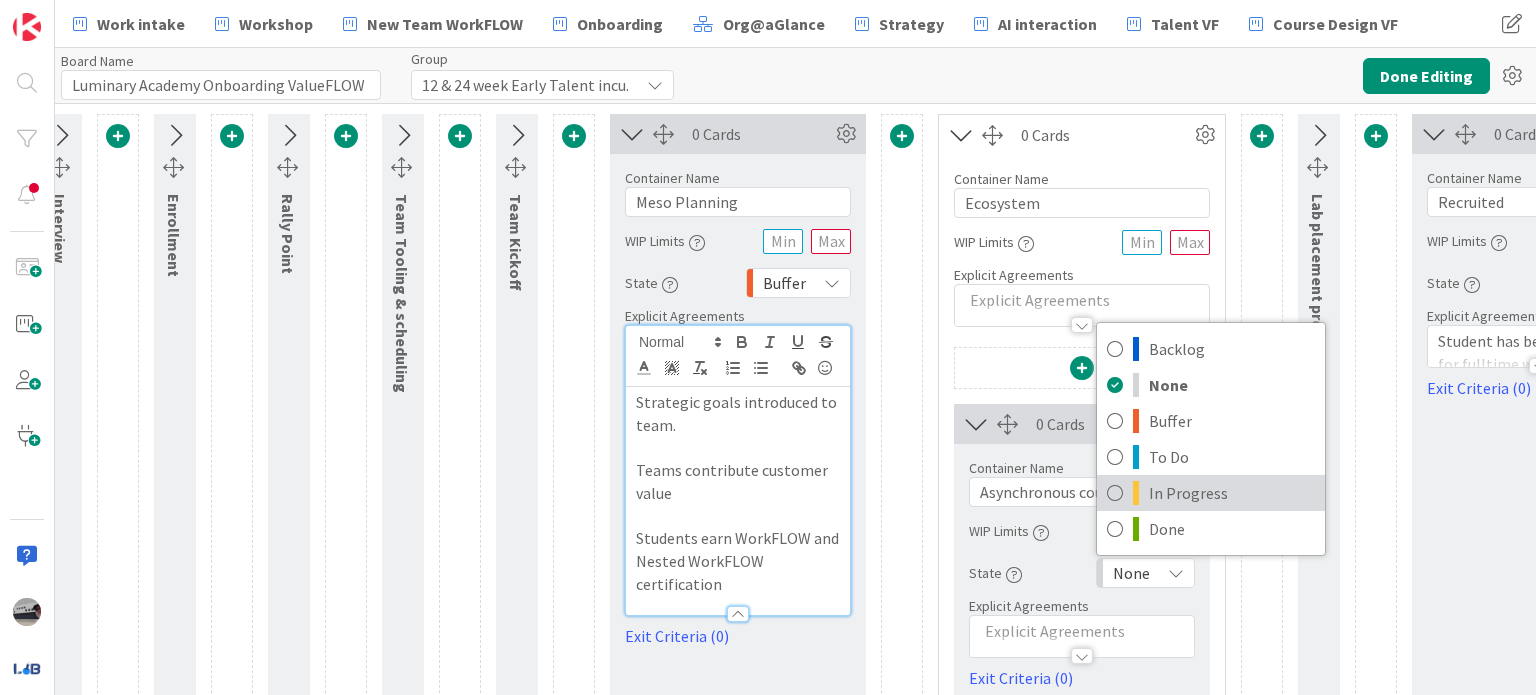 click on "In Progress" at bounding box center (1232, 493) 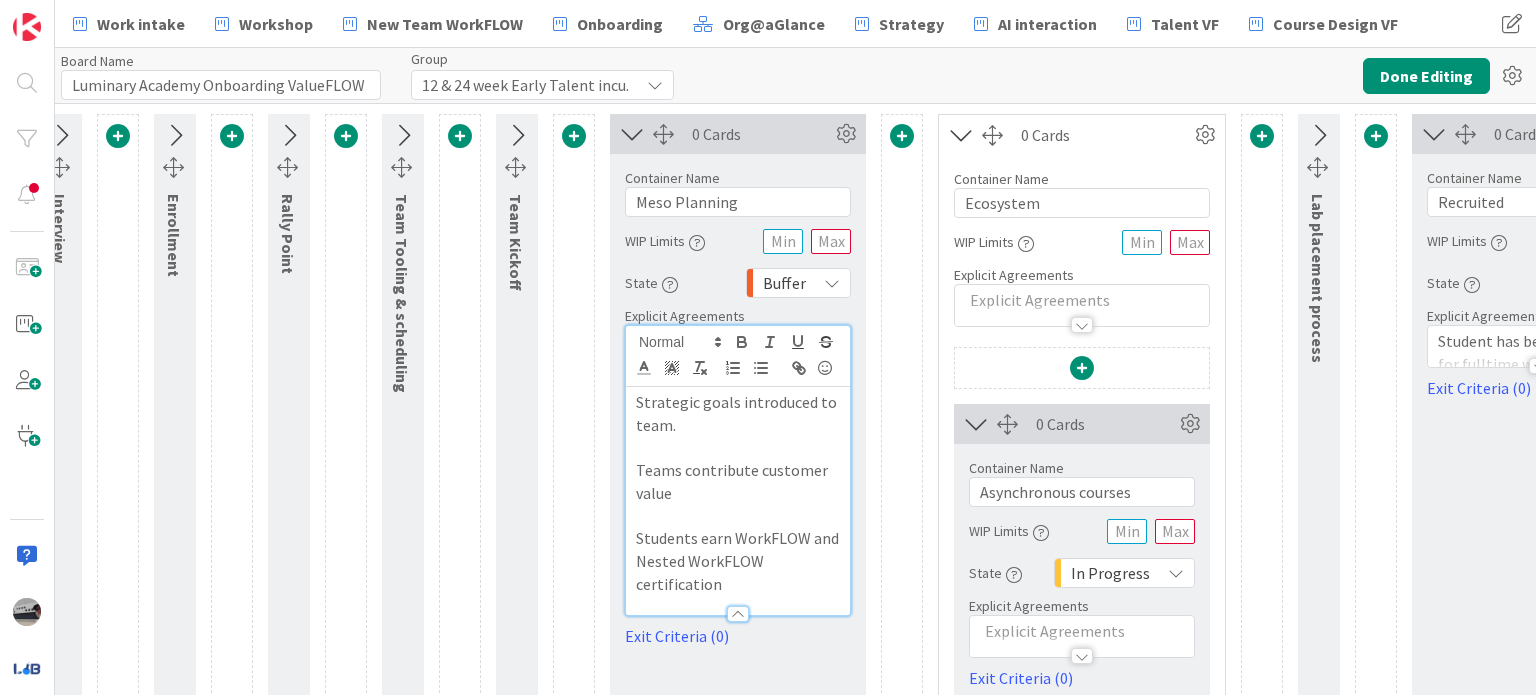 click at bounding box center [632, 134] 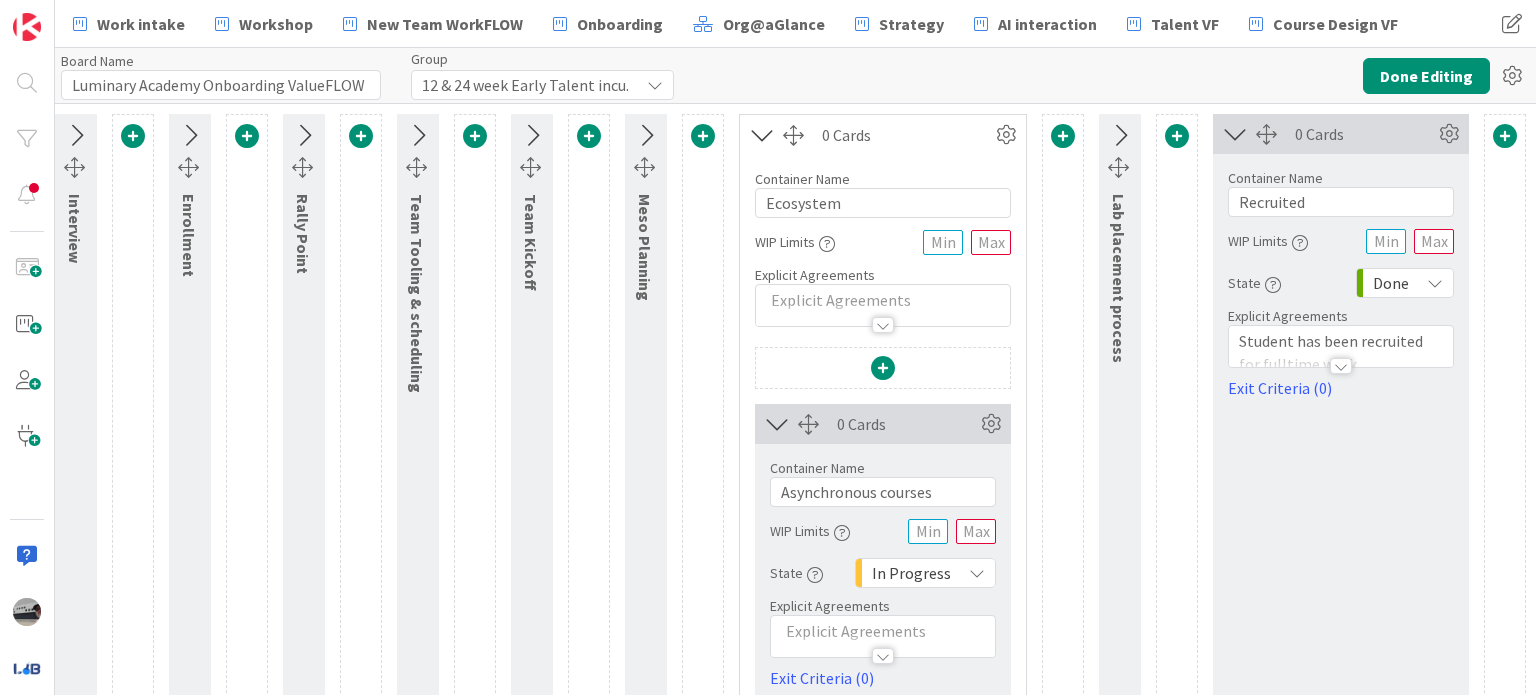 click at bounding box center [777, 424] 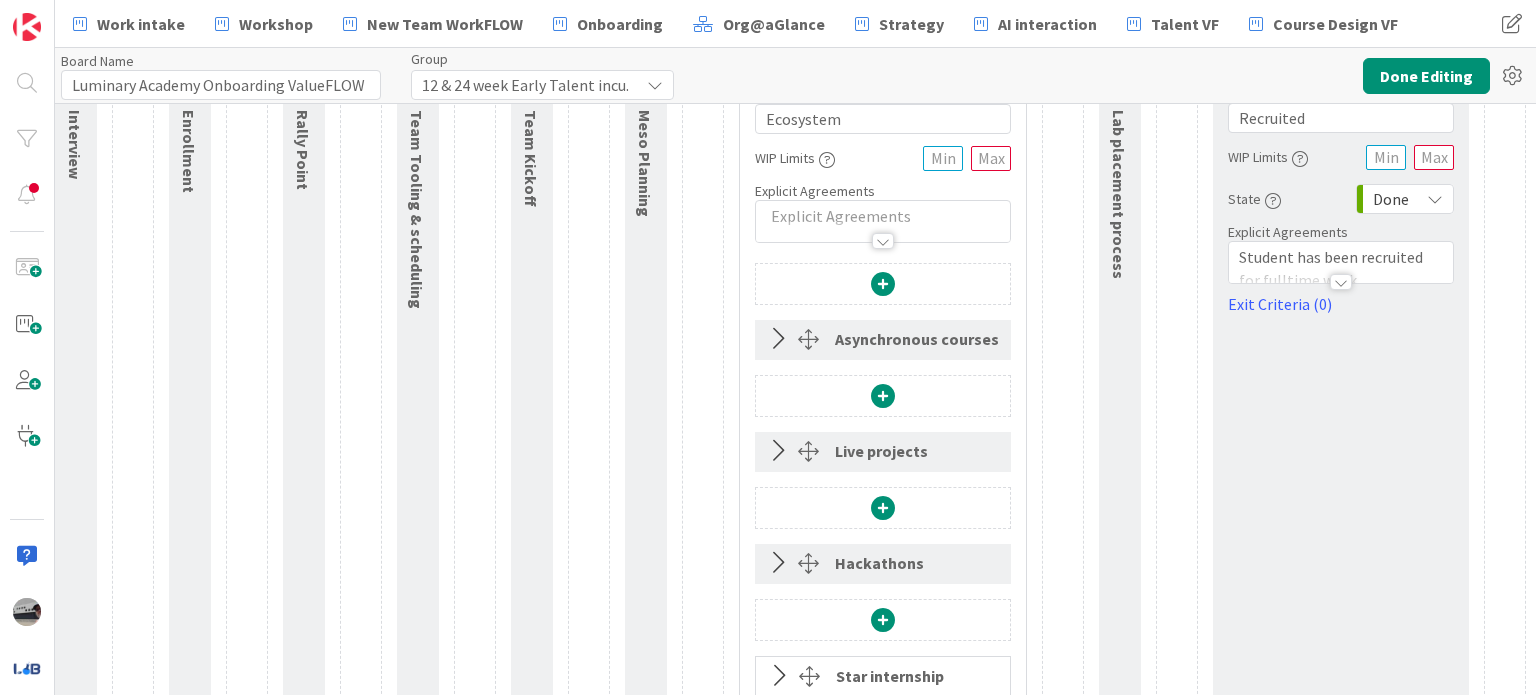 scroll, scrollTop: 0, scrollLeft: 309, axis: horizontal 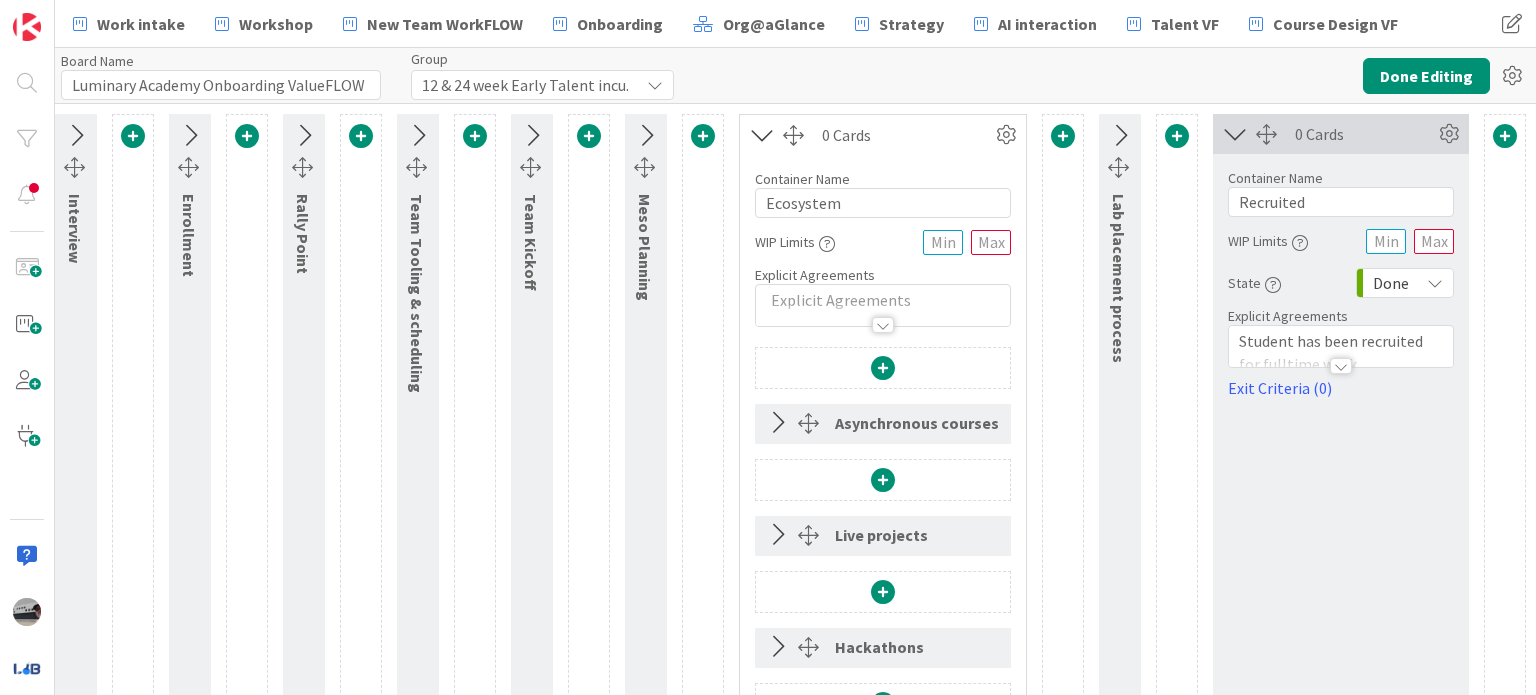 click at bounding box center [762, 135] 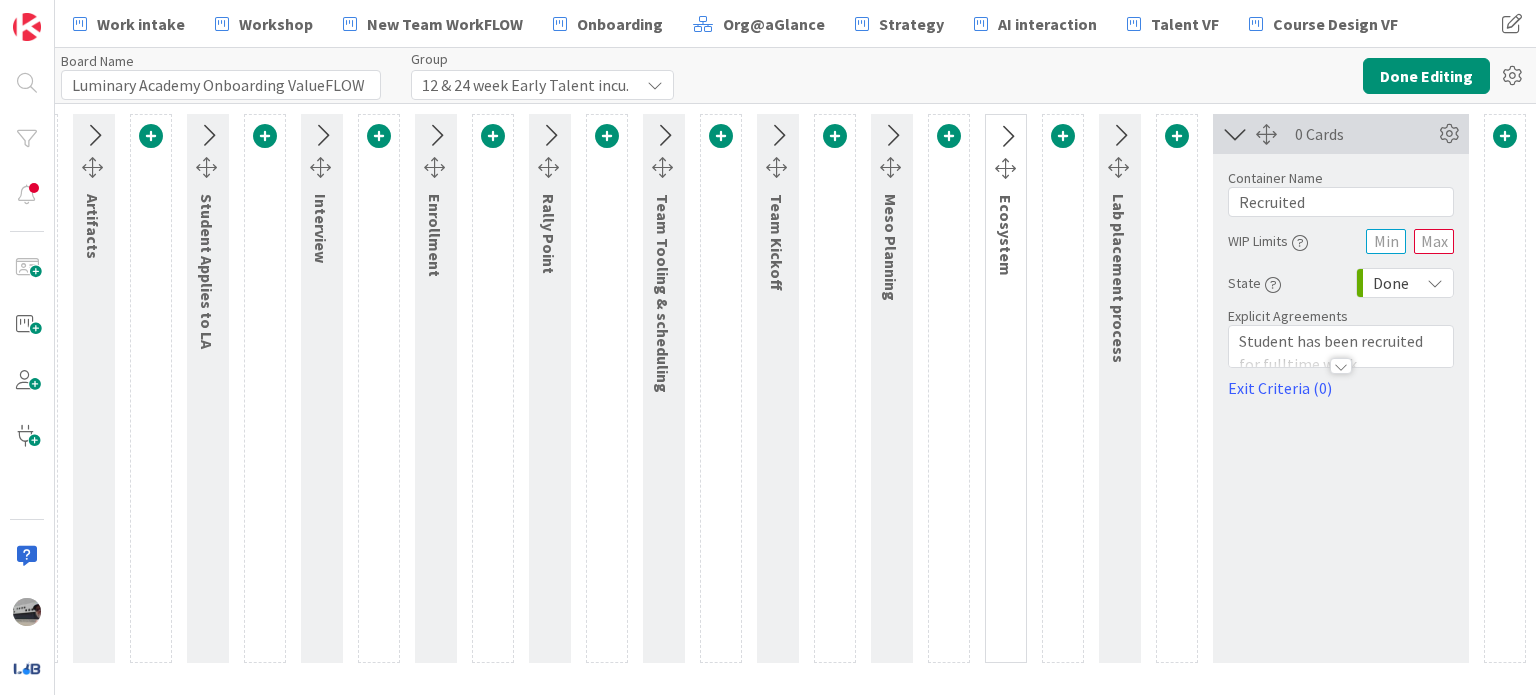 click at bounding box center (1119, 136) 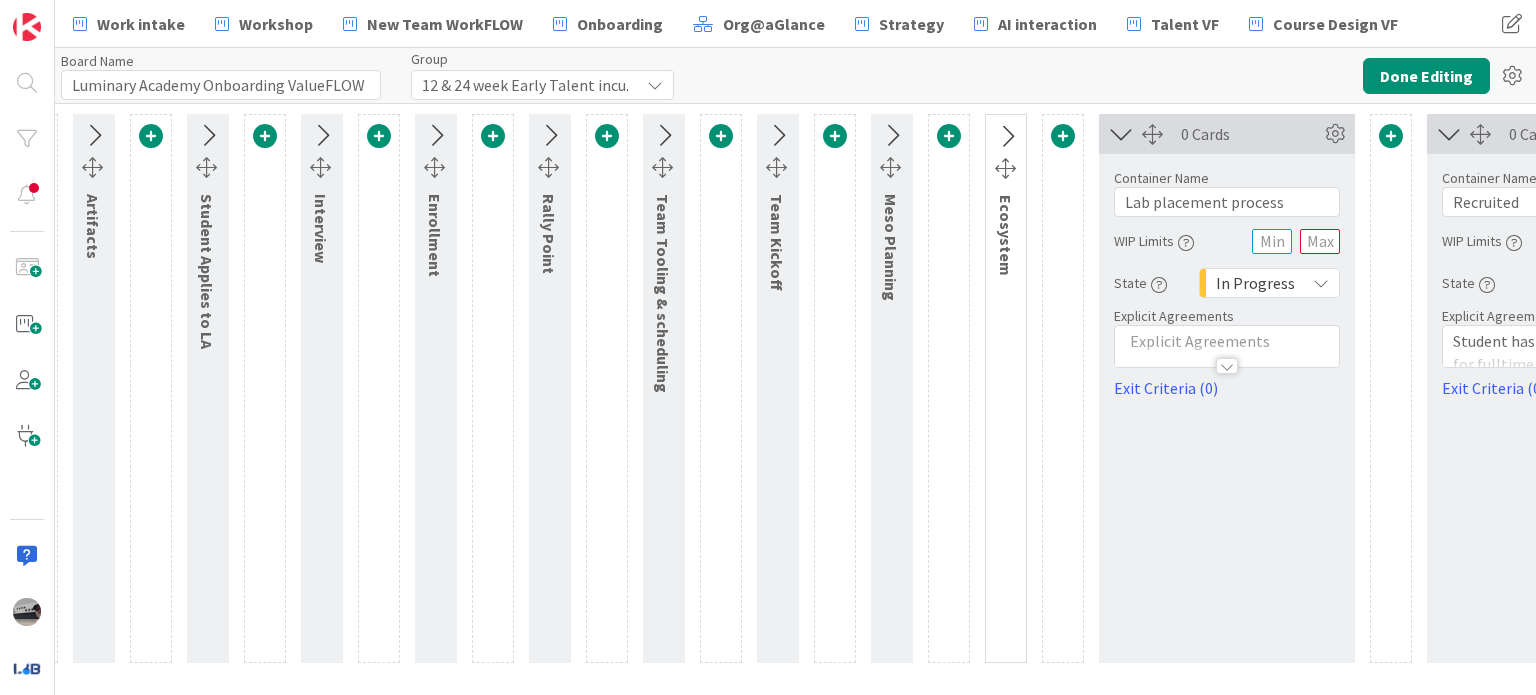 click at bounding box center (1227, 366) 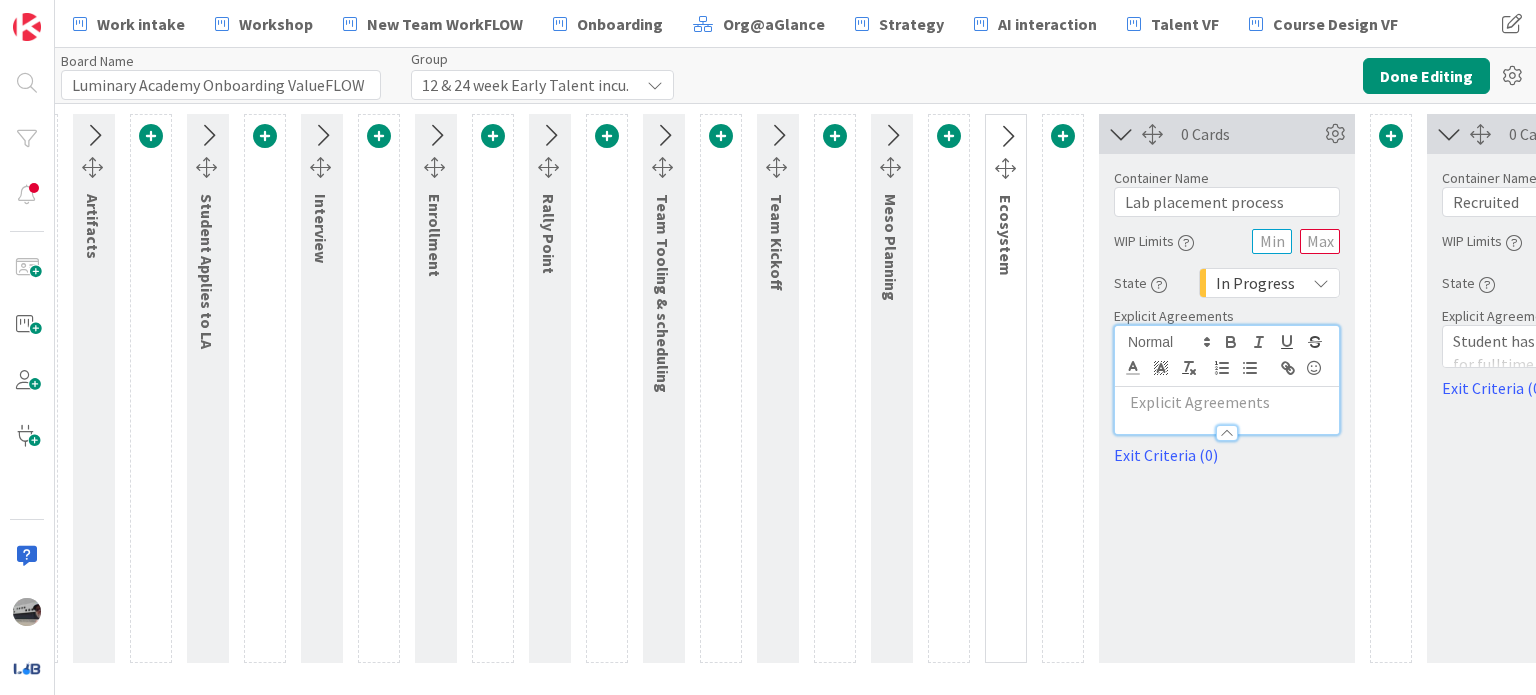 click at bounding box center [1227, 402] 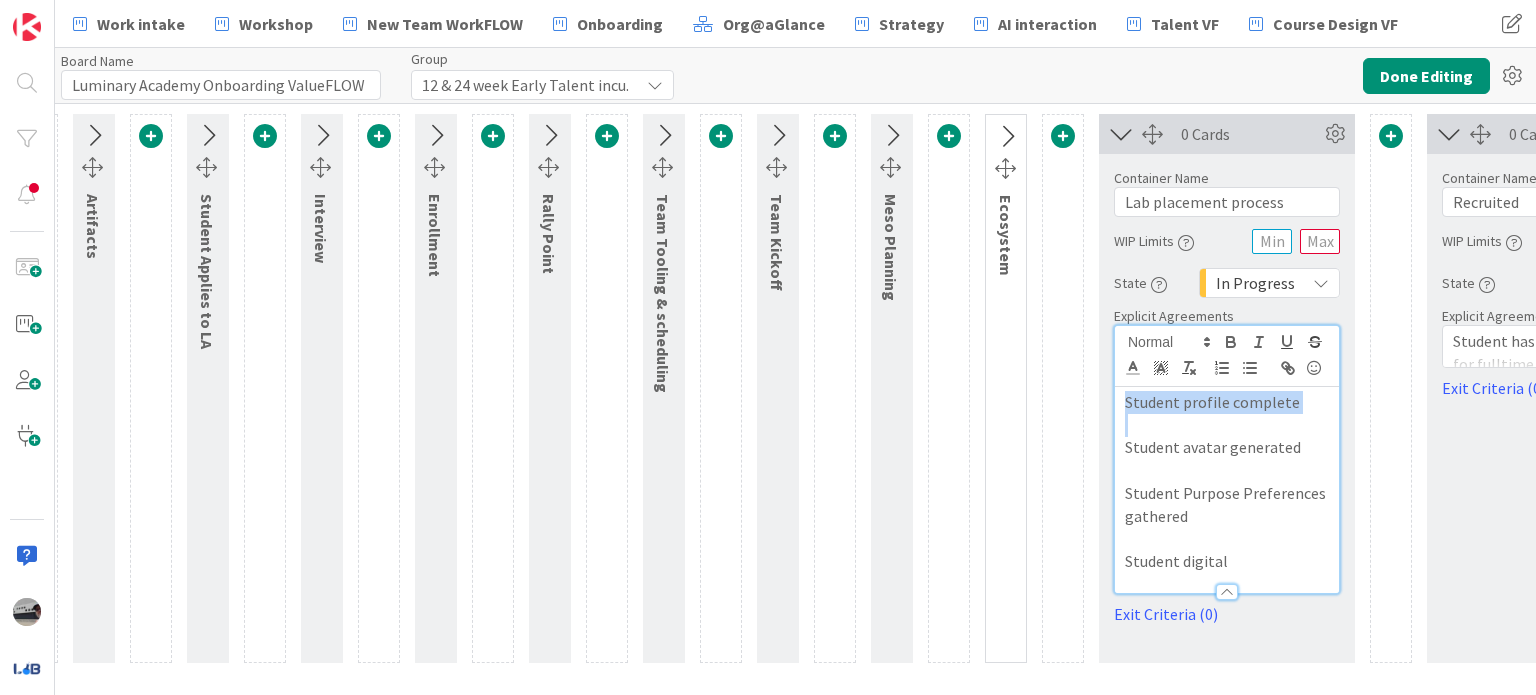 drag, startPoint x: 1124, startPoint y: 443, endPoint x: 1108, endPoint y: 375, distance: 69.856995 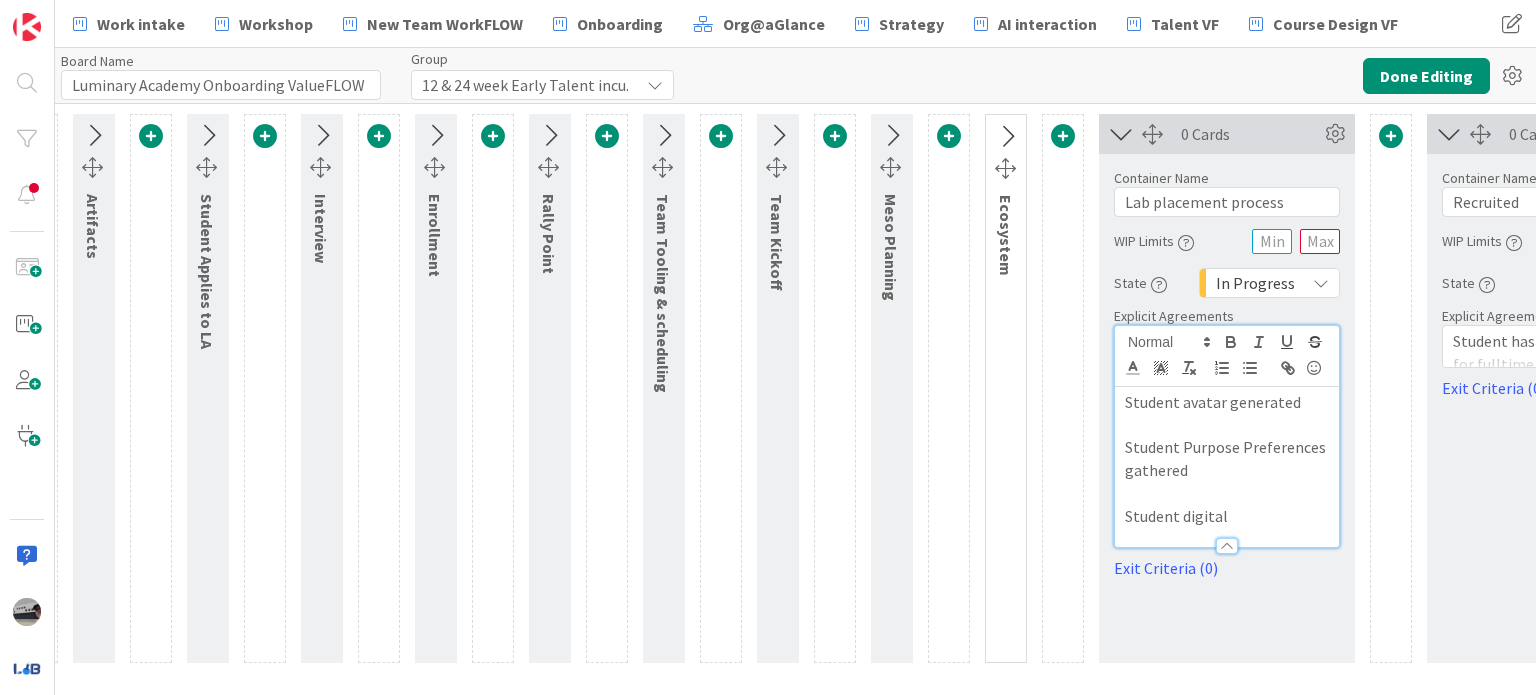 click on "Student digital" at bounding box center (1227, 516) 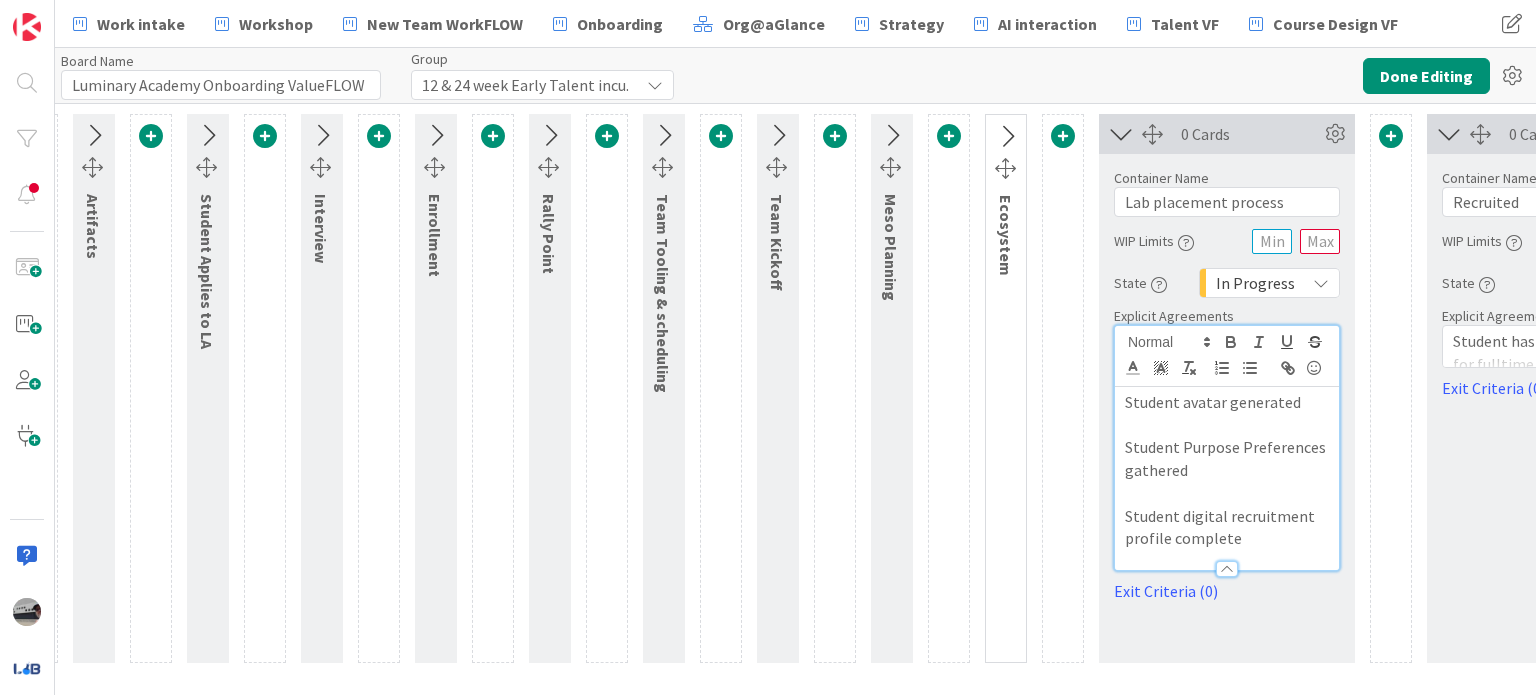 click at bounding box center [1227, 493] 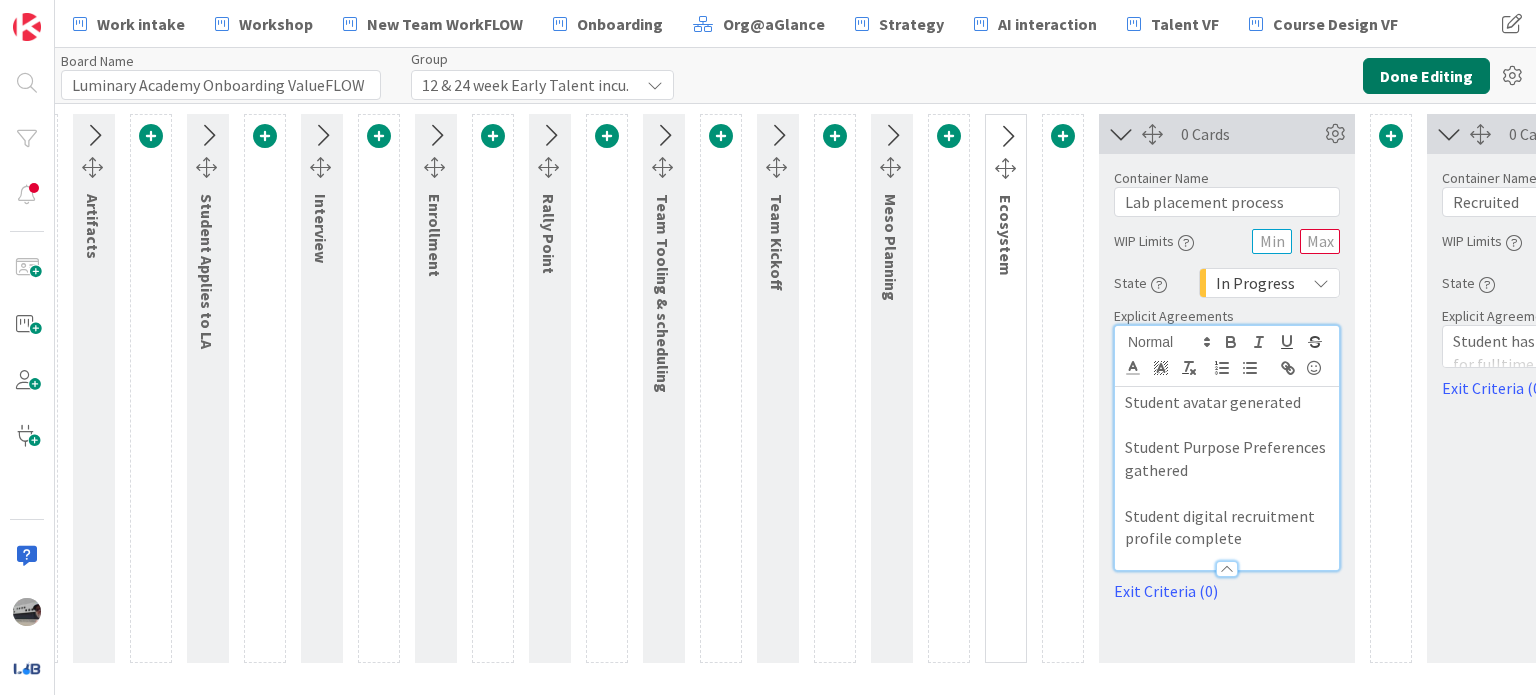 click on "Done Editing" at bounding box center [1426, 76] 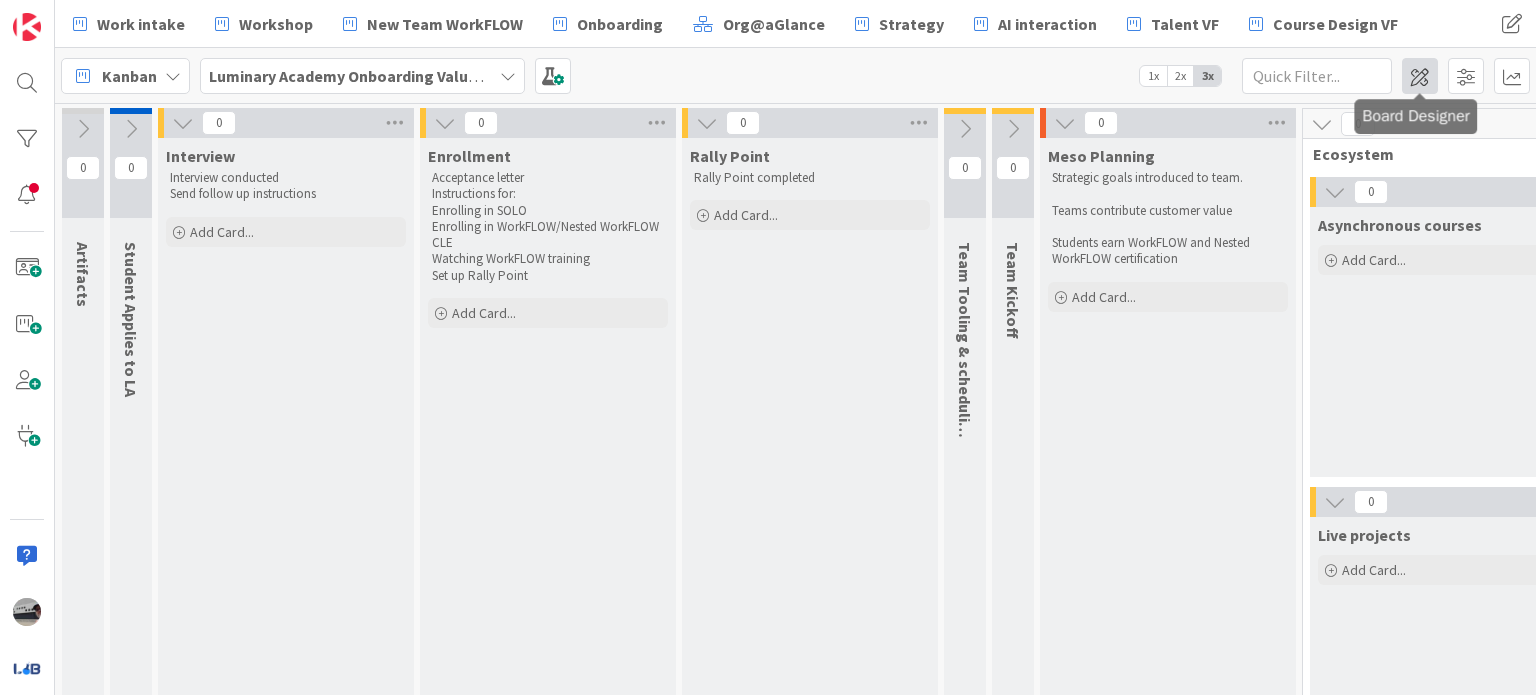 click at bounding box center (1420, 76) 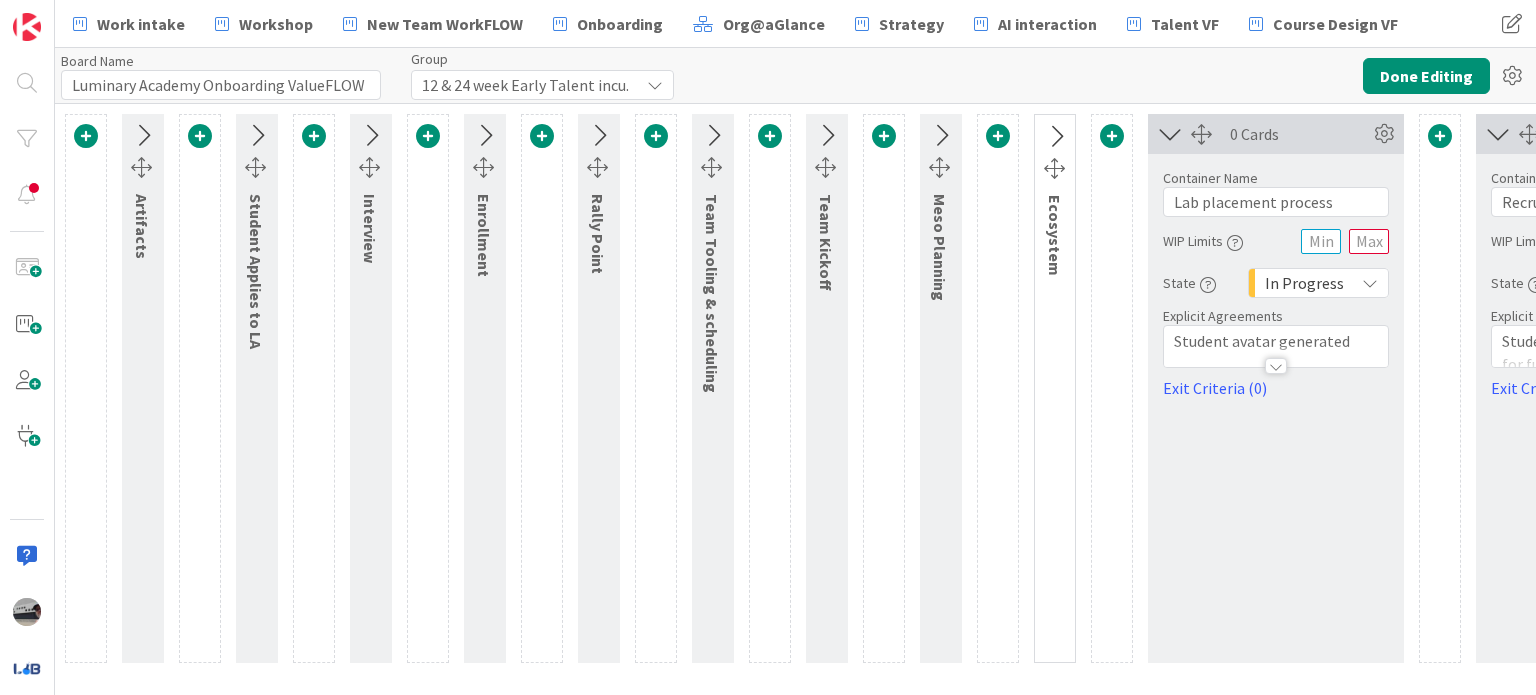 click at bounding box center (370, 136) 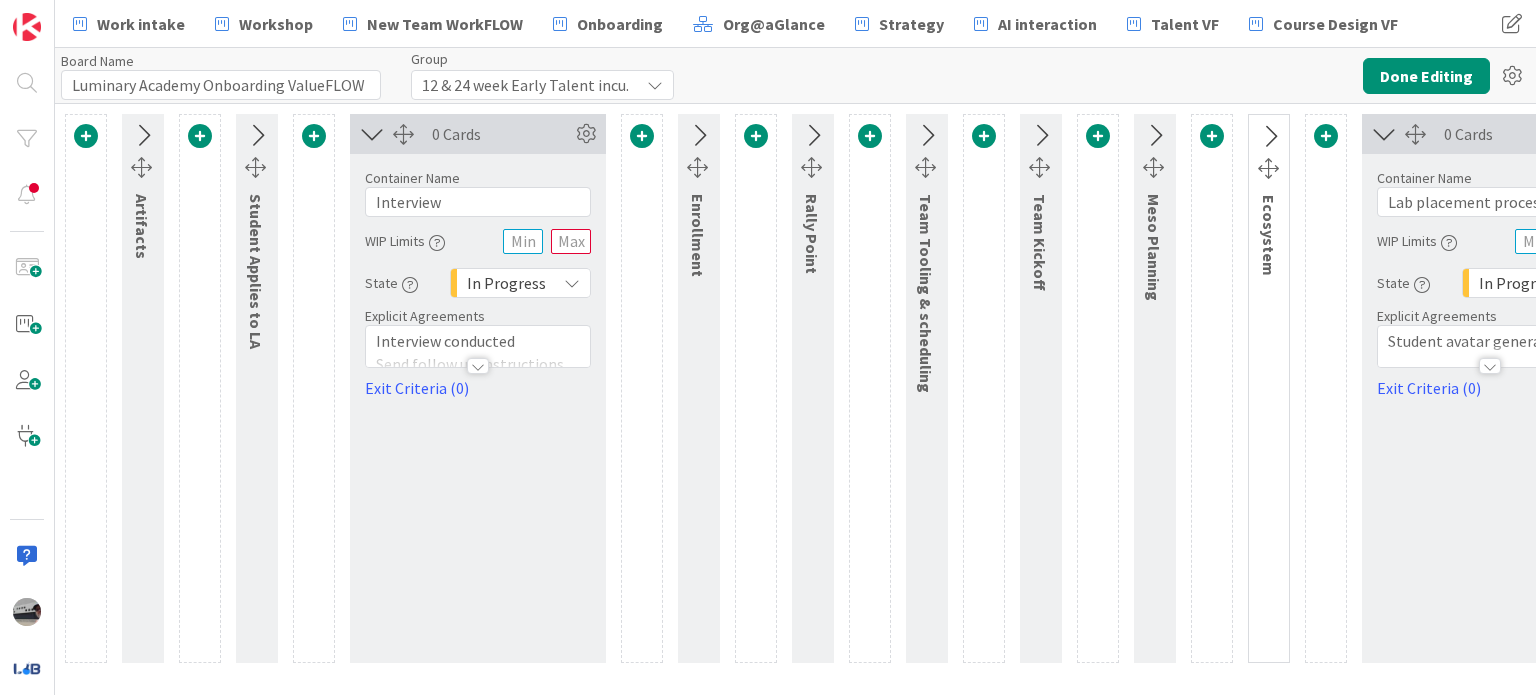 click at bounding box center [478, 366] 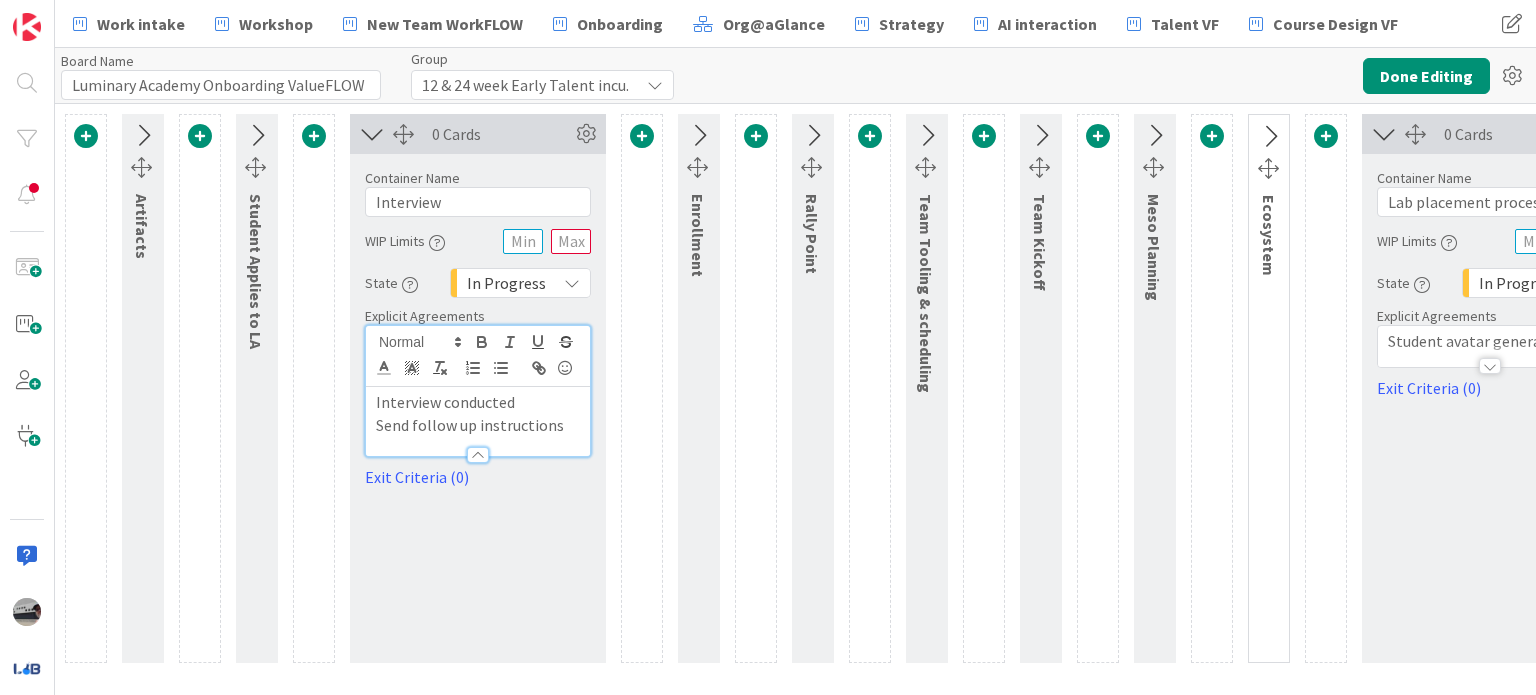 click at bounding box center [698, 136] 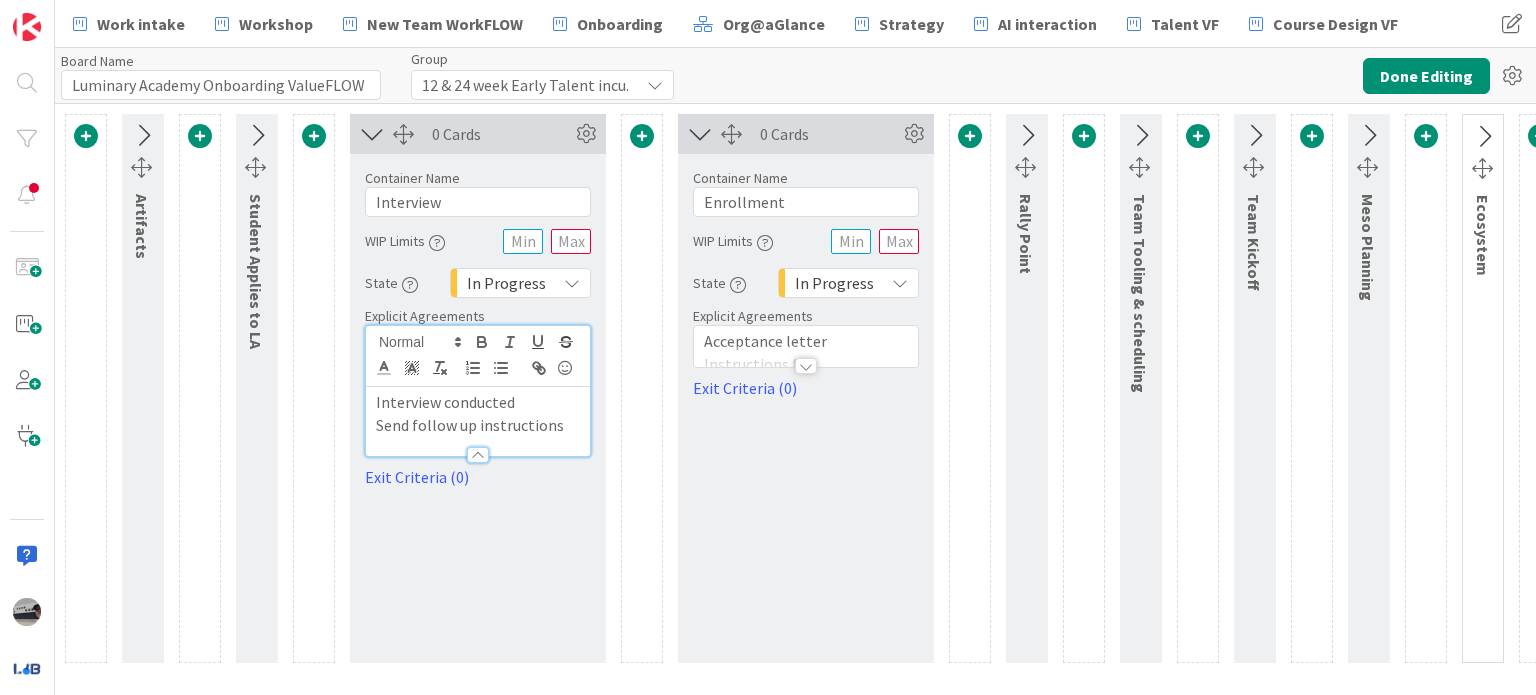 click at bounding box center (806, 366) 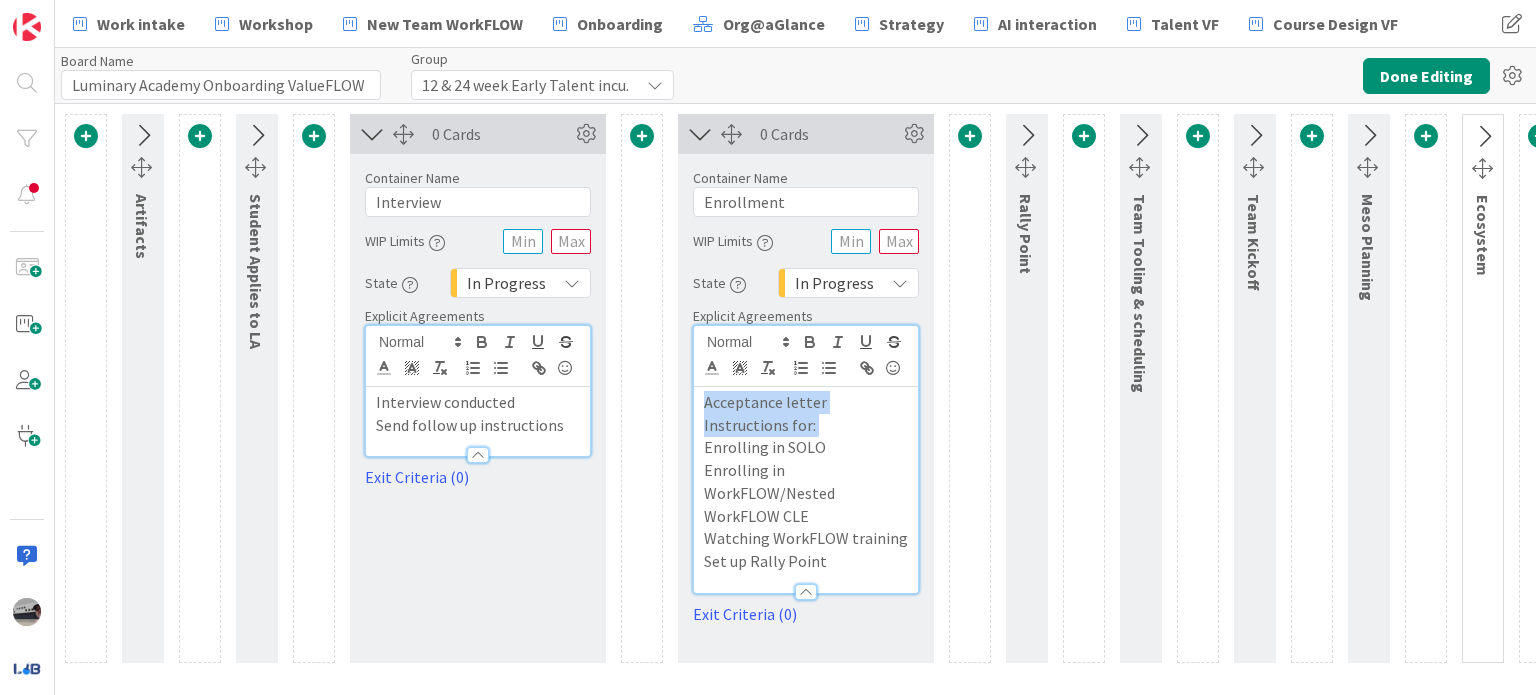 drag, startPoint x: 700, startPoint y: 446, endPoint x: 692, endPoint y: 387, distance: 59.5399 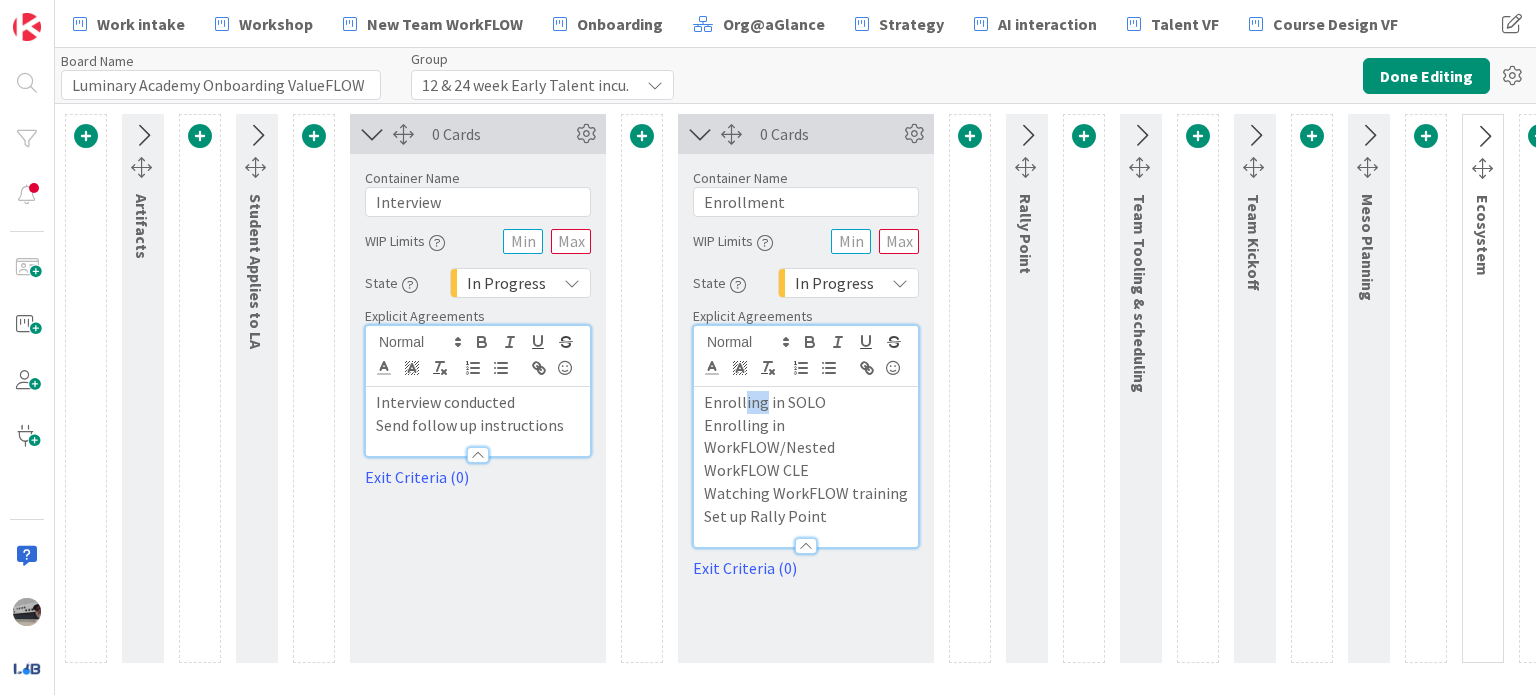 drag, startPoint x: 760, startPoint y: 405, endPoint x: 744, endPoint y: 411, distance: 17.088007 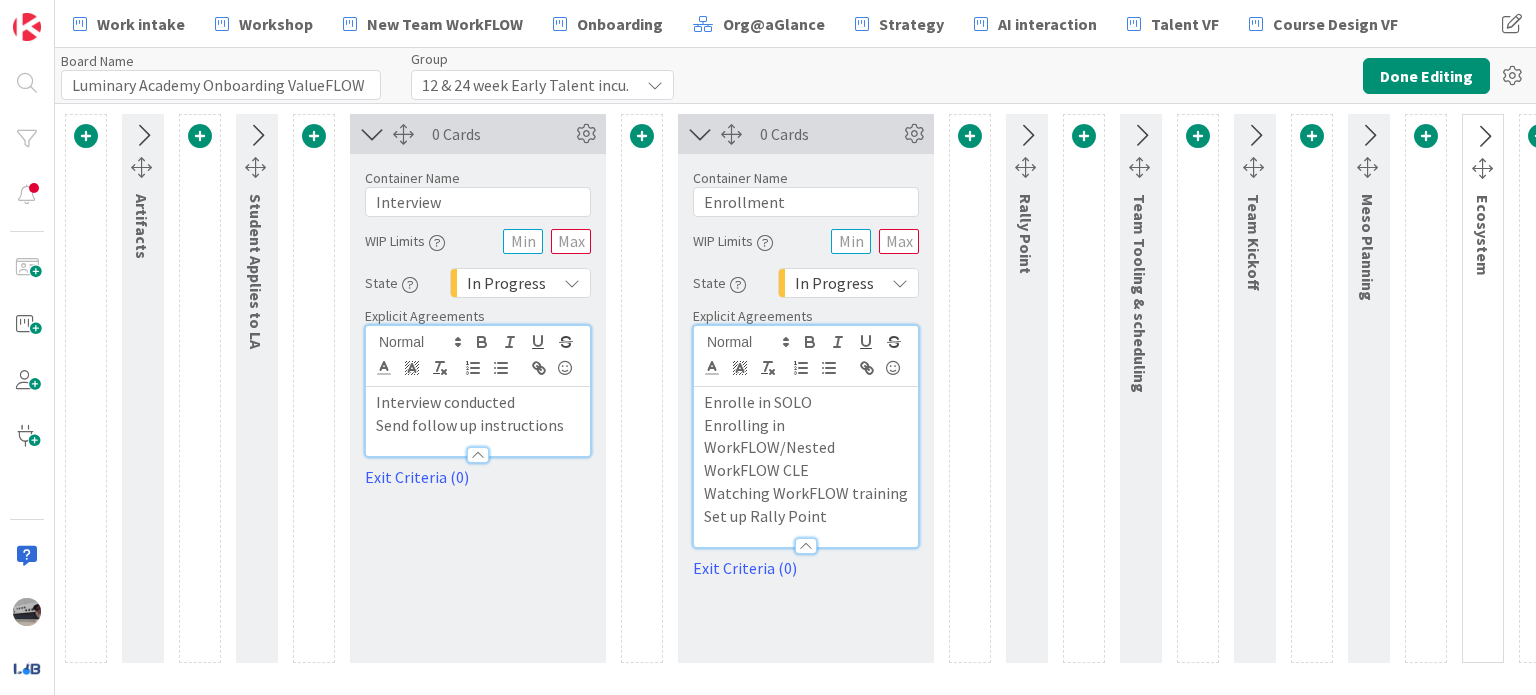 type 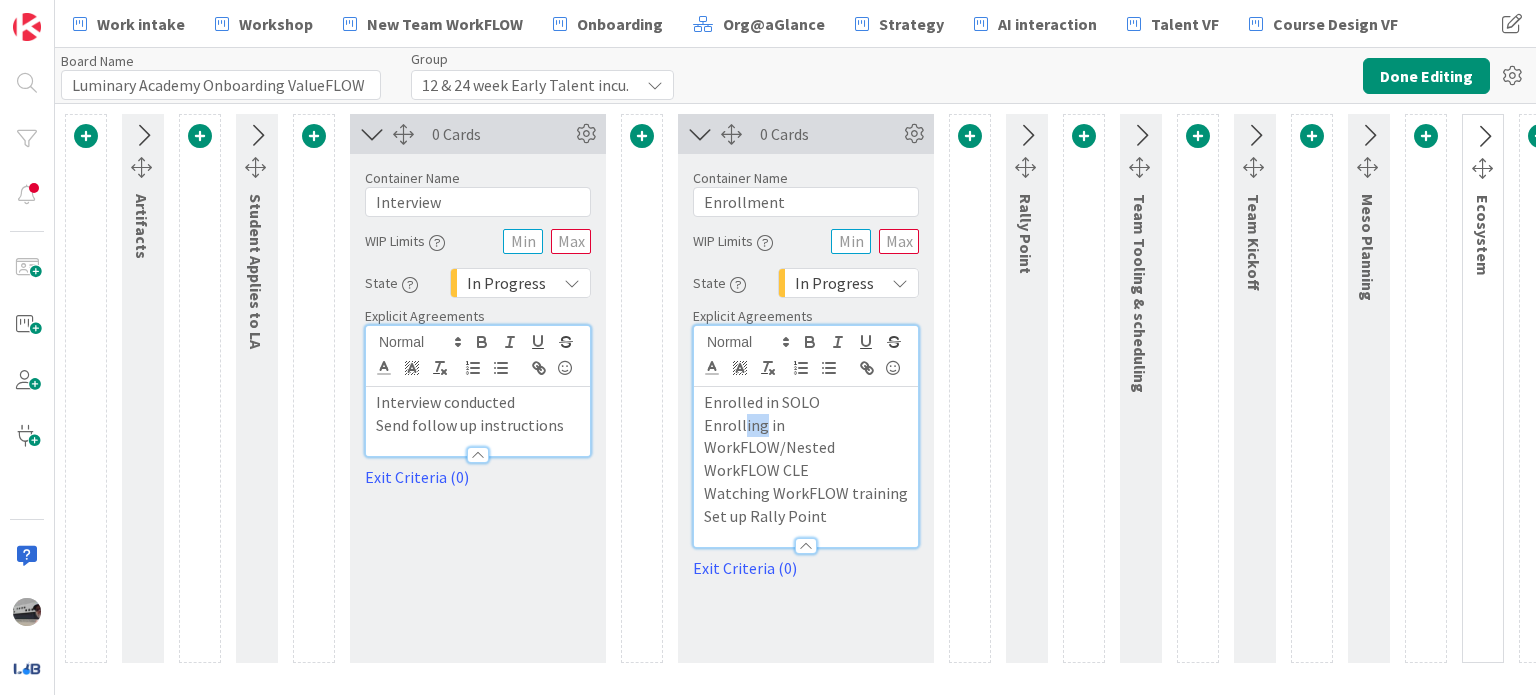 drag, startPoint x: 761, startPoint y: 423, endPoint x: 744, endPoint y: 424, distance: 17.029387 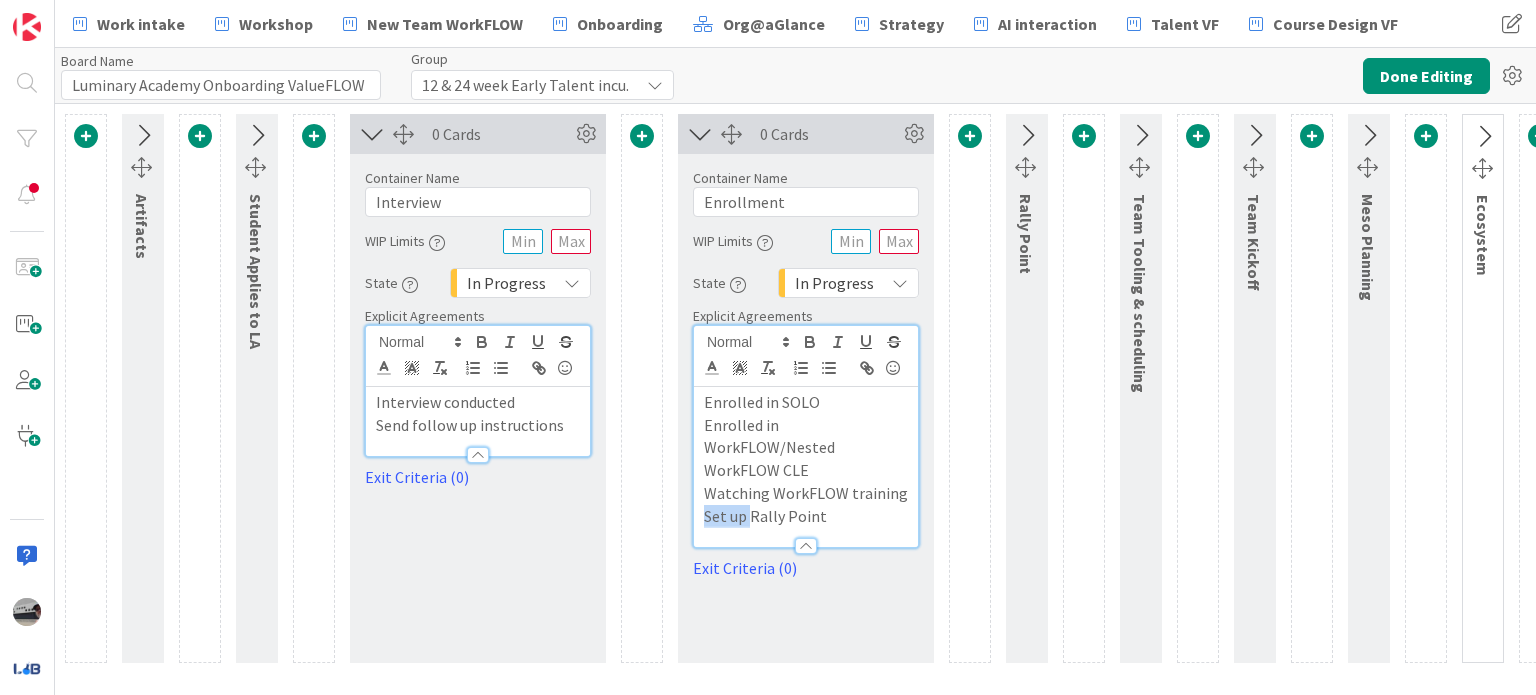 drag, startPoint x: 749, startPoint y: 488, endPoint x: 692, endPoint y: 486, distance: 57.035076 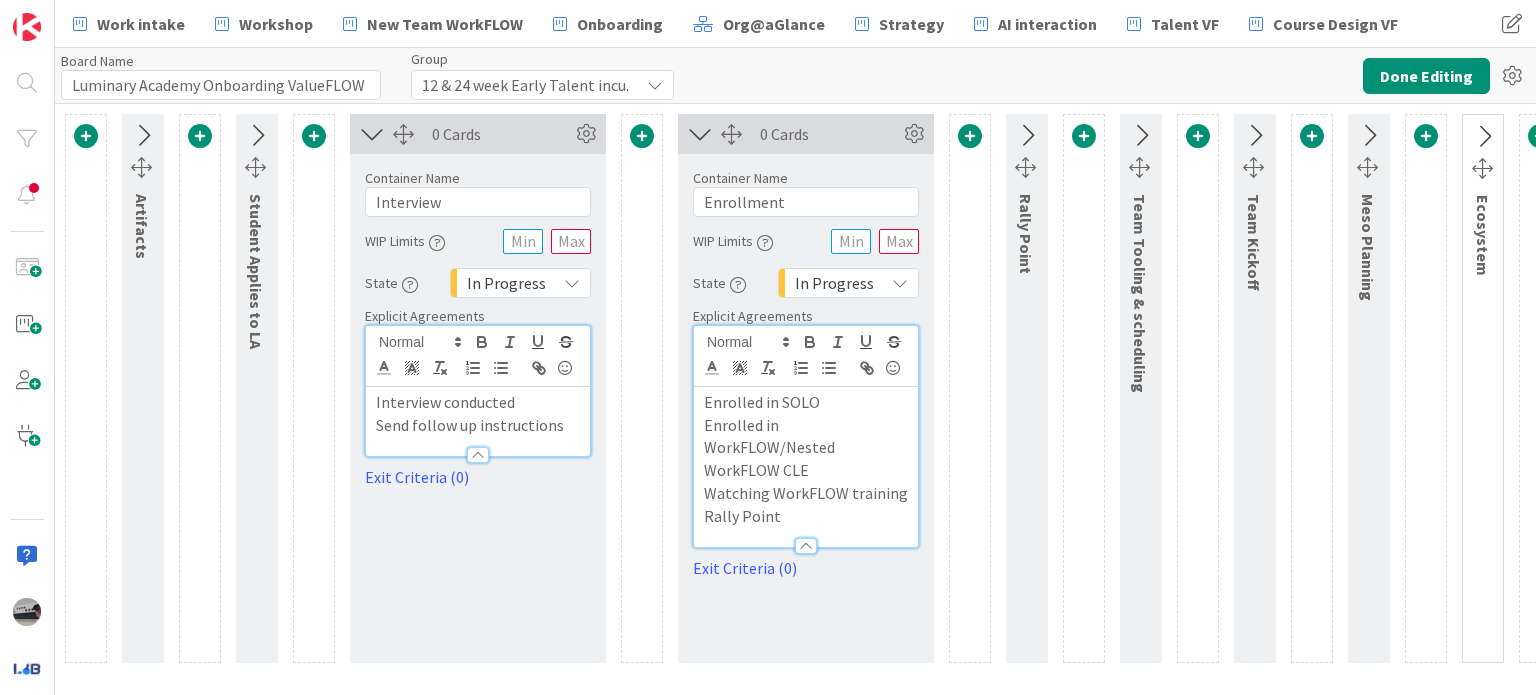 click on "Rally Point" at bounding box center (806, 516) 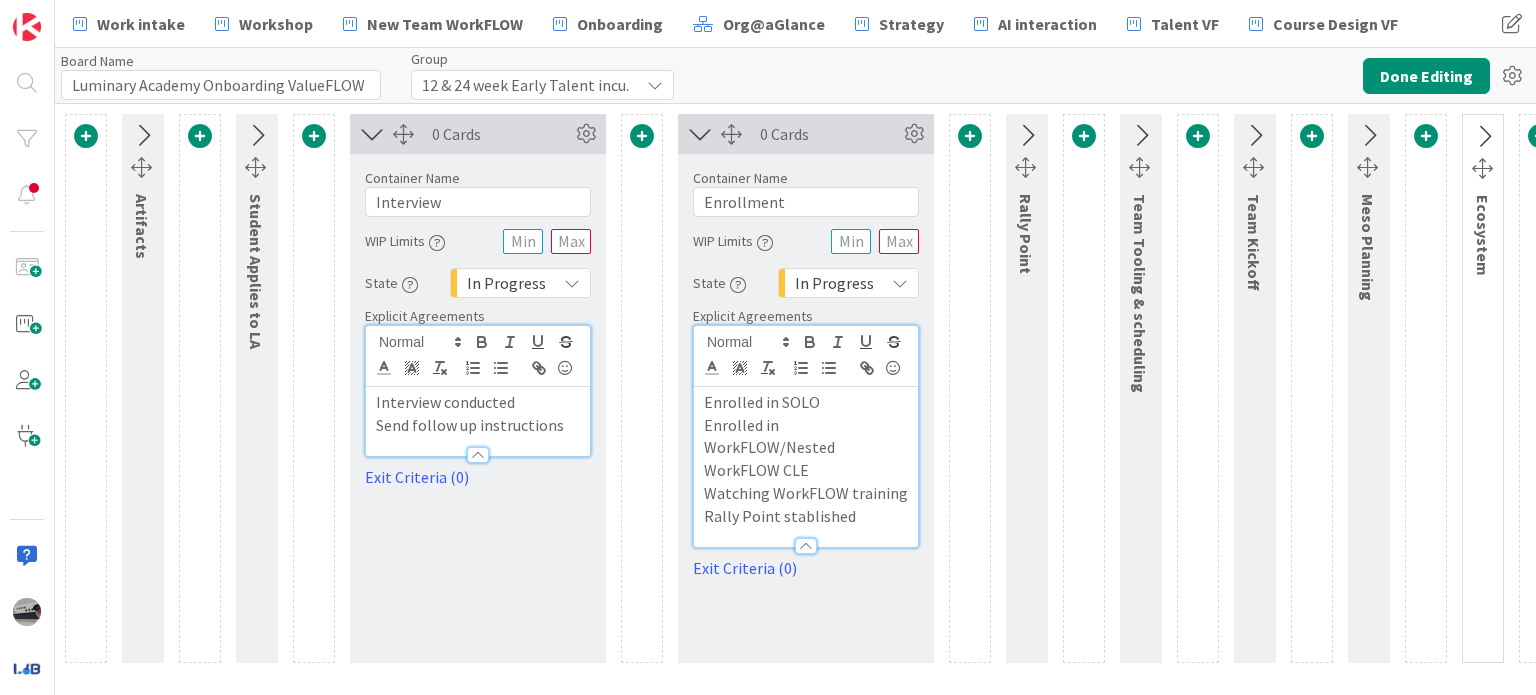 click at bounding box center (700, 134) 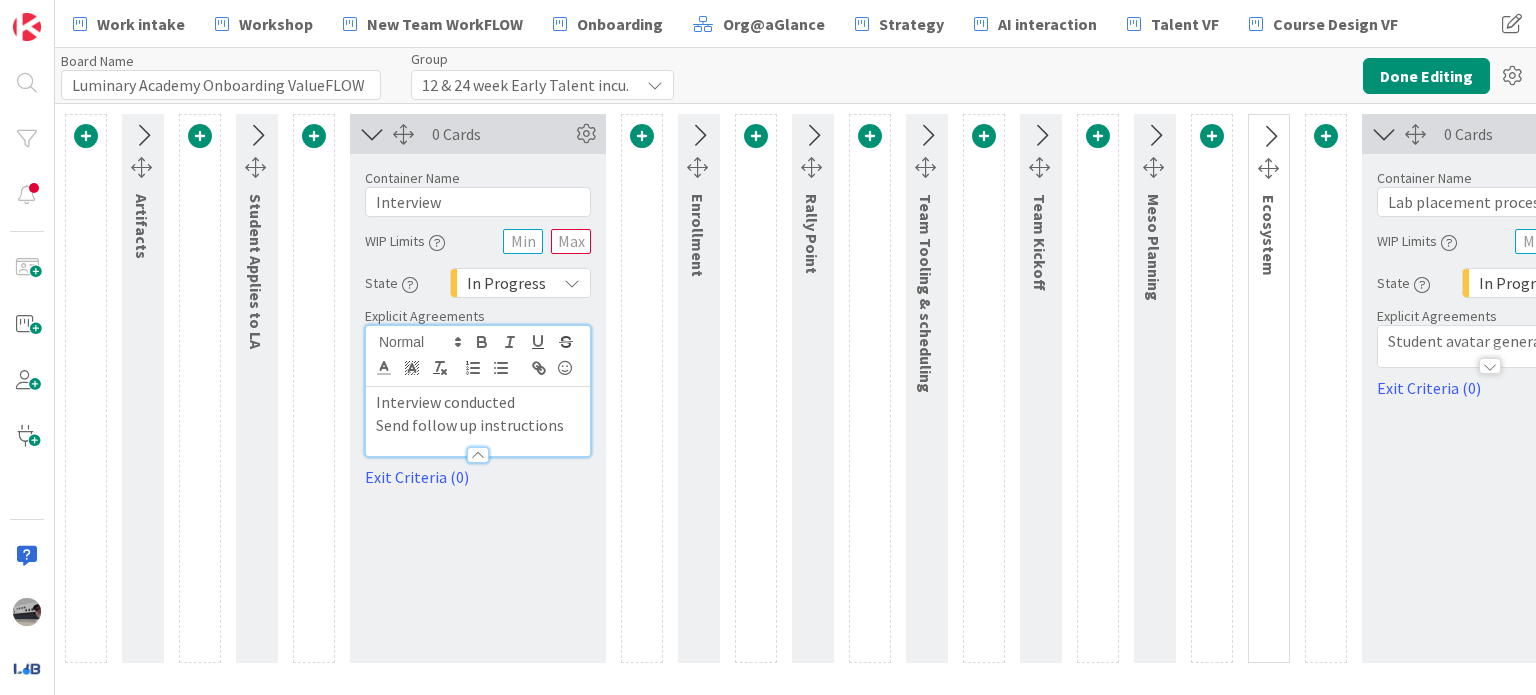 click at bounding box center (372, 134) 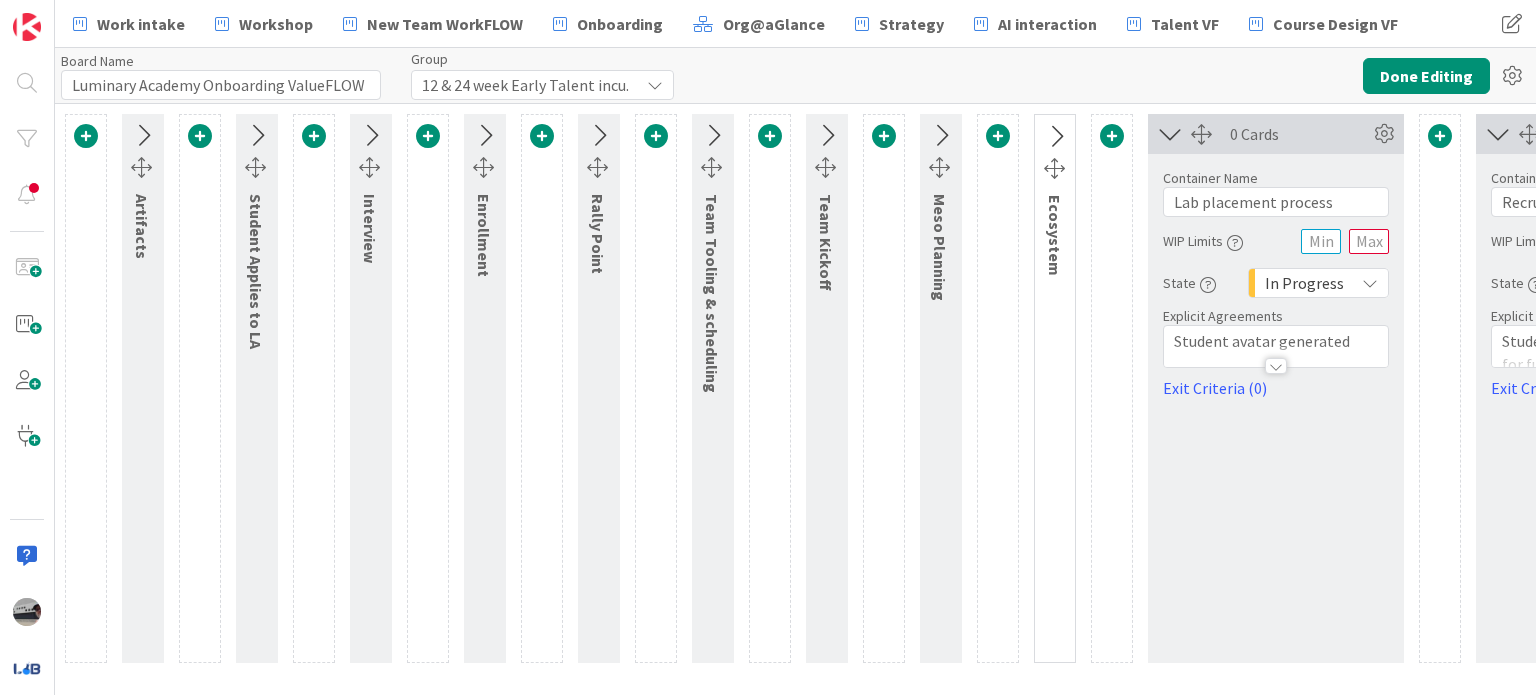 click at bounding box center (484, 136) 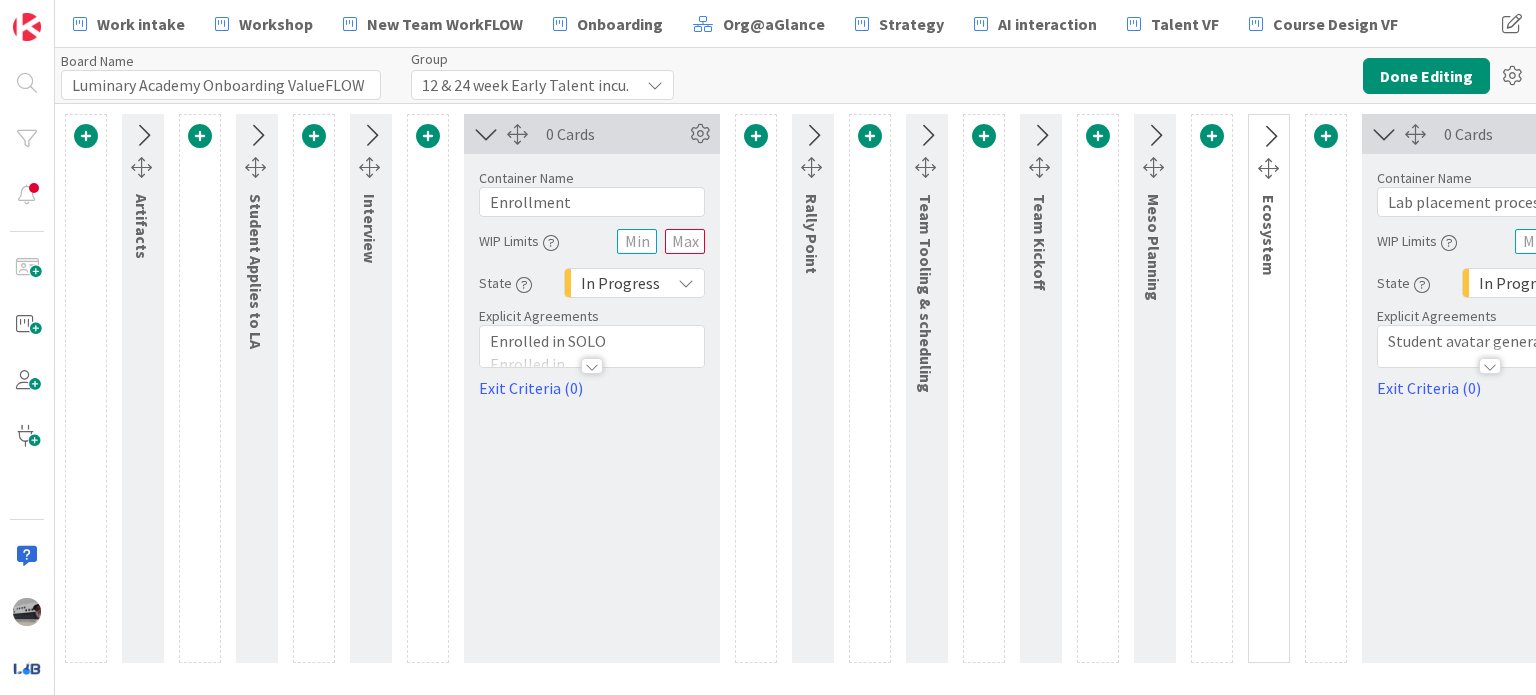 click at bounding box center [592, 366] 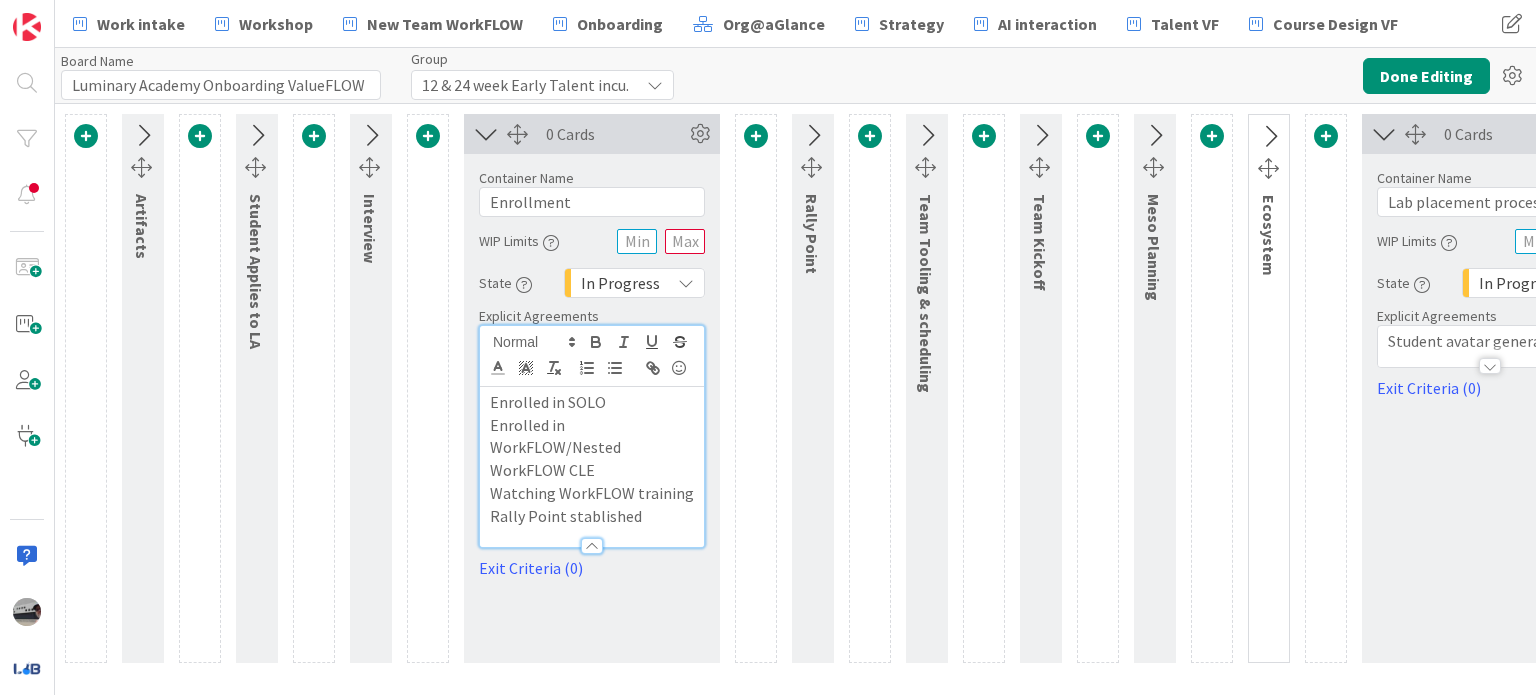 click at bounding box center (486, 134) 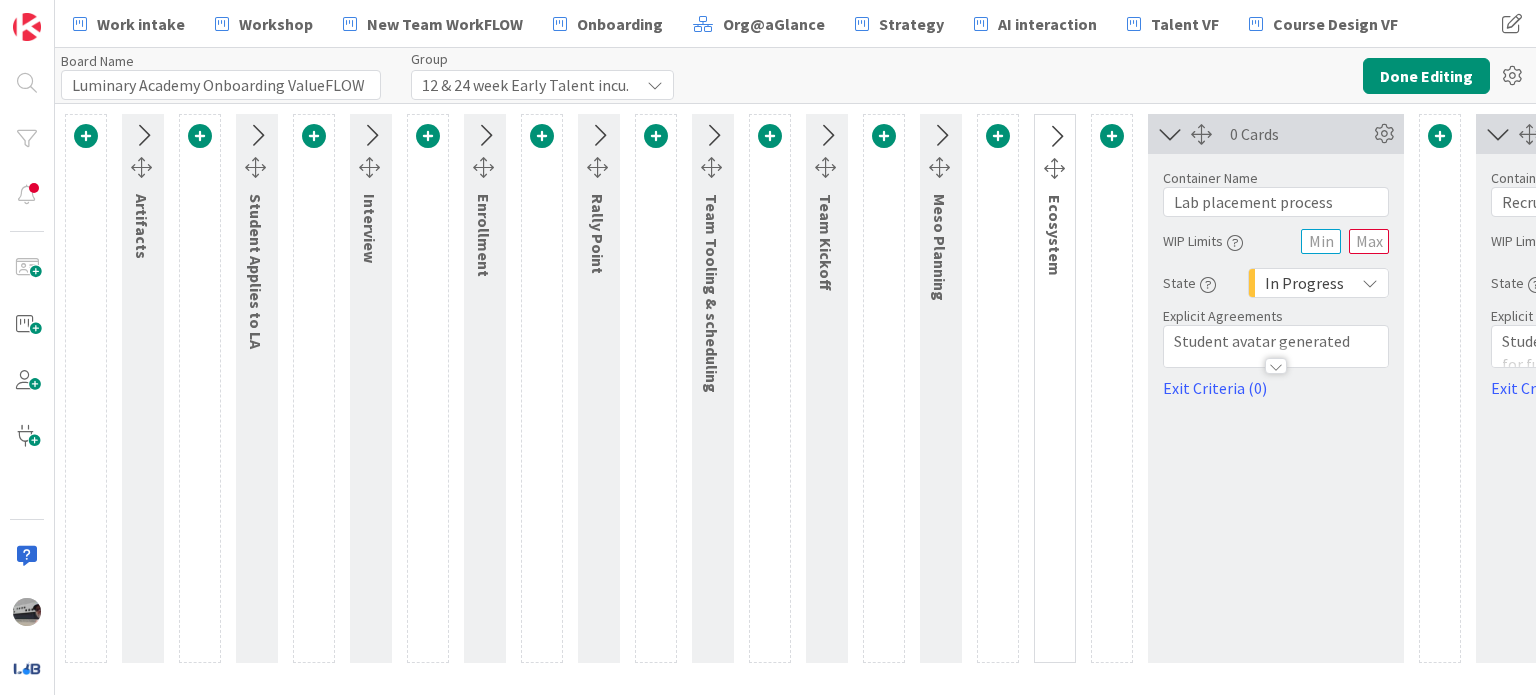 click at bounding box center [598, 136] 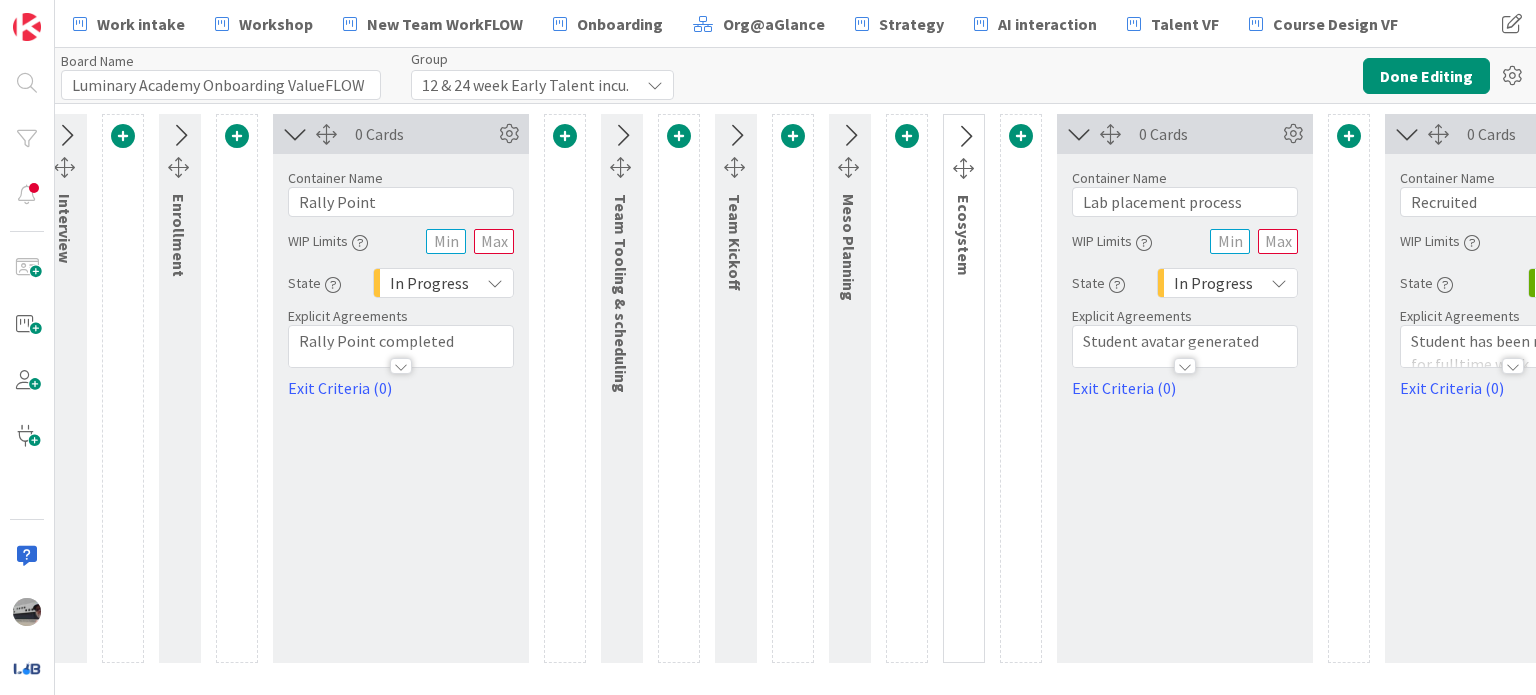scroll, scrollTop: 0, scrollLeft: 476, axis: horizontal 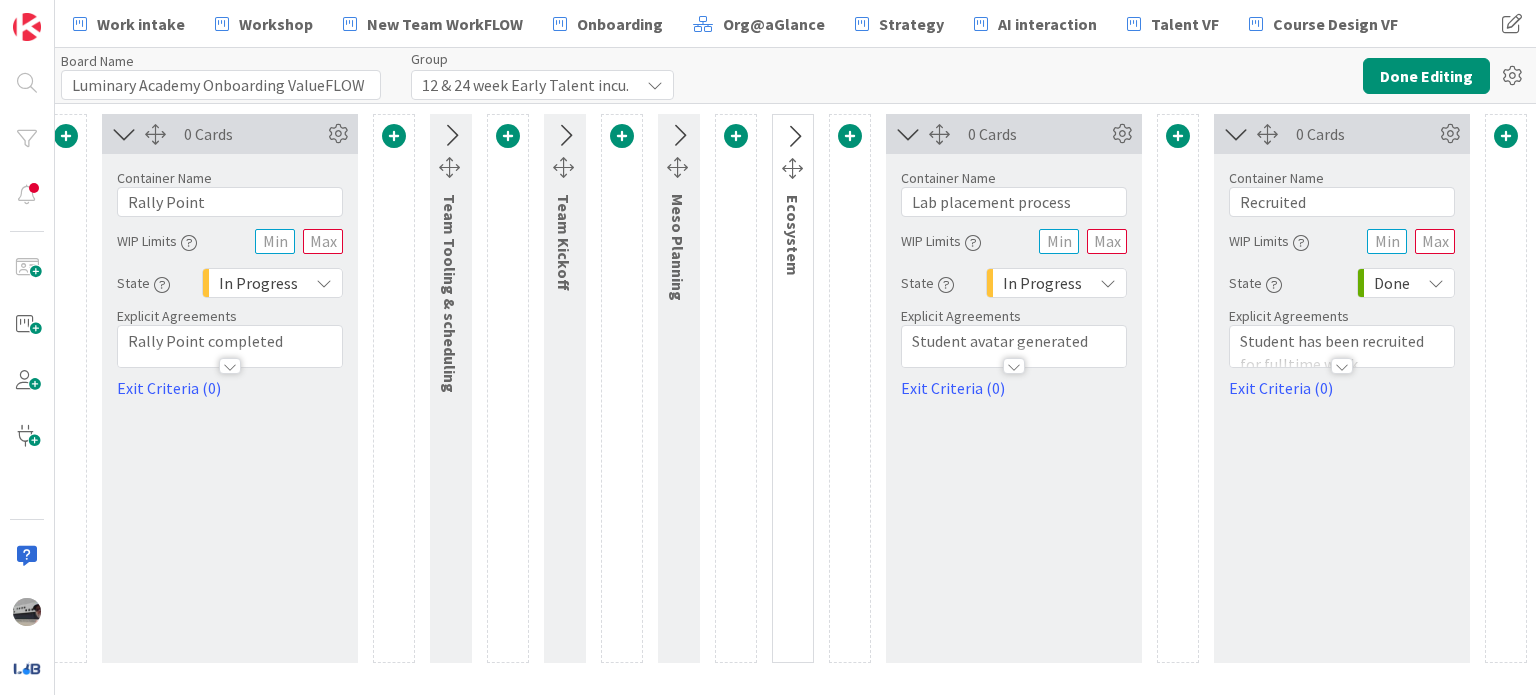 click at bounding box center [124, 134] 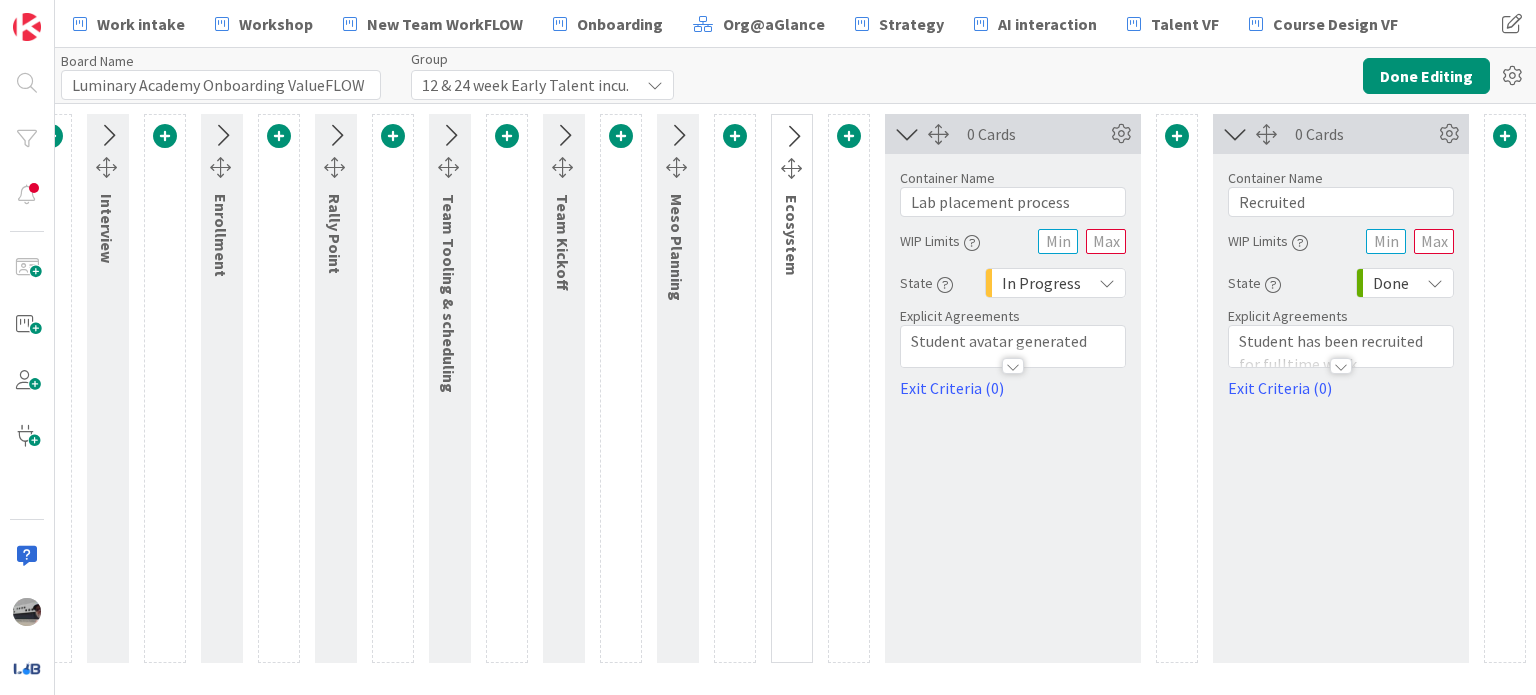 scroll, scrollTop: 0, scrollLeft: 263, axis: horizontal 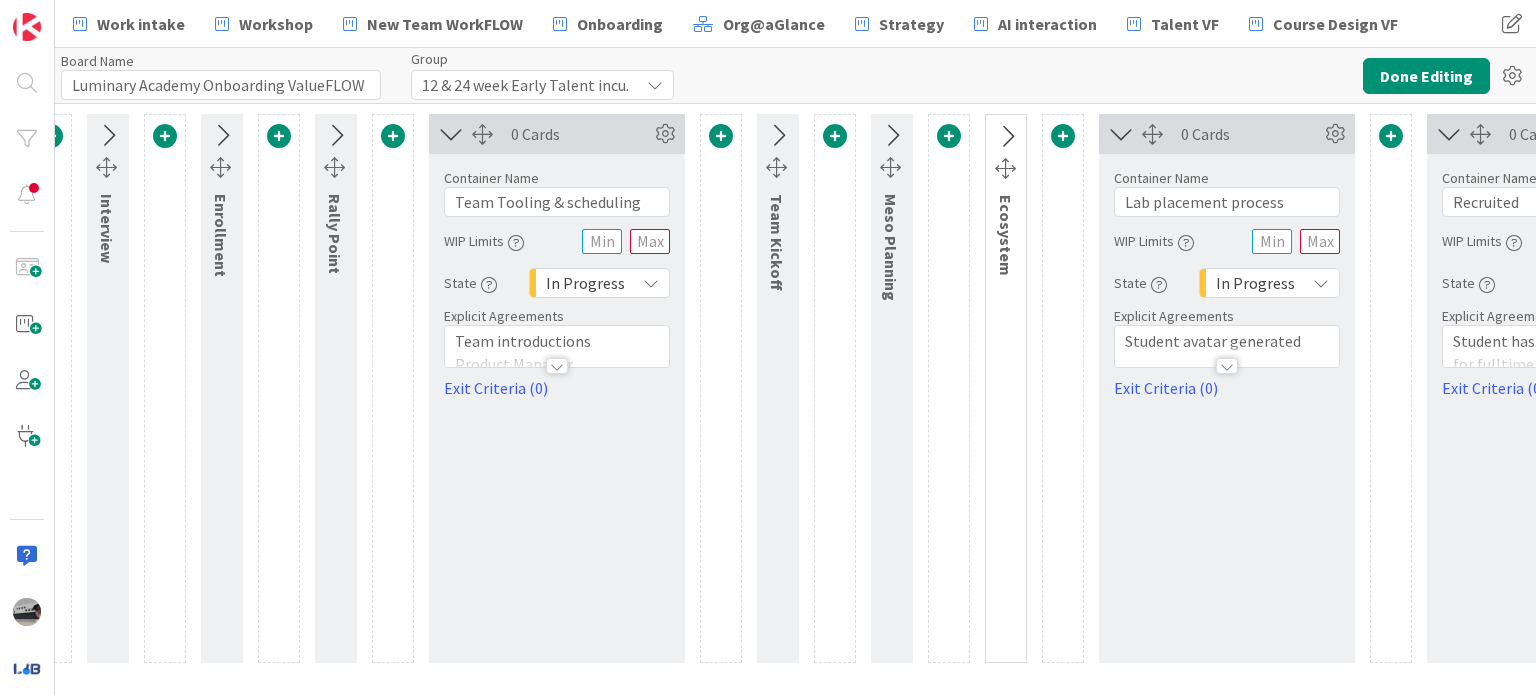 click at bounding box center (557, 366) 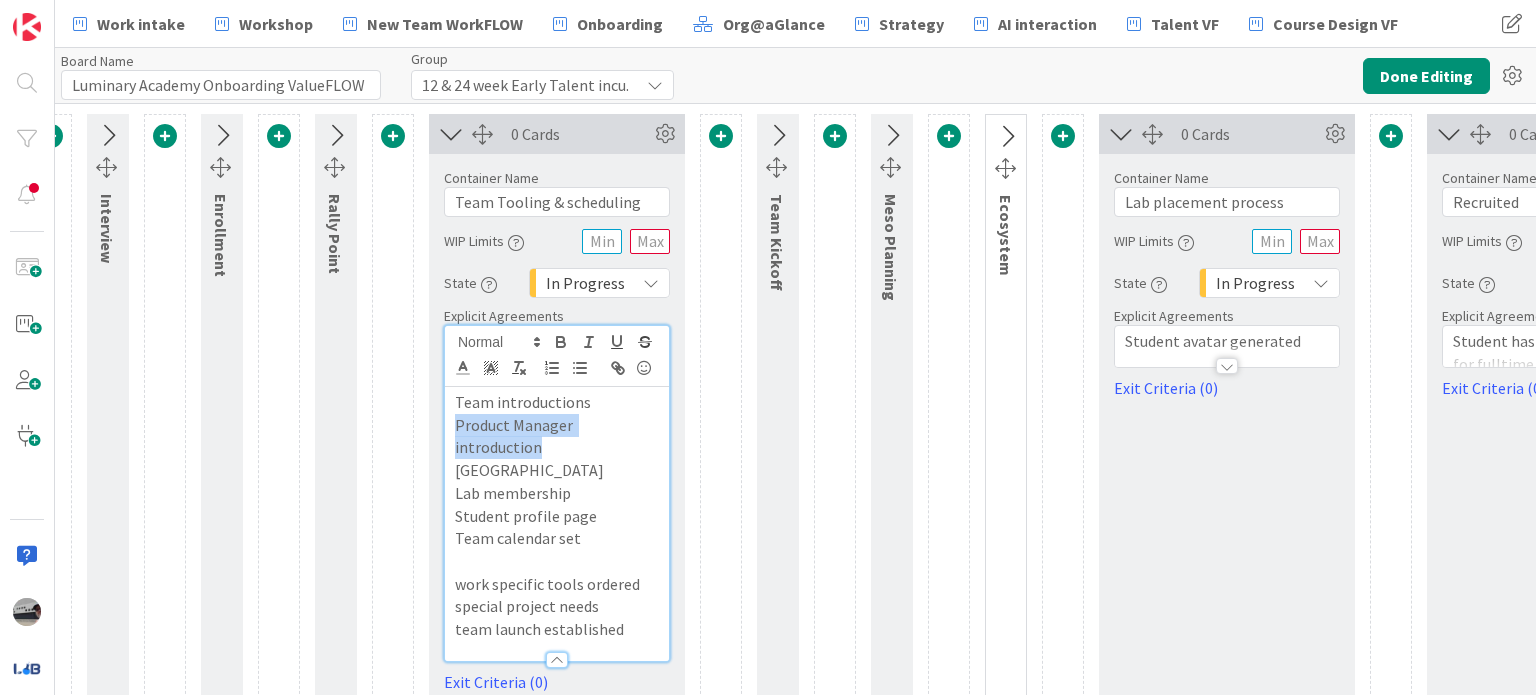 drag, startPoint x: 660, startPoint y: 424, endPoint x: 439, endPoint y: 427, distance: 221.02036 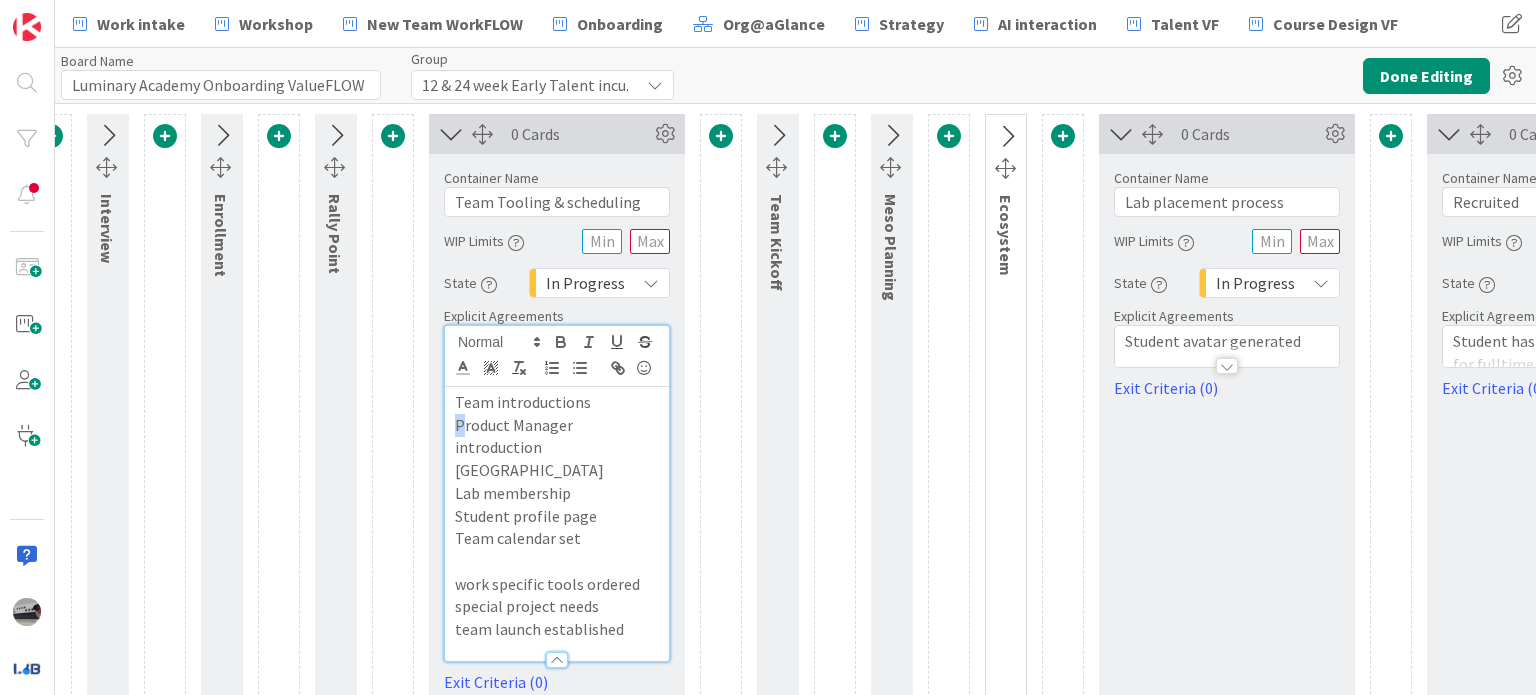 click on "Team introductions Product Manager introduction Kanban Zone Lab membership Student profile page Team calendar set work specific tools ordered special project needs team launch established" at bounding box center (557, 524) 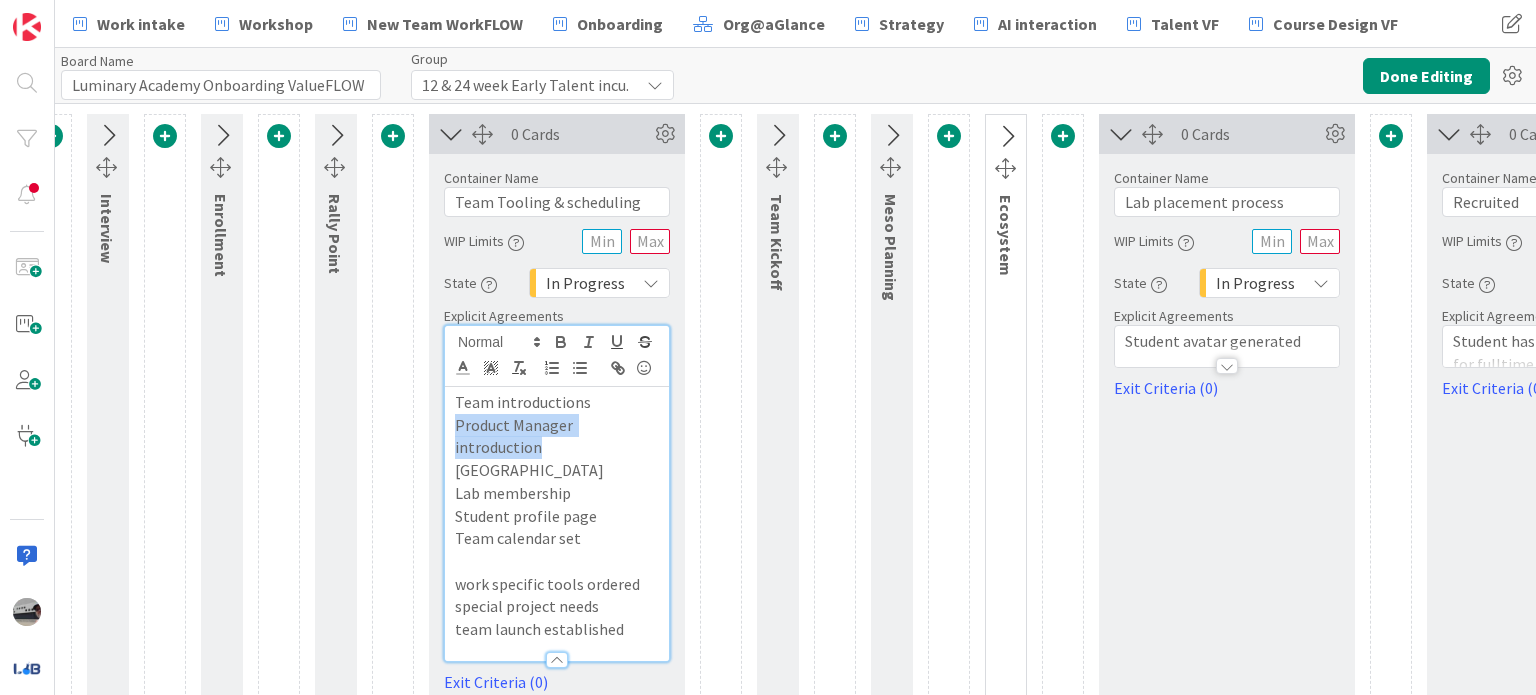 drag, startPoint x: 453, startPoint y: 422, endPoint x: 665, endPoint y: 419, distance: 212.02122 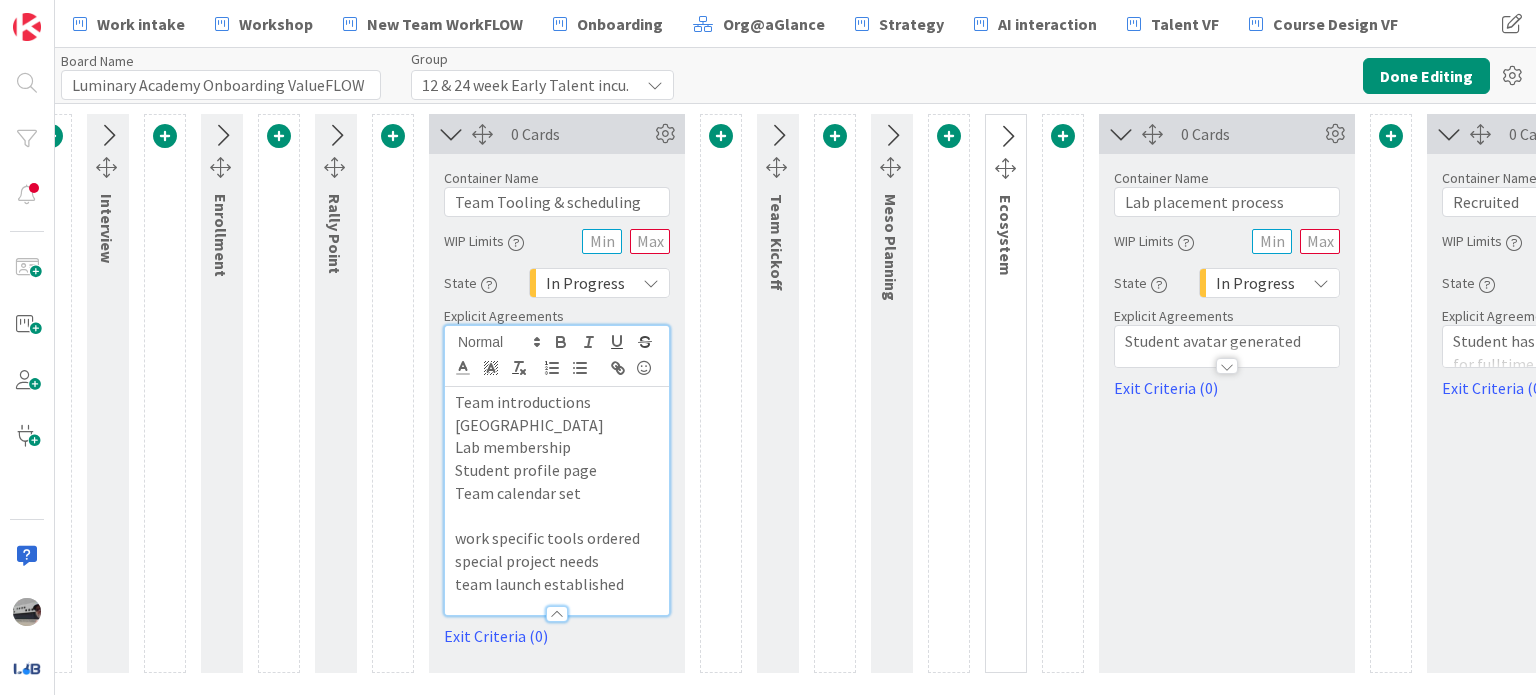 click on "[GEOGRAPHIC_DATA]" at bounding box center (557, 425) 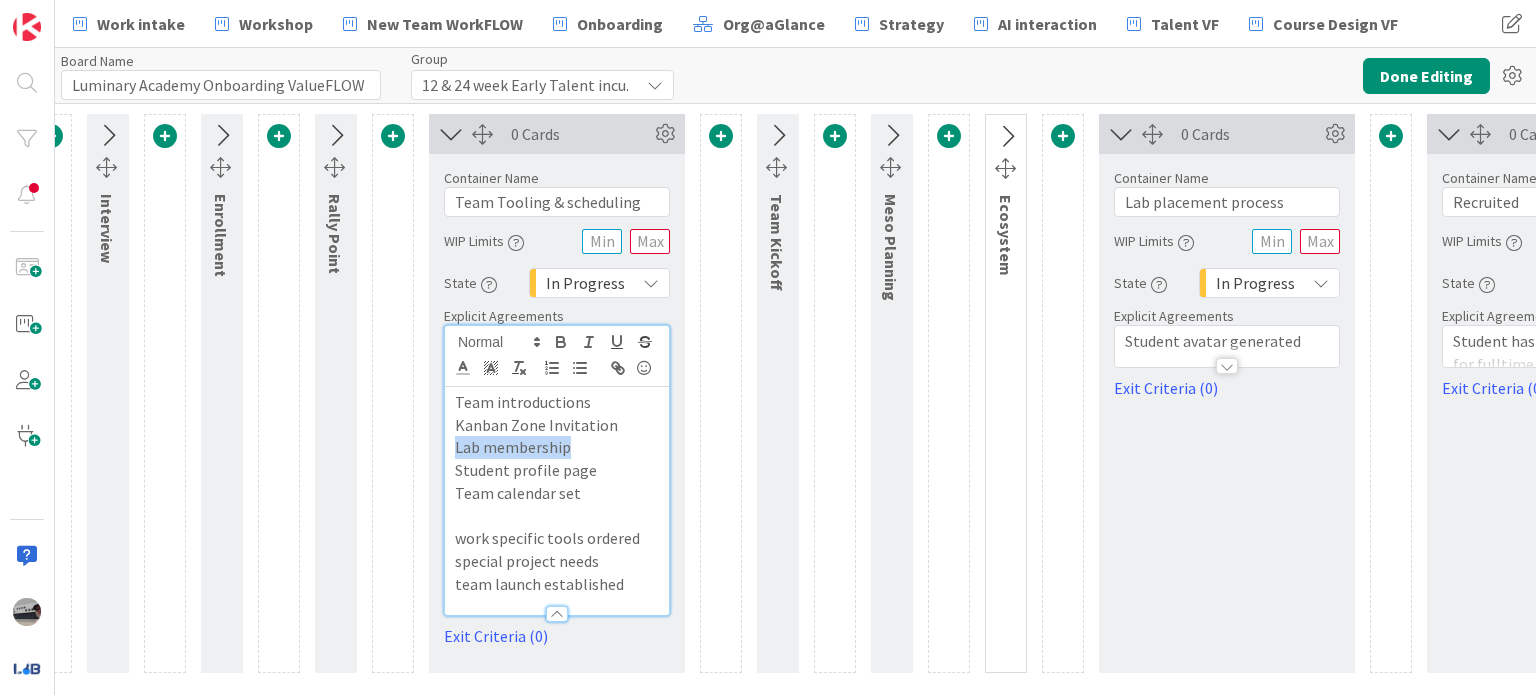 drag, startPoint x: 585, startPoint y: 448, endPoint x: 431, endPoint y: 445, distance: 154.02922 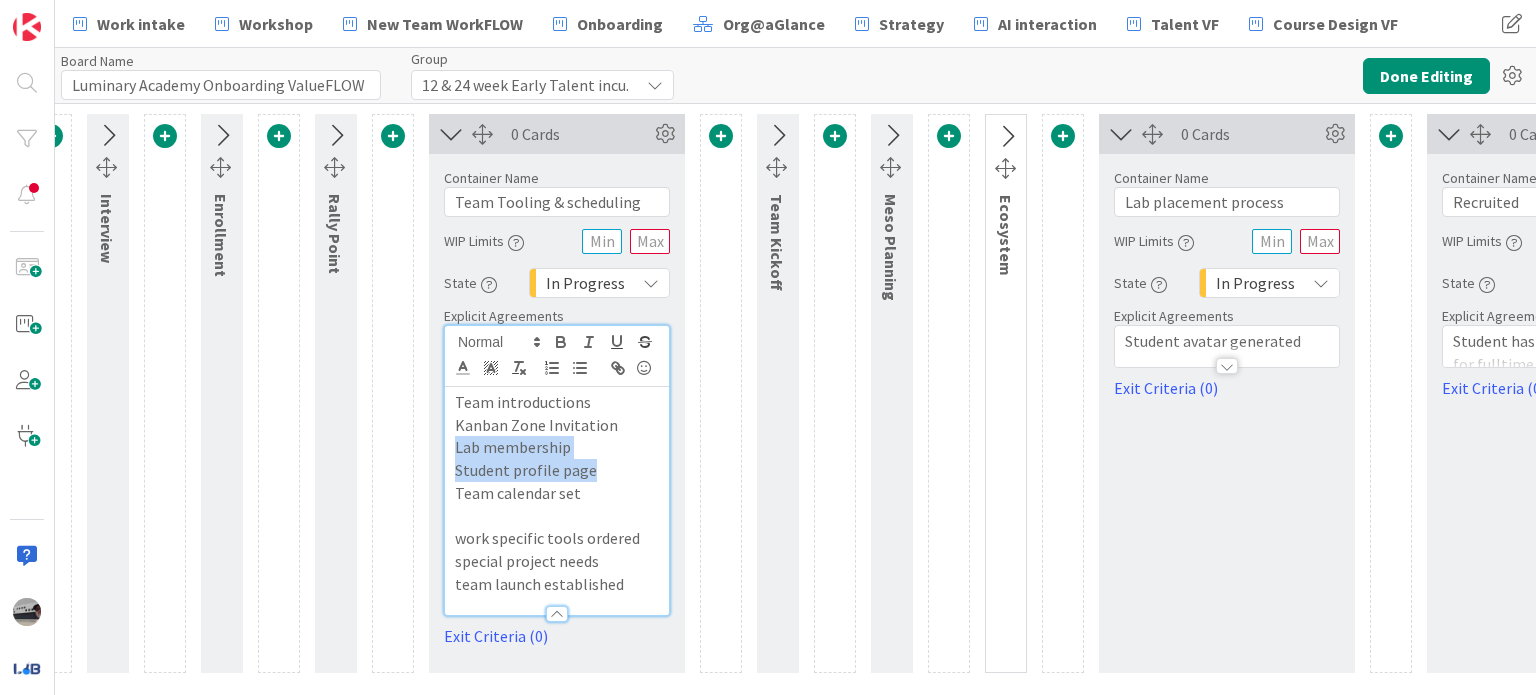 drag, startPoint x: 600, startPoint y: 466, endPoint x: 451, endPoint y: 452, distance: 149.65627 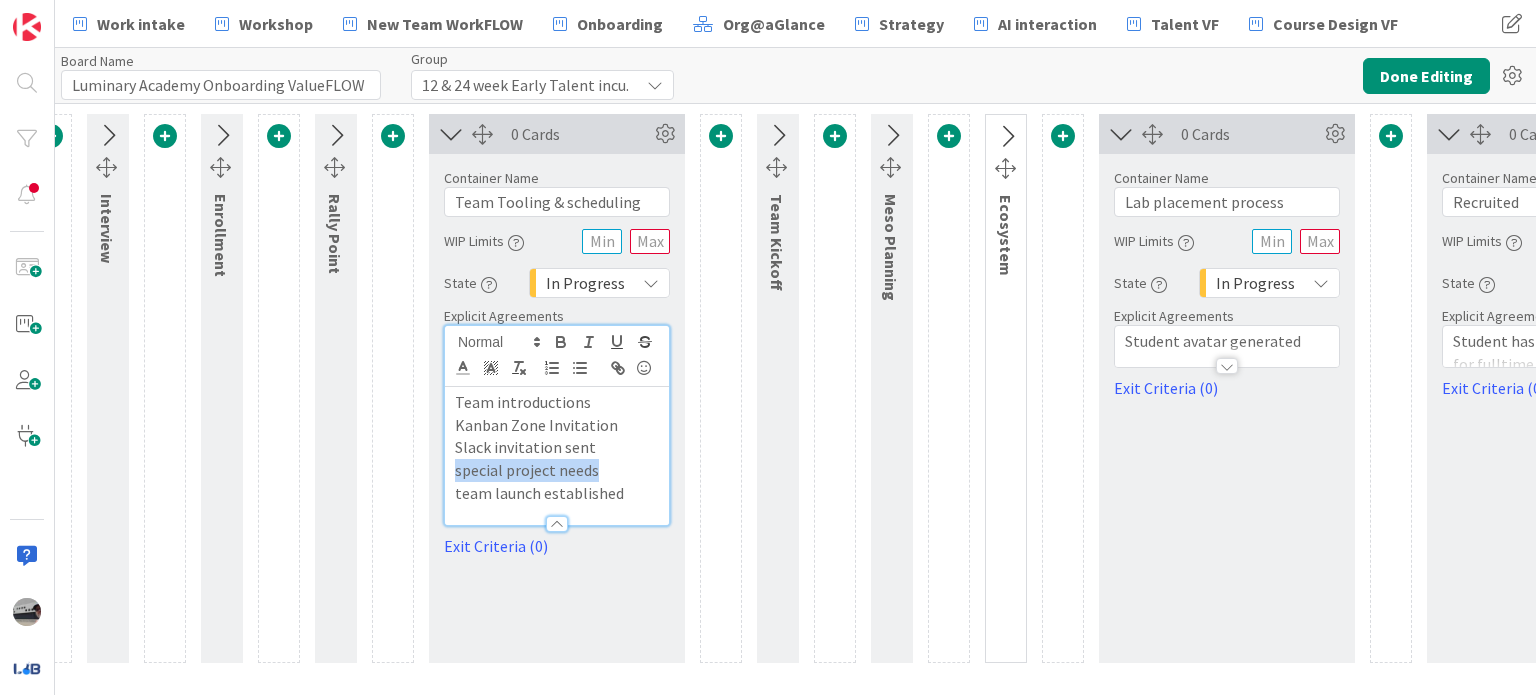 drag, startPoint x: 612, startPoint y: 475, endPoint x: 435, endPoint y: 473, distance: 177.01129 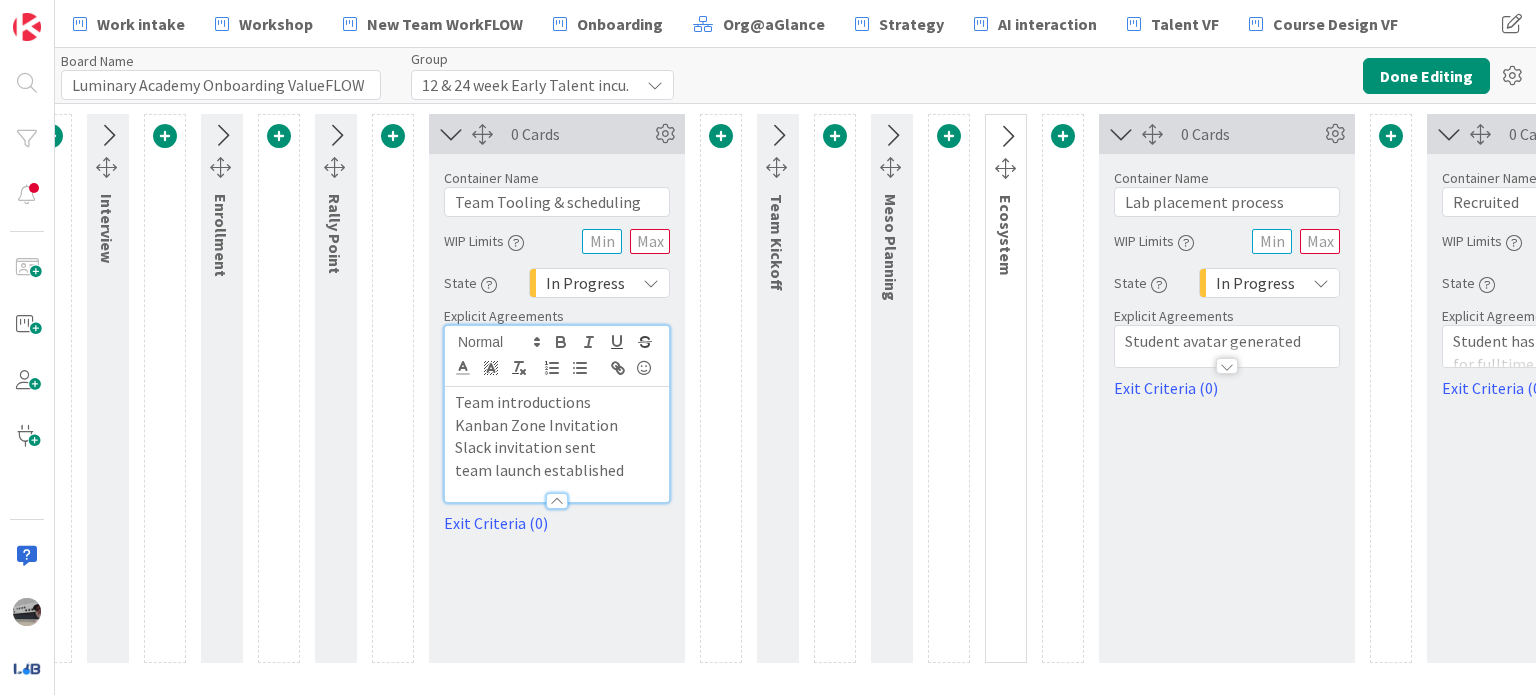 click on "team launch established" at bounding box center [557, 470] 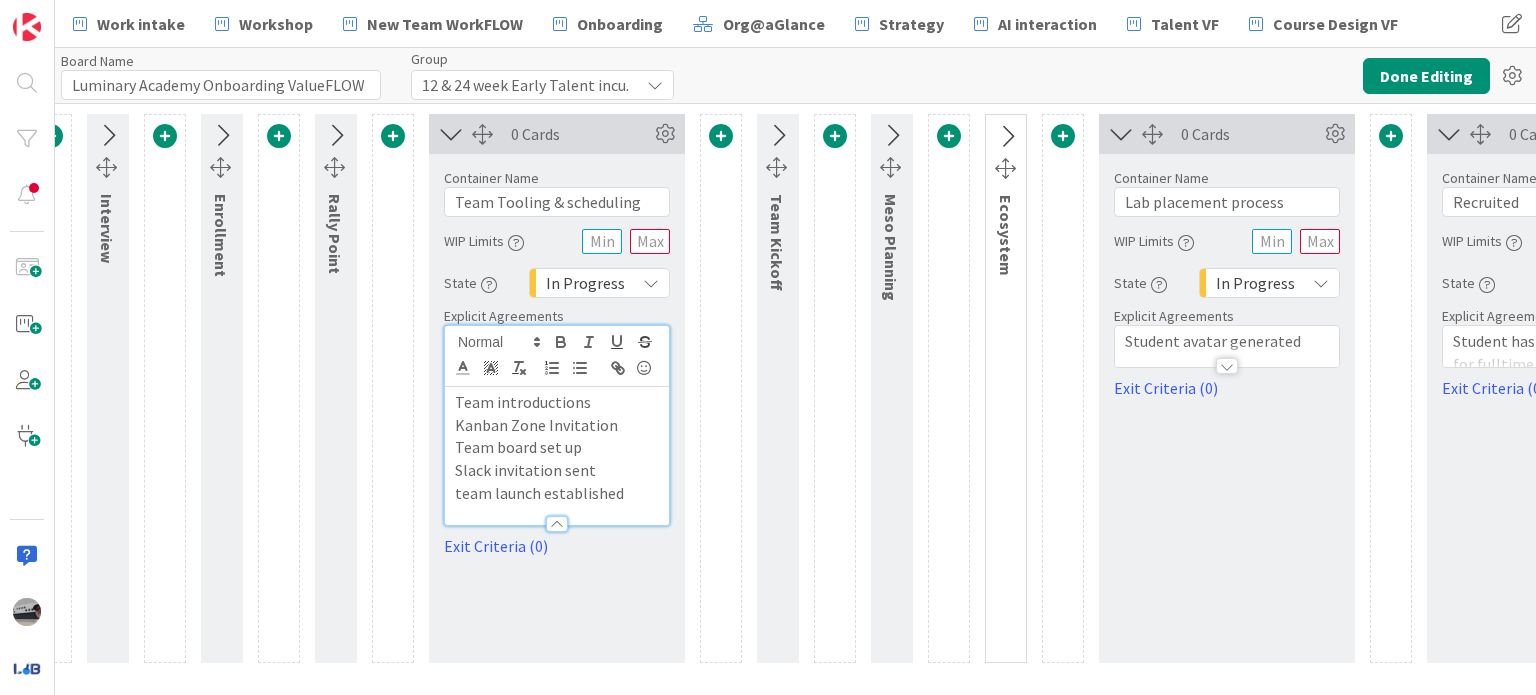 click at bounding box center [451, 134] 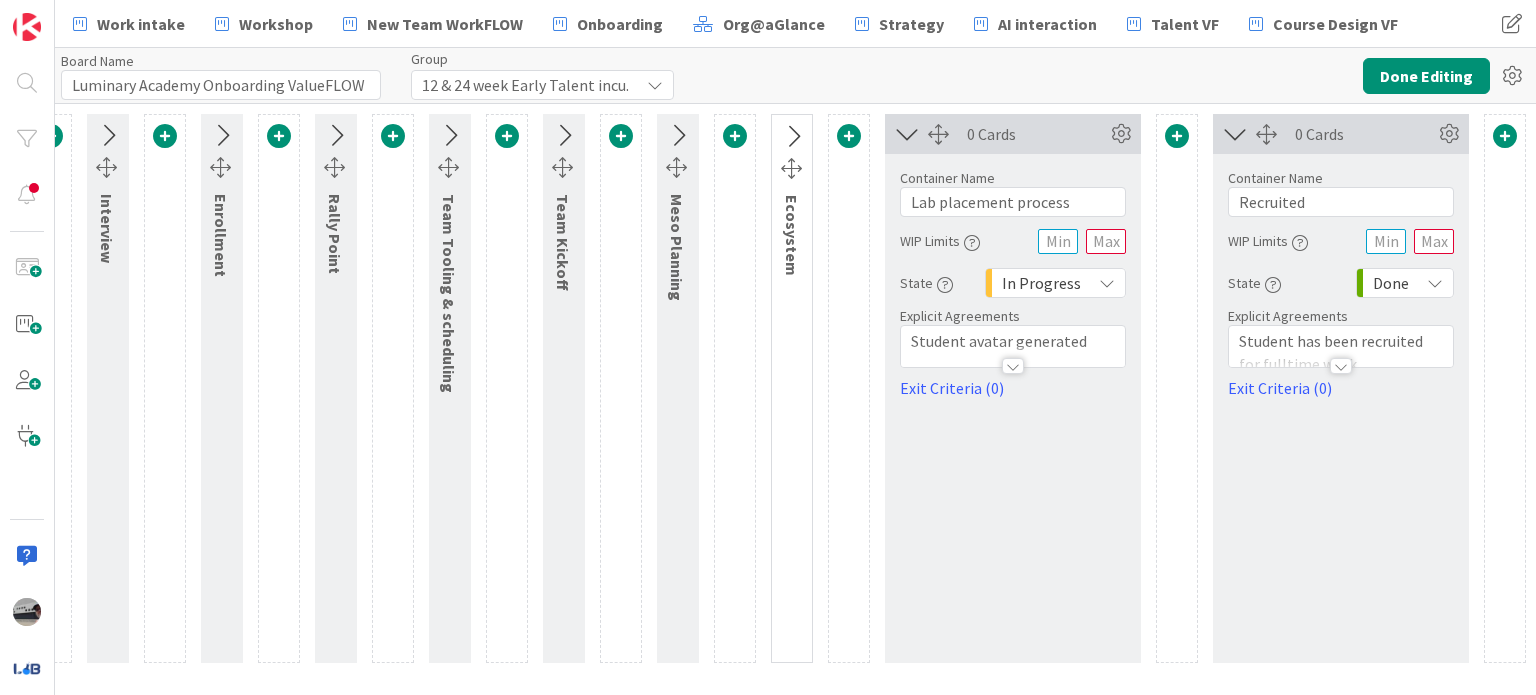 click at bounding box center [563, 136] 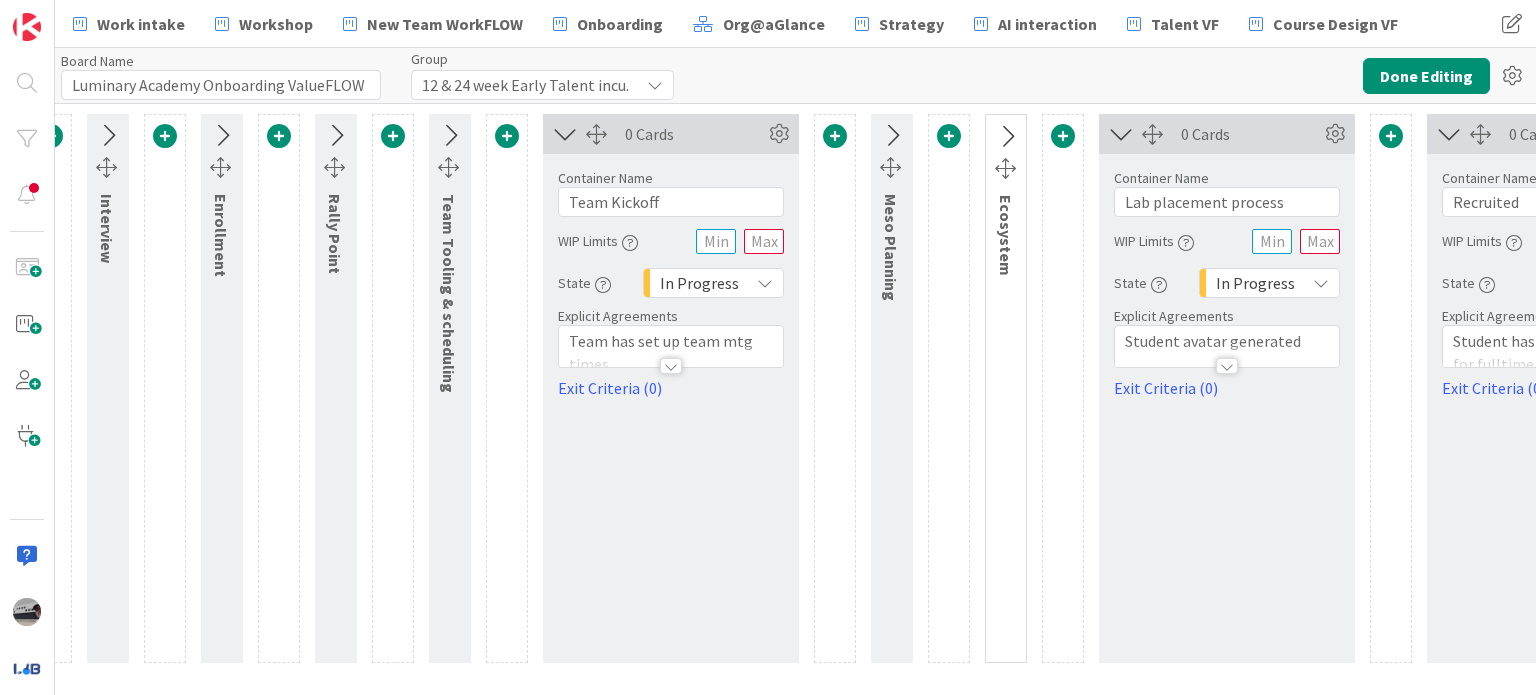 click at bounding box center [671, 366] 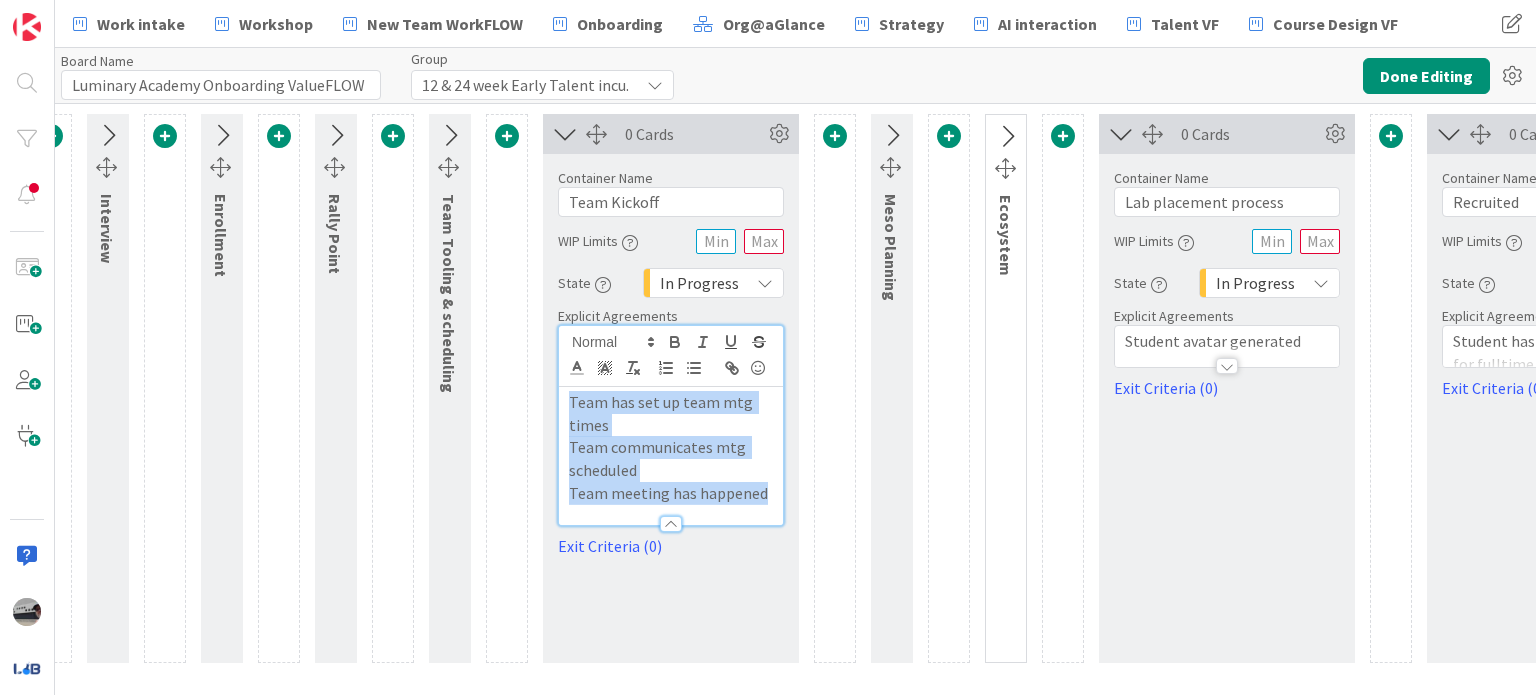 drag, startPoint x: 772, startPoint y: 491, endPoint x: 509, endPoint y: 385, distance: 283.55774 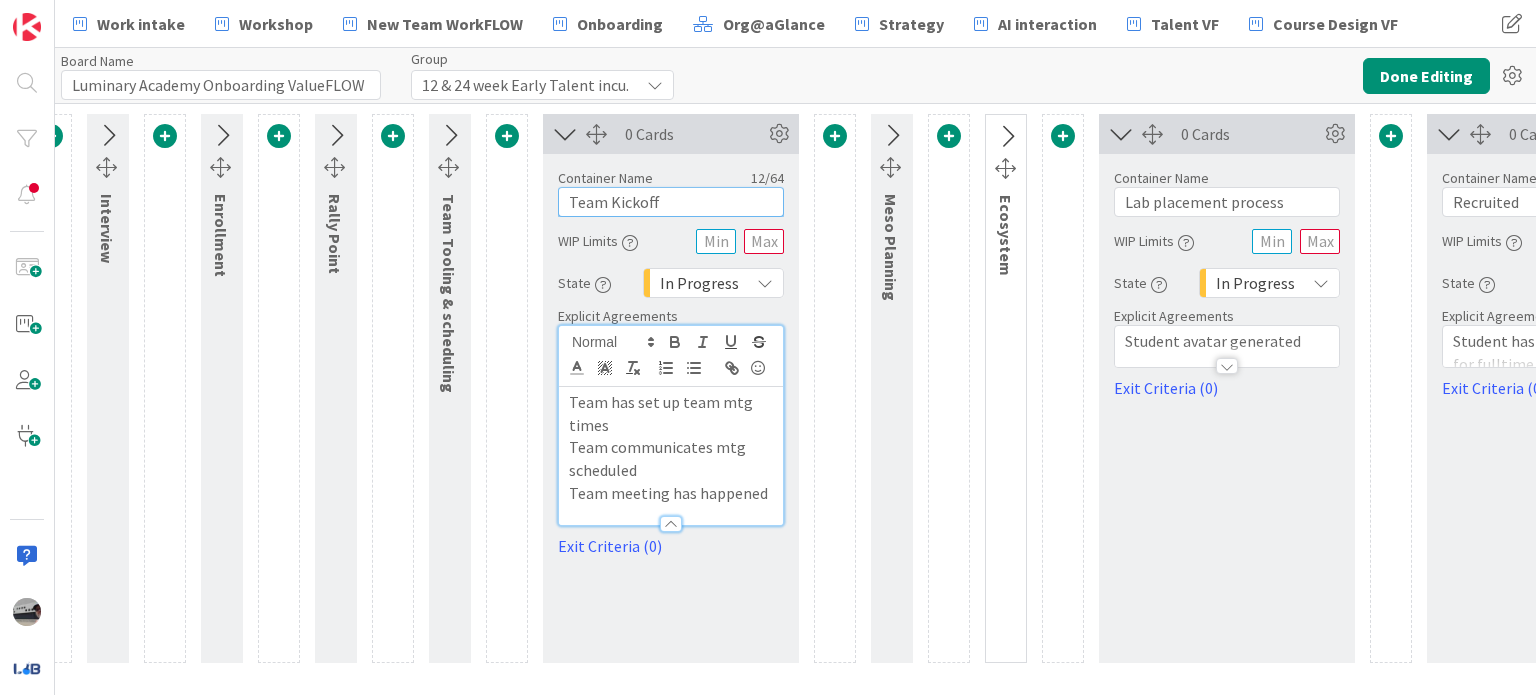 click on "Team Kickoff" at bounding box center (671, 202) 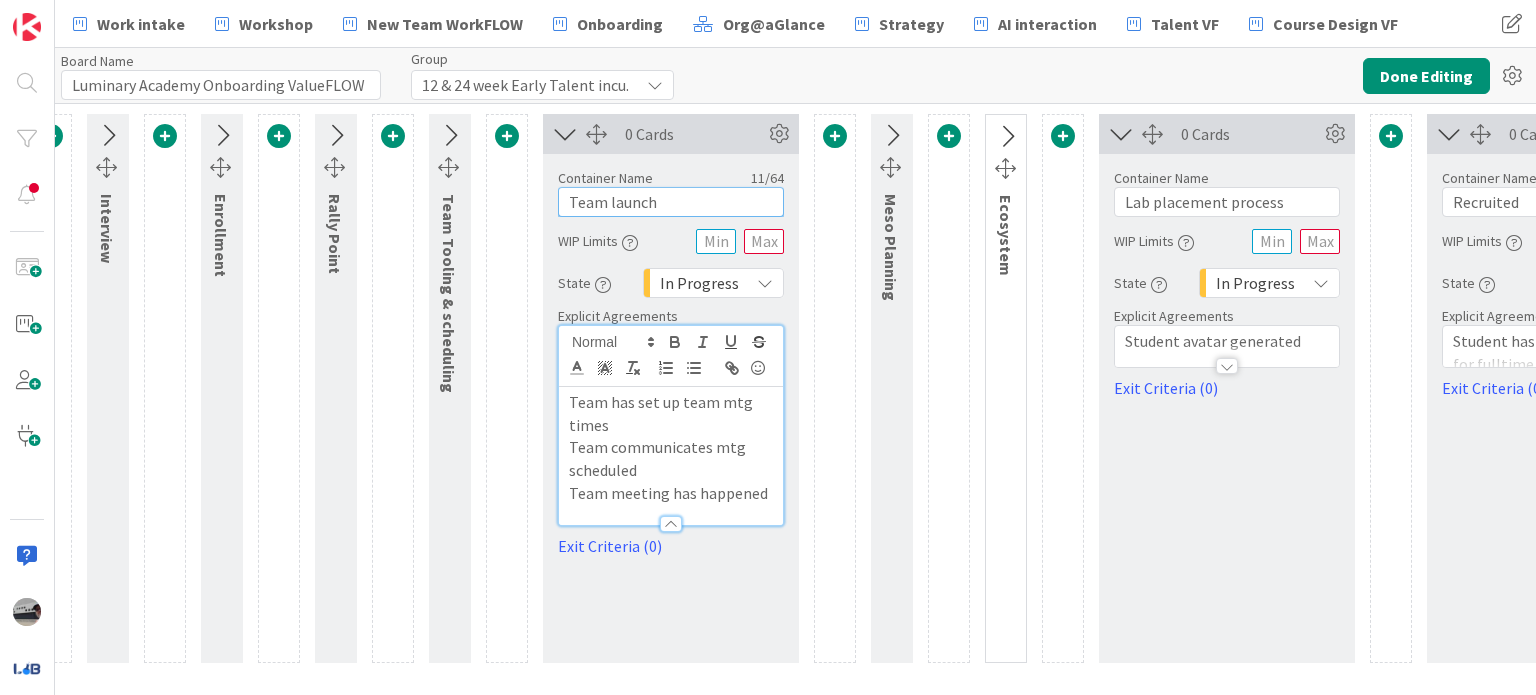 type on "Team launch" 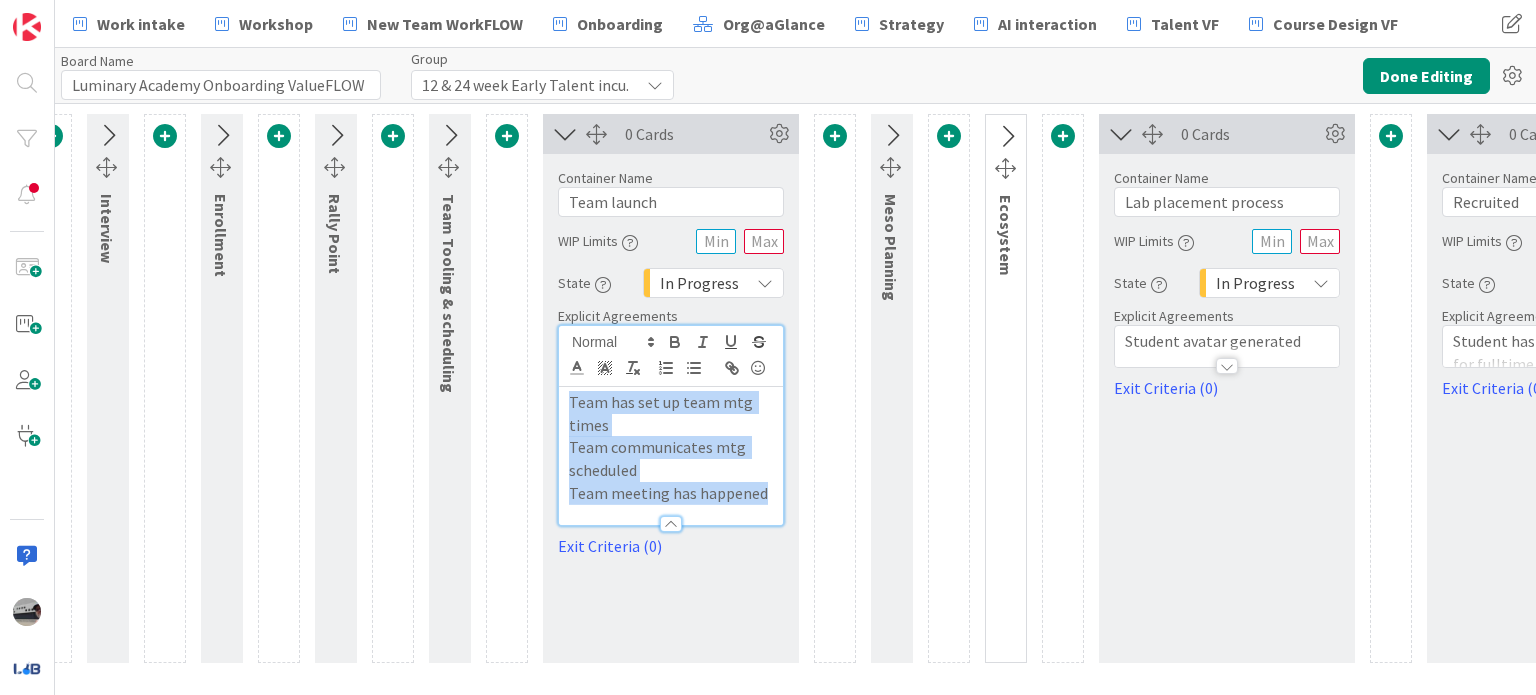 drag, startPoint x: 571, startPoint y: 407, endPoint x: 771, endPoint y: 492, distance: 217.31314 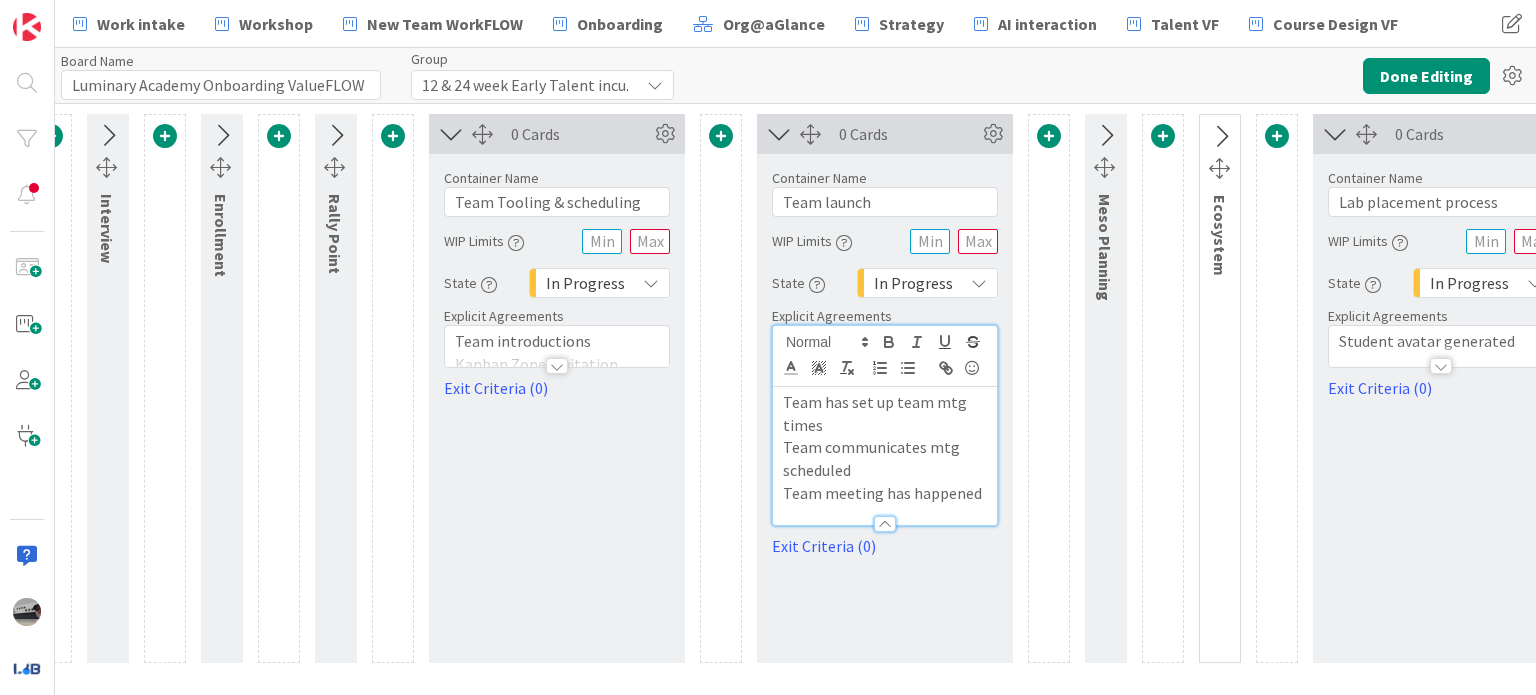 click at bounding box center [557, 366] 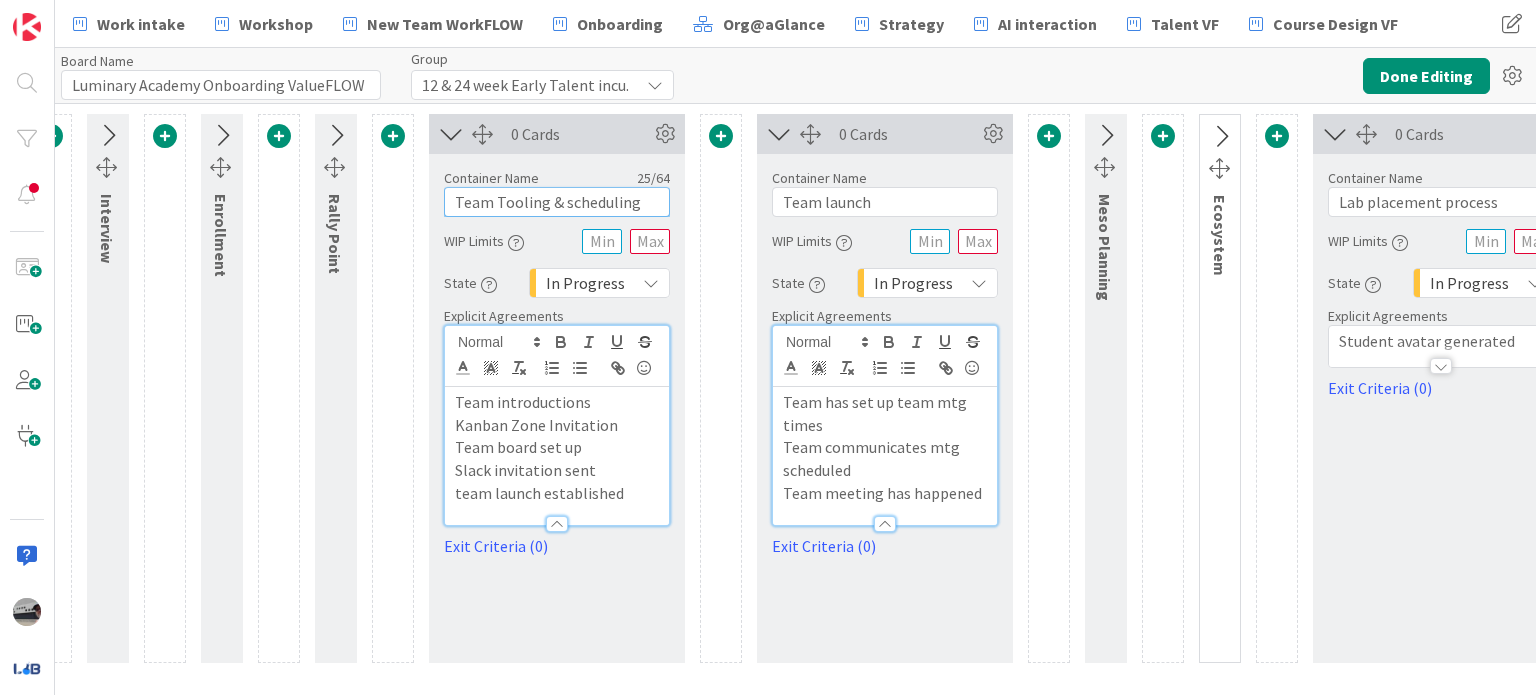 drag, startPoint x: 640, startPoint y: 199, endPoint x: 448, endPoint y: 199, distance: 192 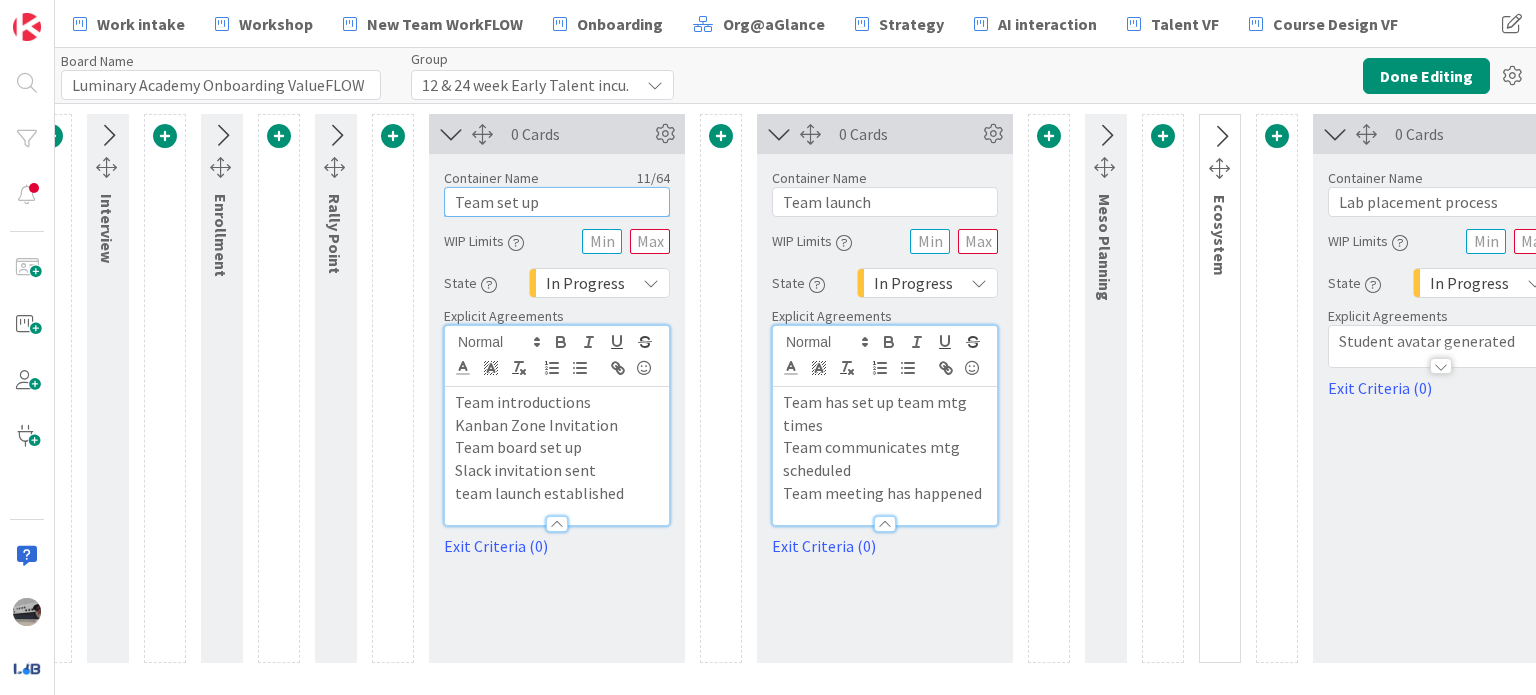 type on "Team set up" 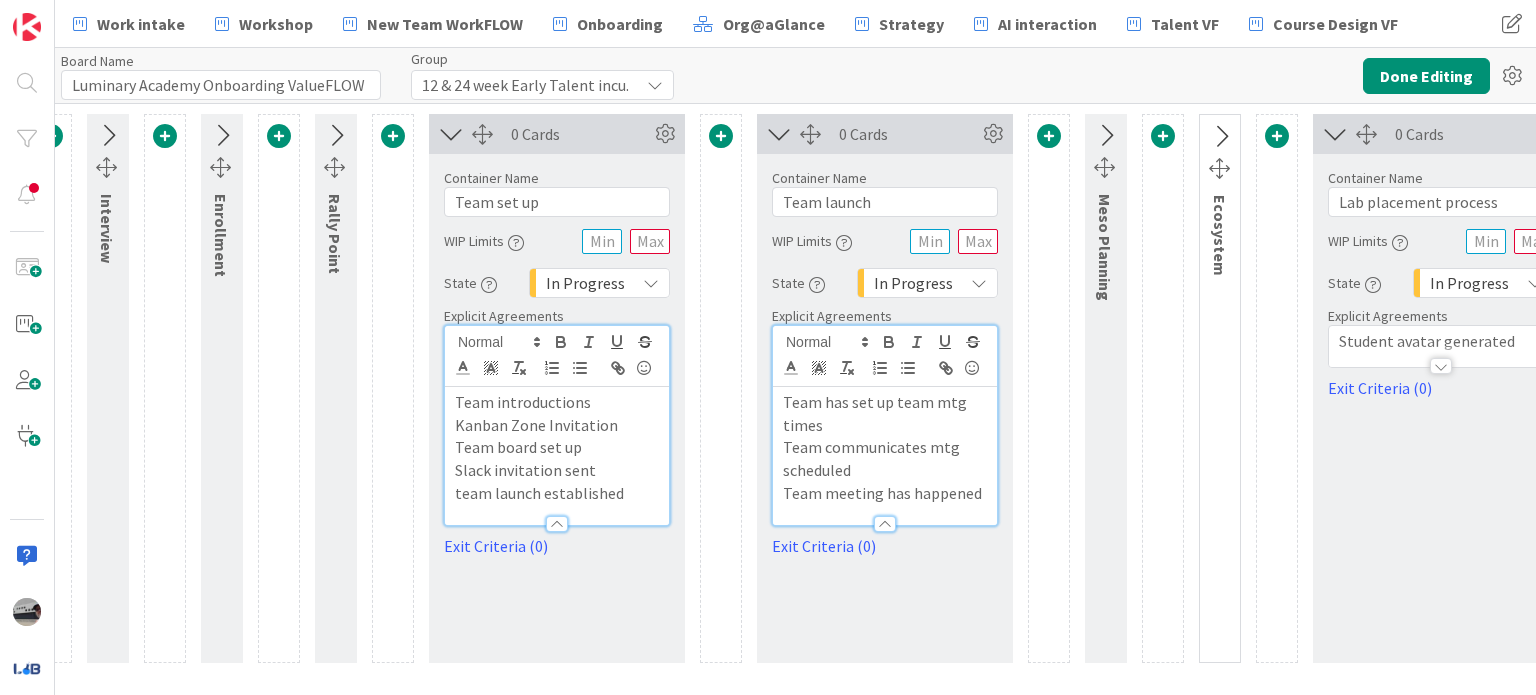 click at bounding box center [451, 134] 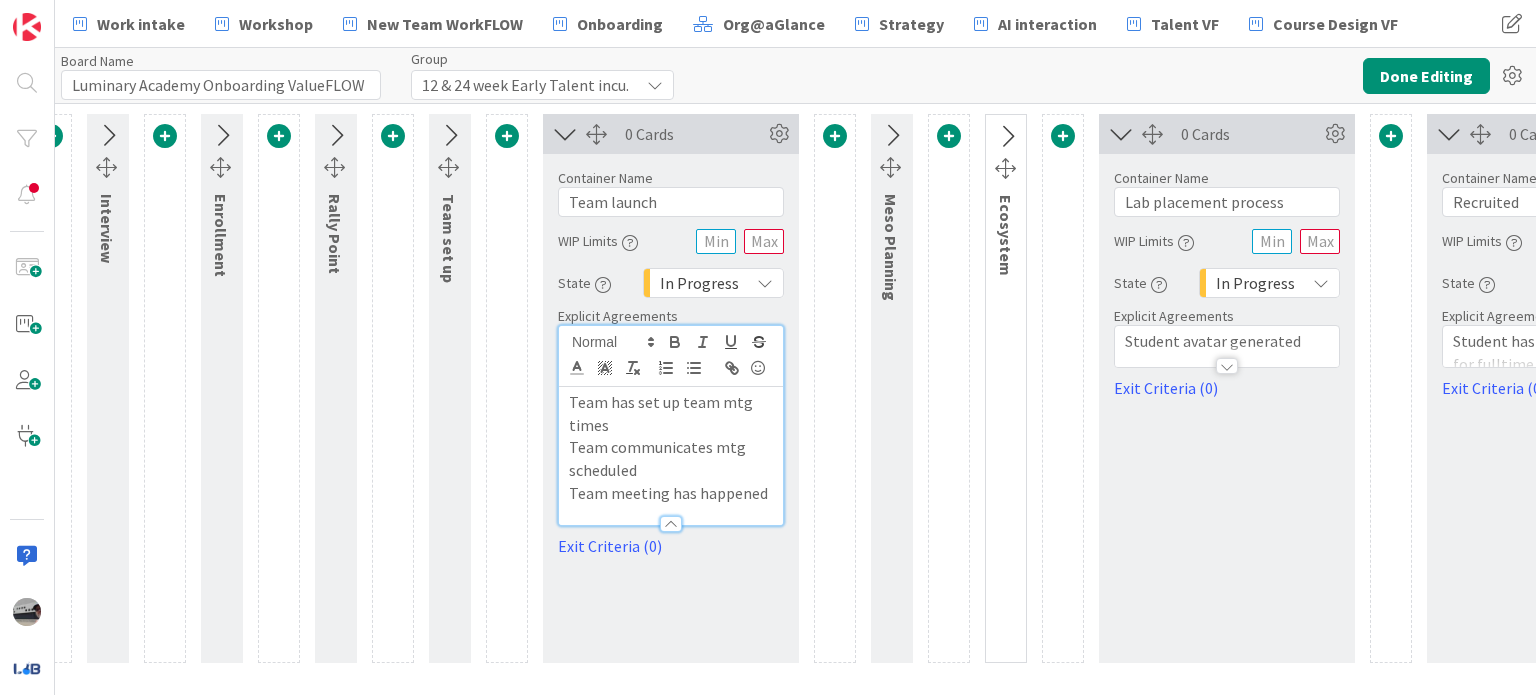 click at bounding box center [891, 136] 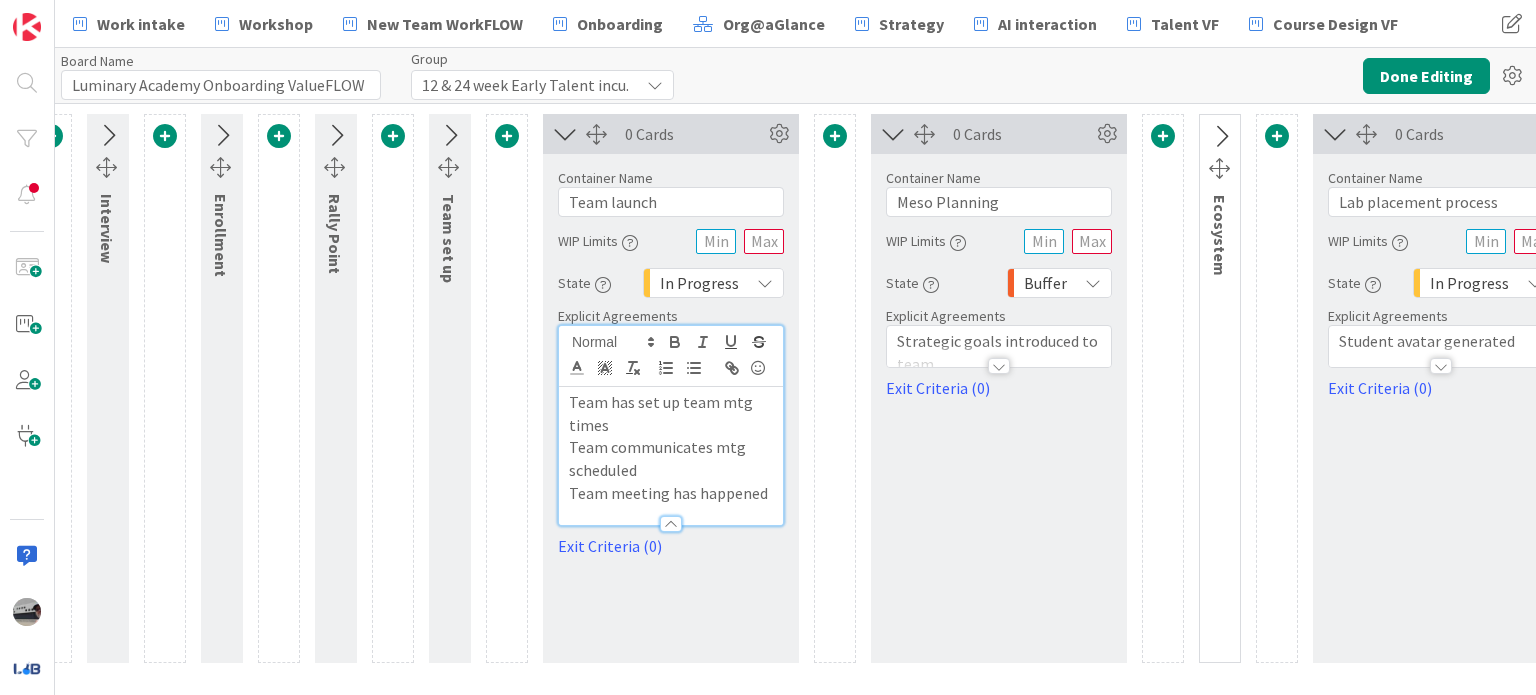 click at bounding box center (999, 366) 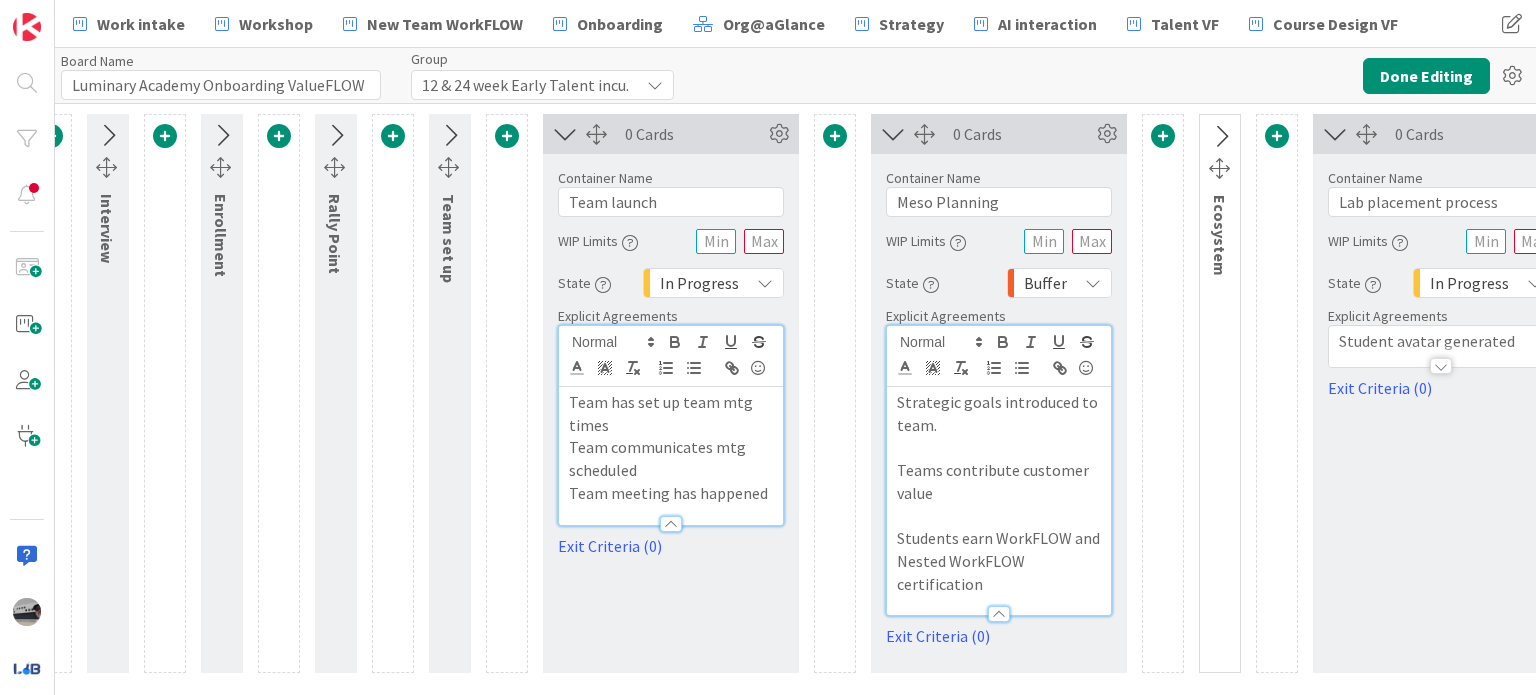 click on "Strategic goals introduced to team." at bounding box center [999, 413] 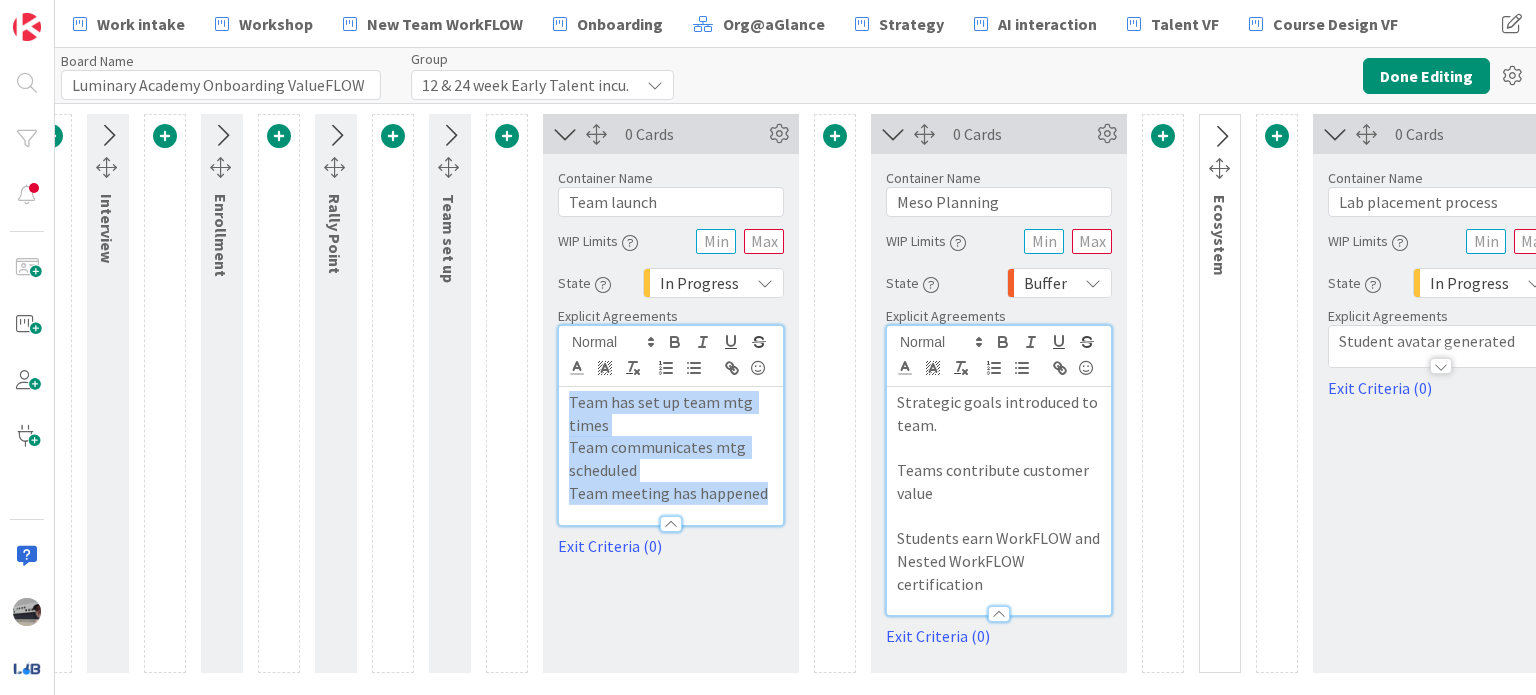 drag, startPoint x: 768, startPoint y: 489, endPoint x: 565, endPoint y: 411, distance: 217.46954 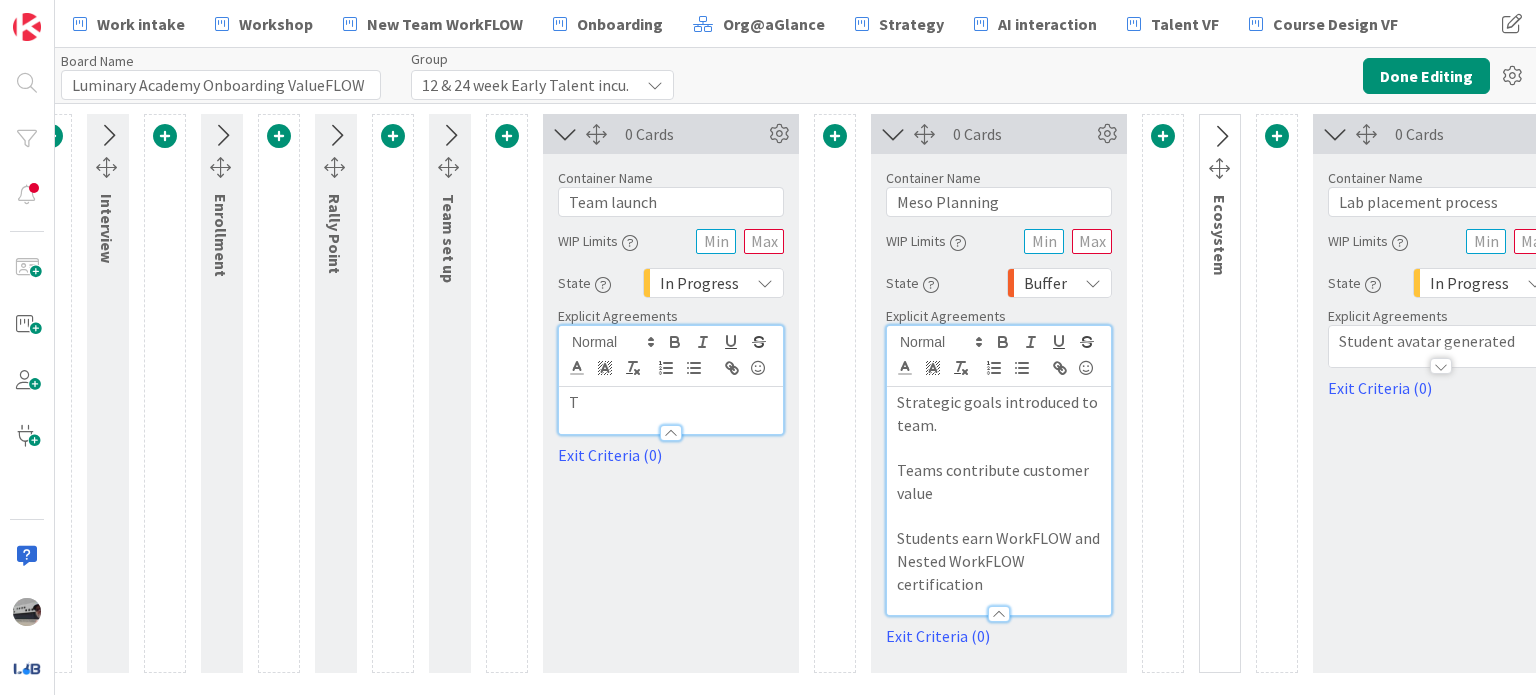 type 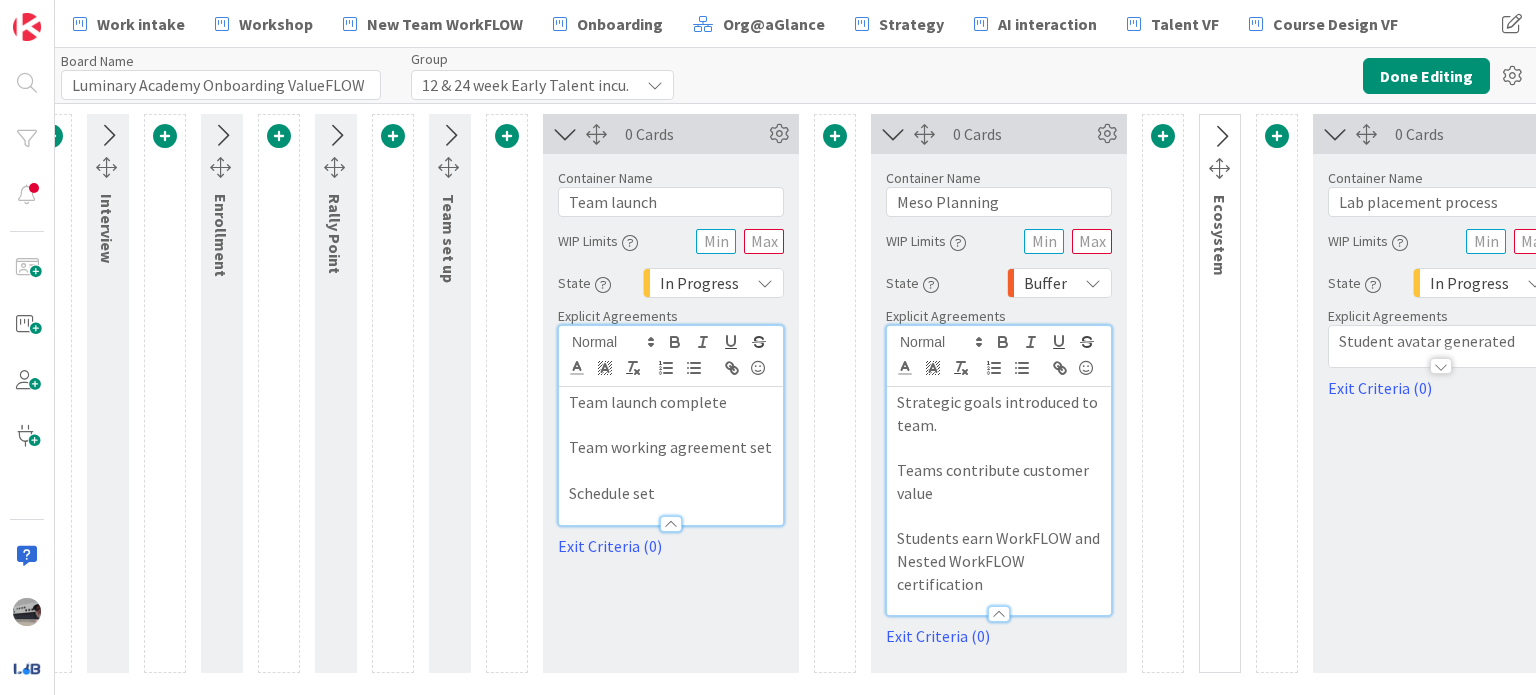 click on "Buffer" at bounding box center [1059, 283] 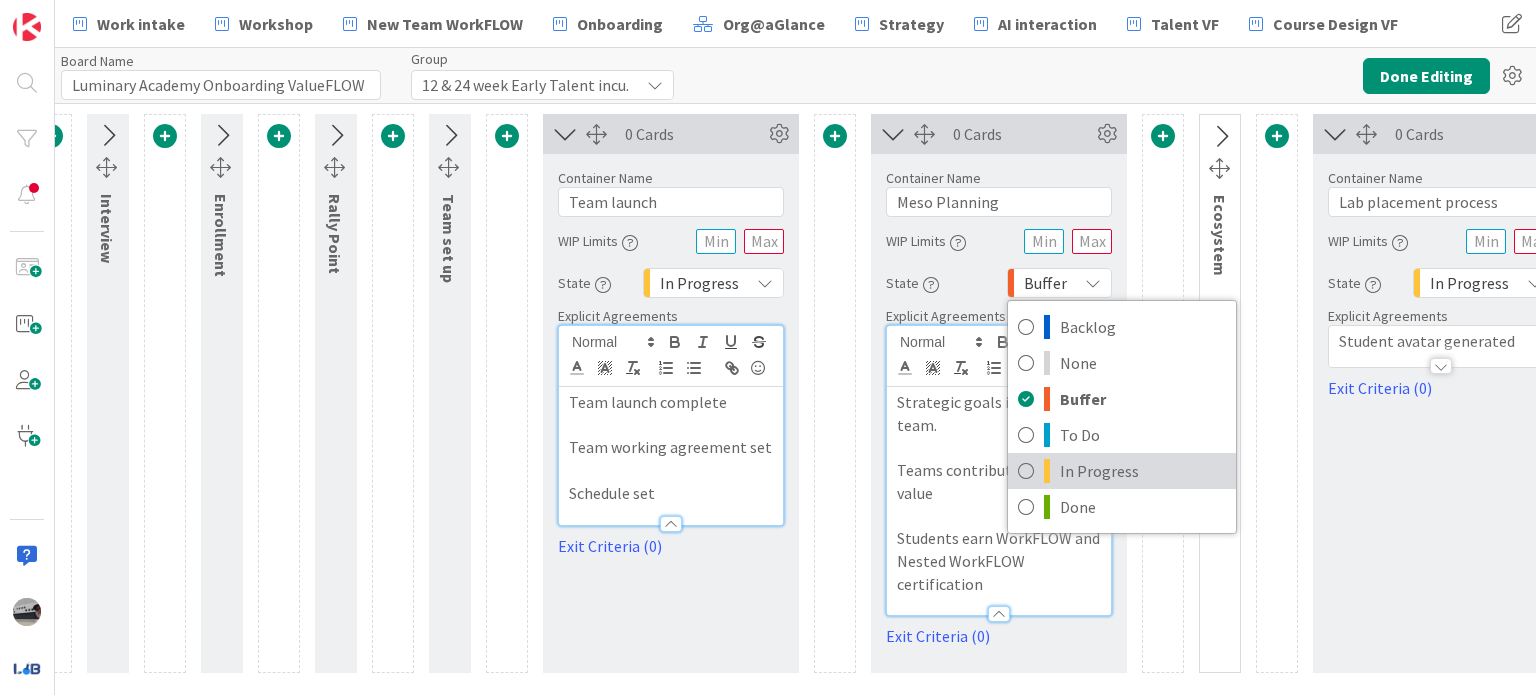 click on "In Progress" at bounding box center (1143, 471) 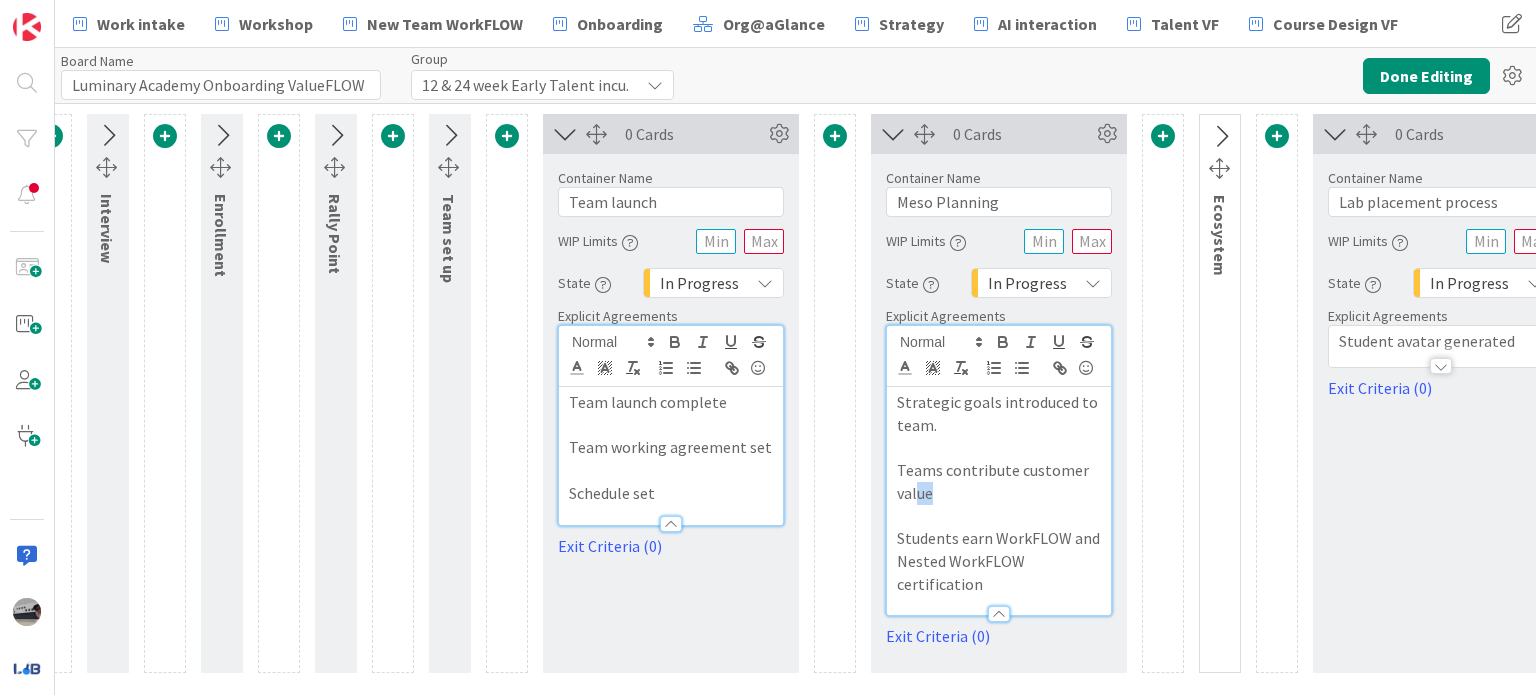 drag, startPoint x: 962, startPoint y: 495, endPoint x: 919, endPoint y: 483, distance: 44.64303 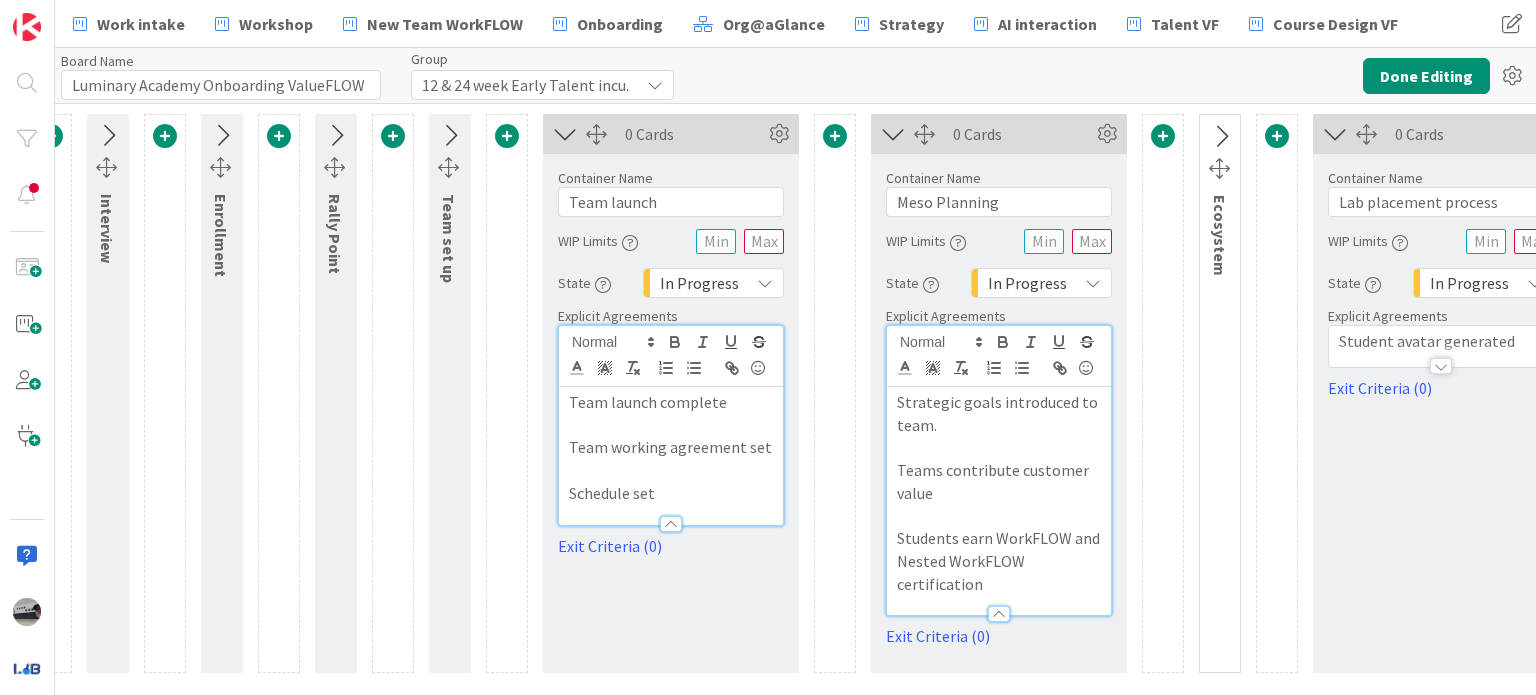 click at bounding box center (999, 447) 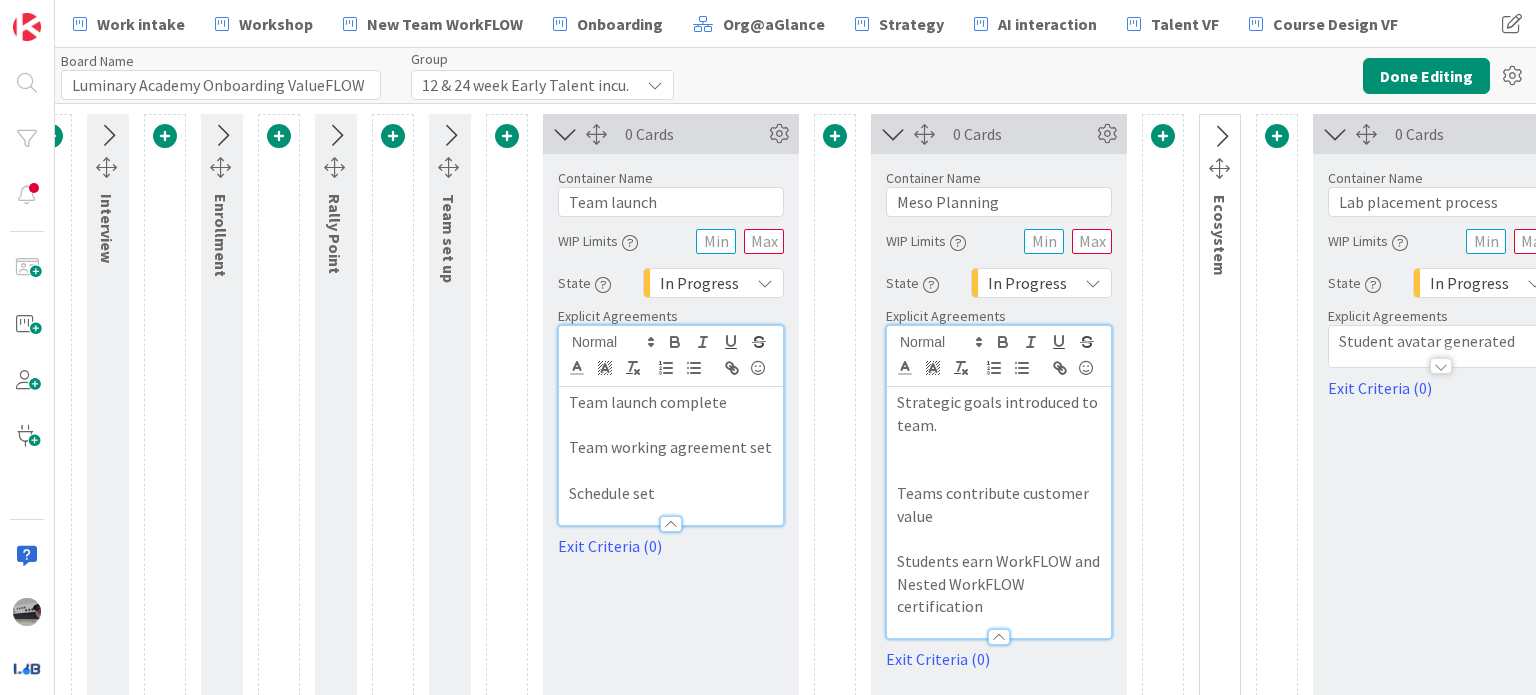 type 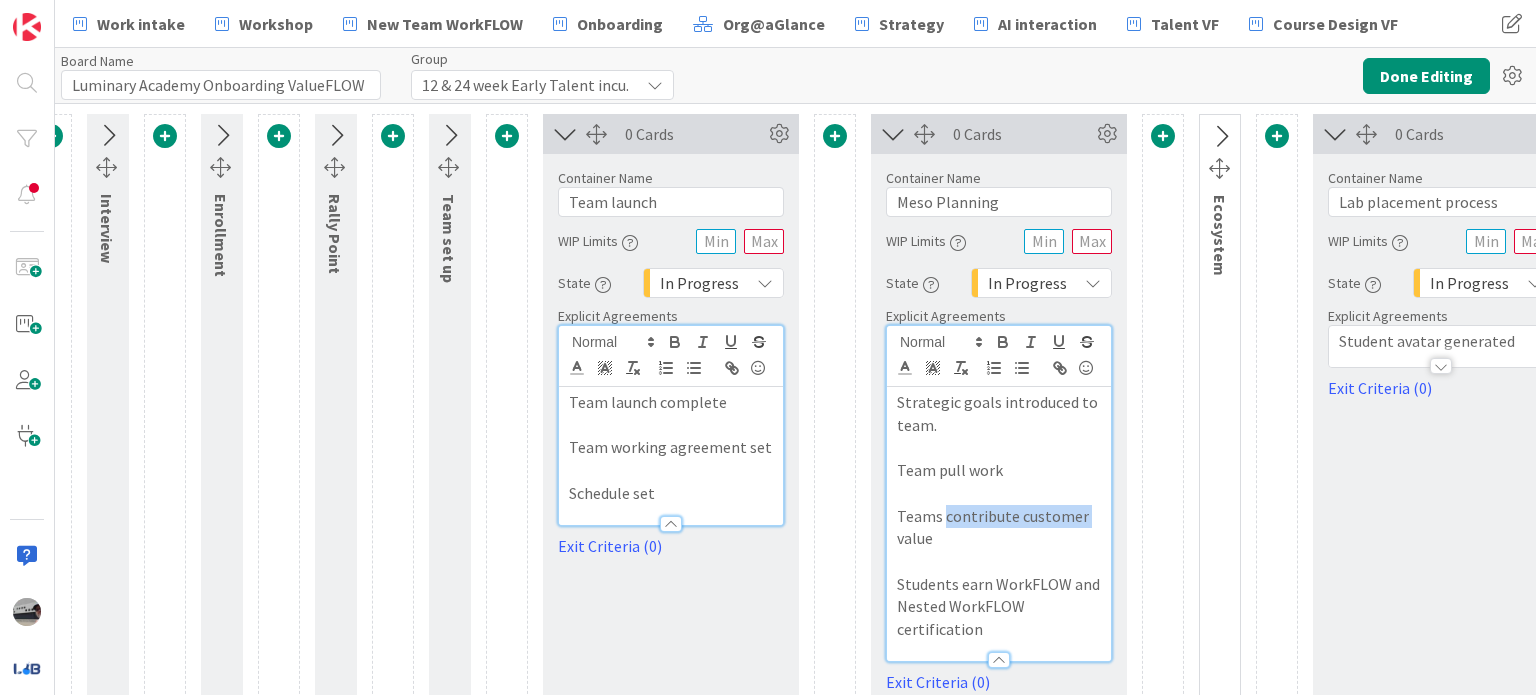 drag, startPoint x: 944, startPoint y: 516, endPoint x: 1086, endPoint y: 516, distance: 142 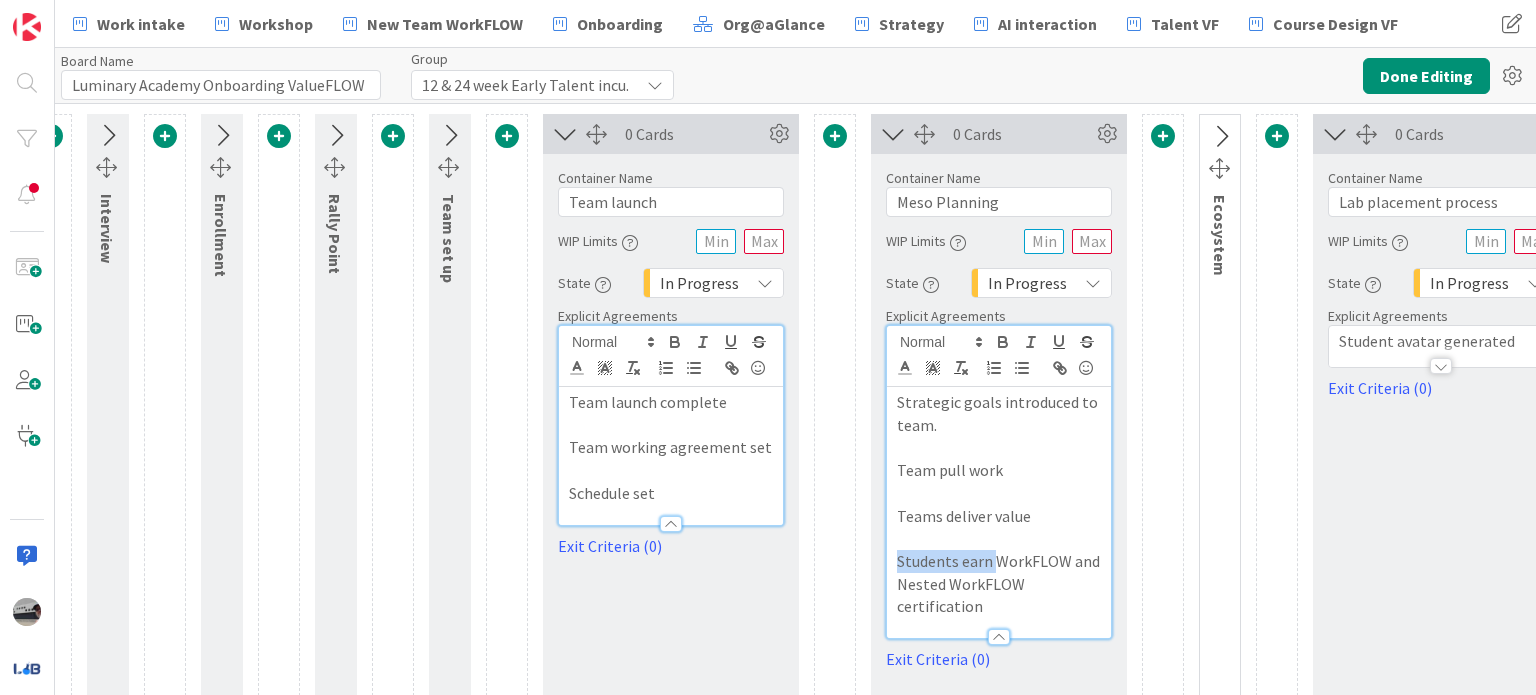 drag, startPoint x: 992, startPoint y: 561, endPoint x: 840, endPoint y: 555, distance: 152.11838 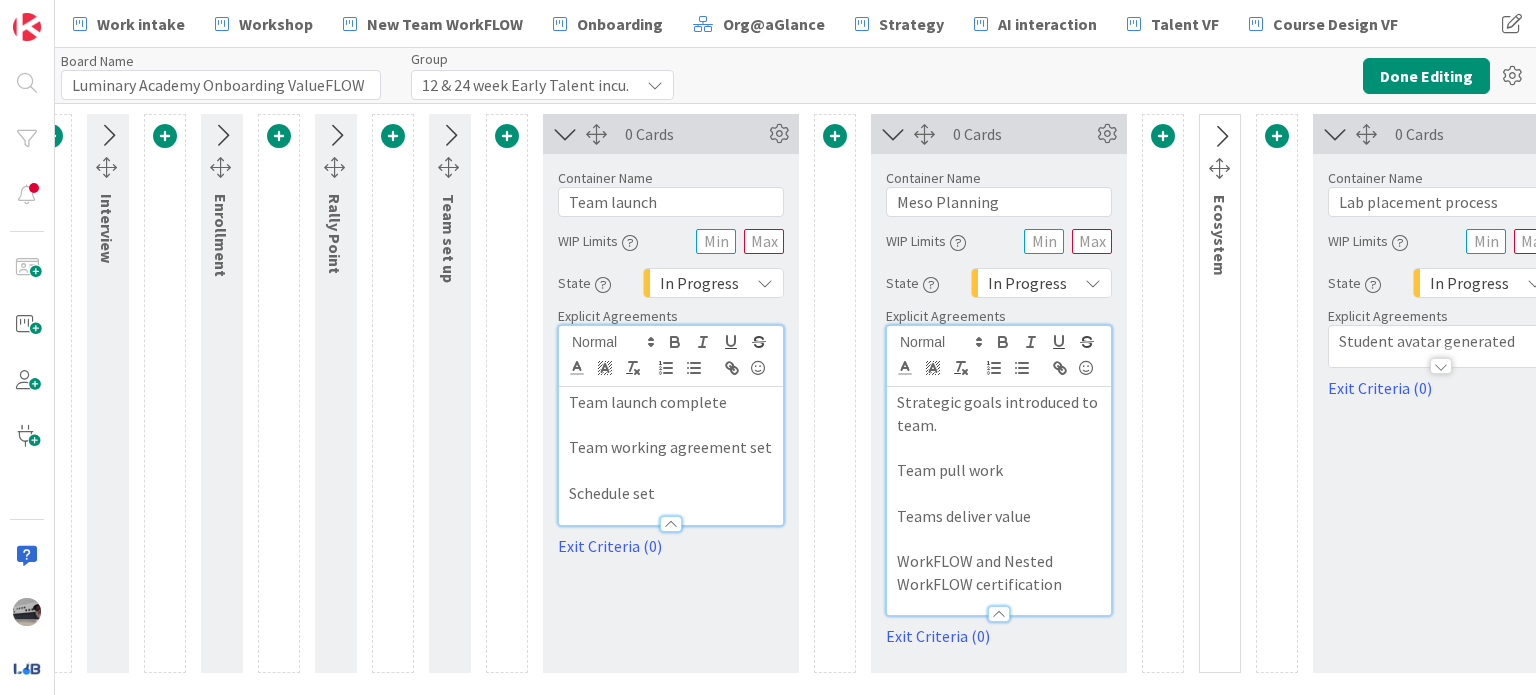 click on "WorkFLOW and Nested WorkFLOW certification" at bounding box center (999, 572) 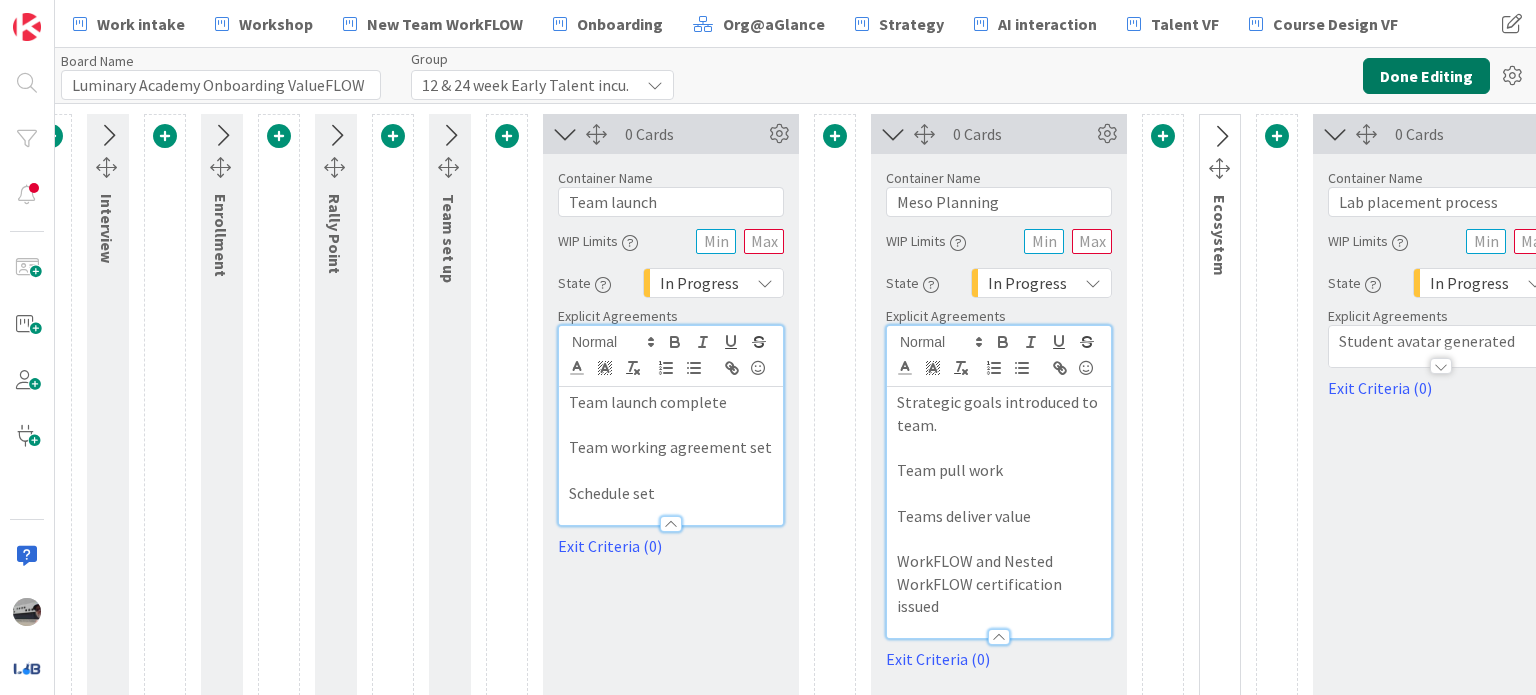 click on "Done Editing" at bounding box center [1426, 76] 